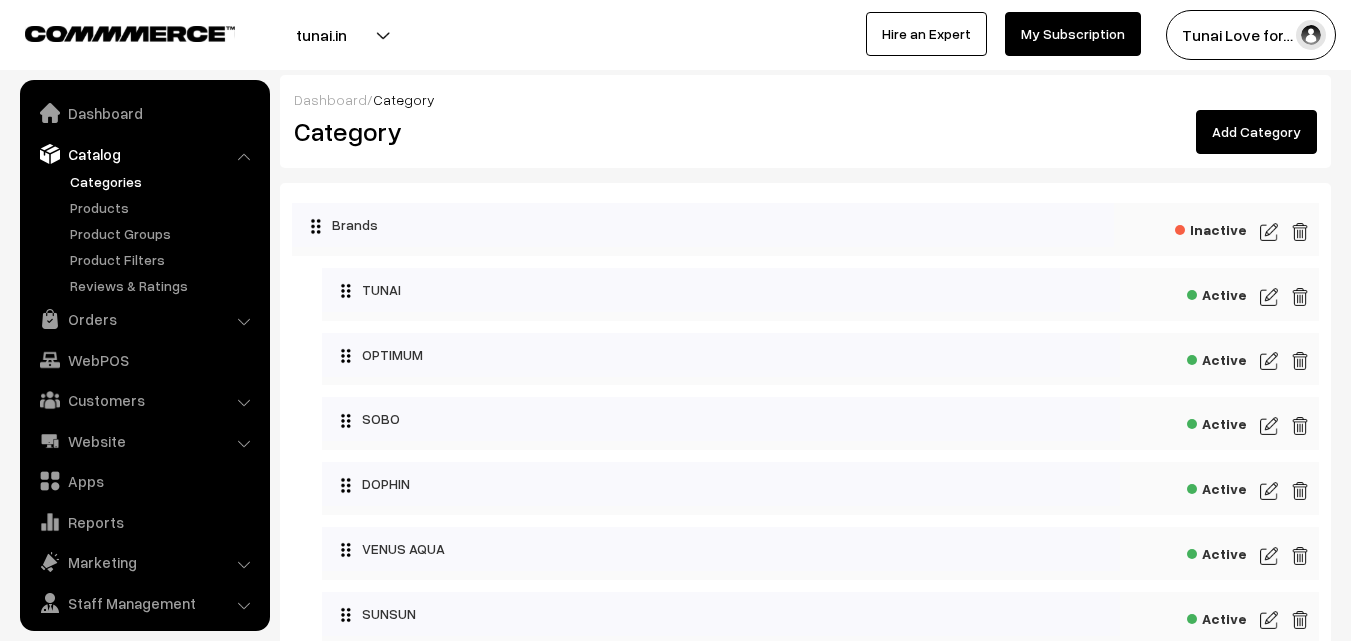 scroll, scrollTop: 0, scrollLeft: 0, axis: both 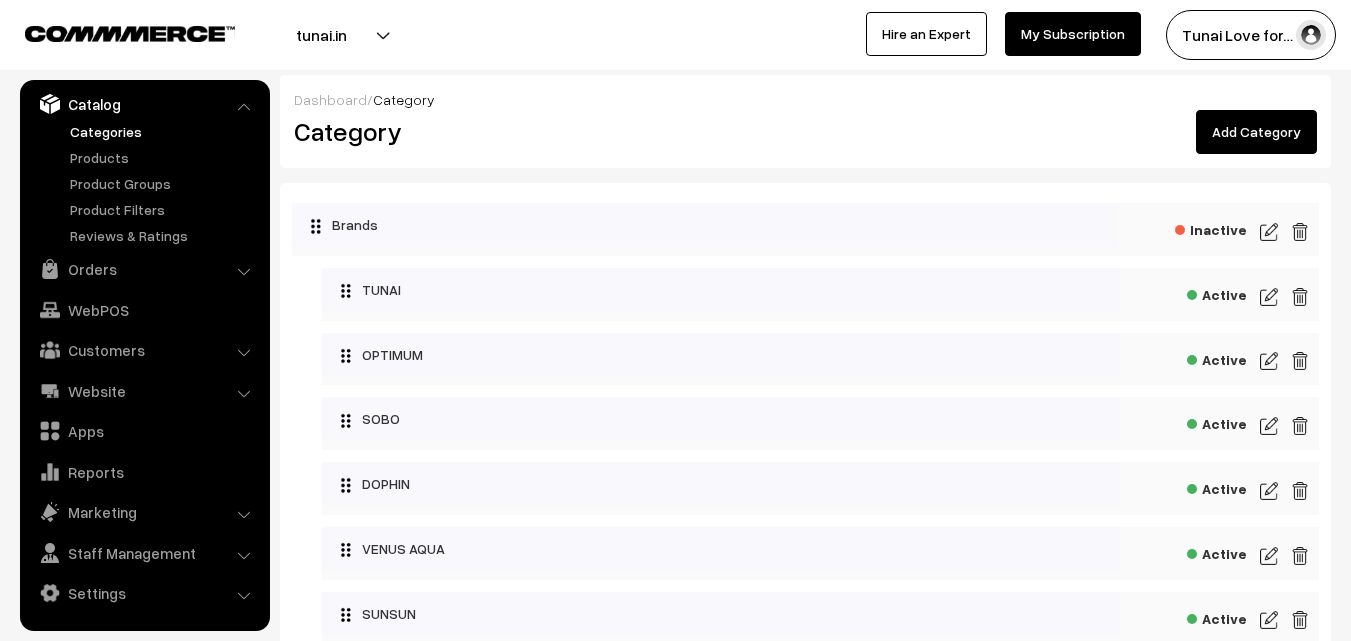 click on "Orders
Orders" at bounding box center (145, 269) 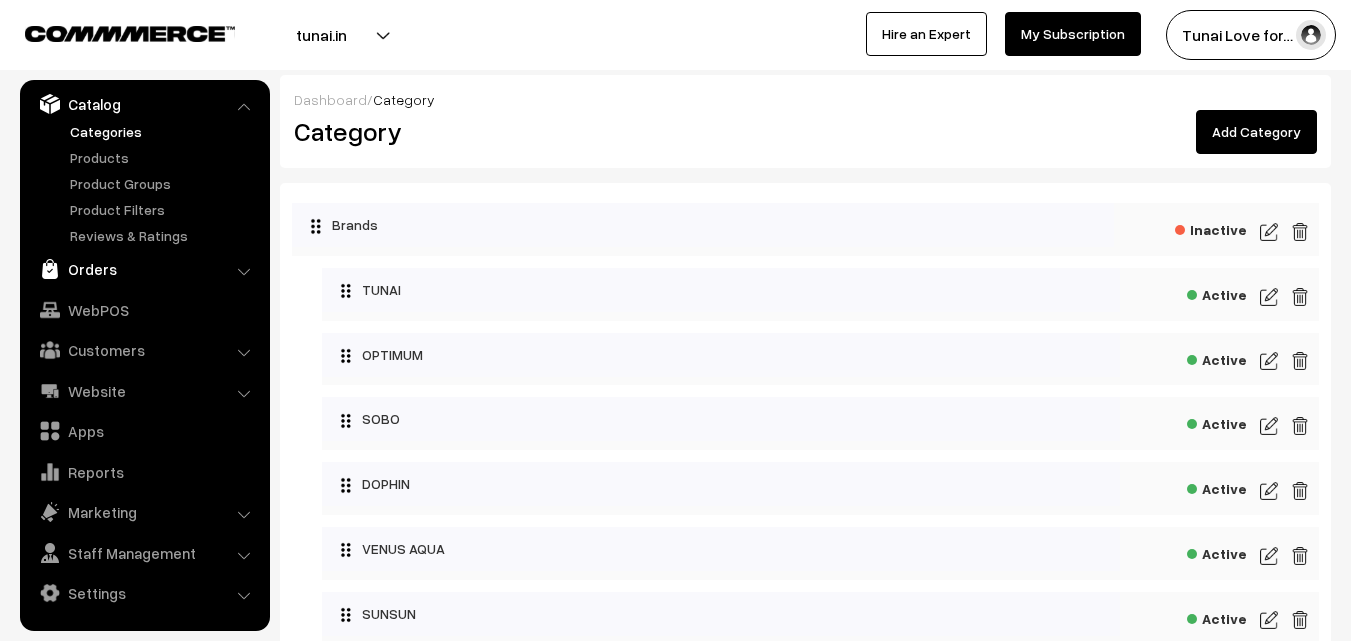click on "Orders" at bounding box center [144, 269] 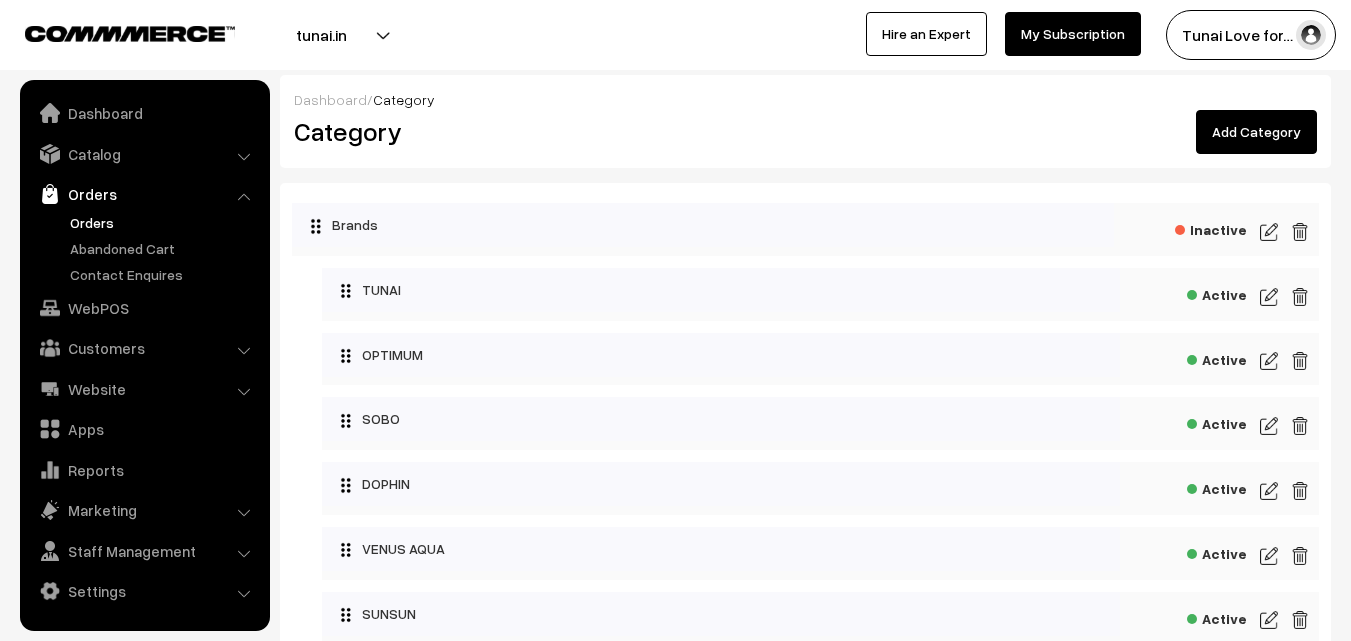 click on "Orders" at bounding box center [164, 222] 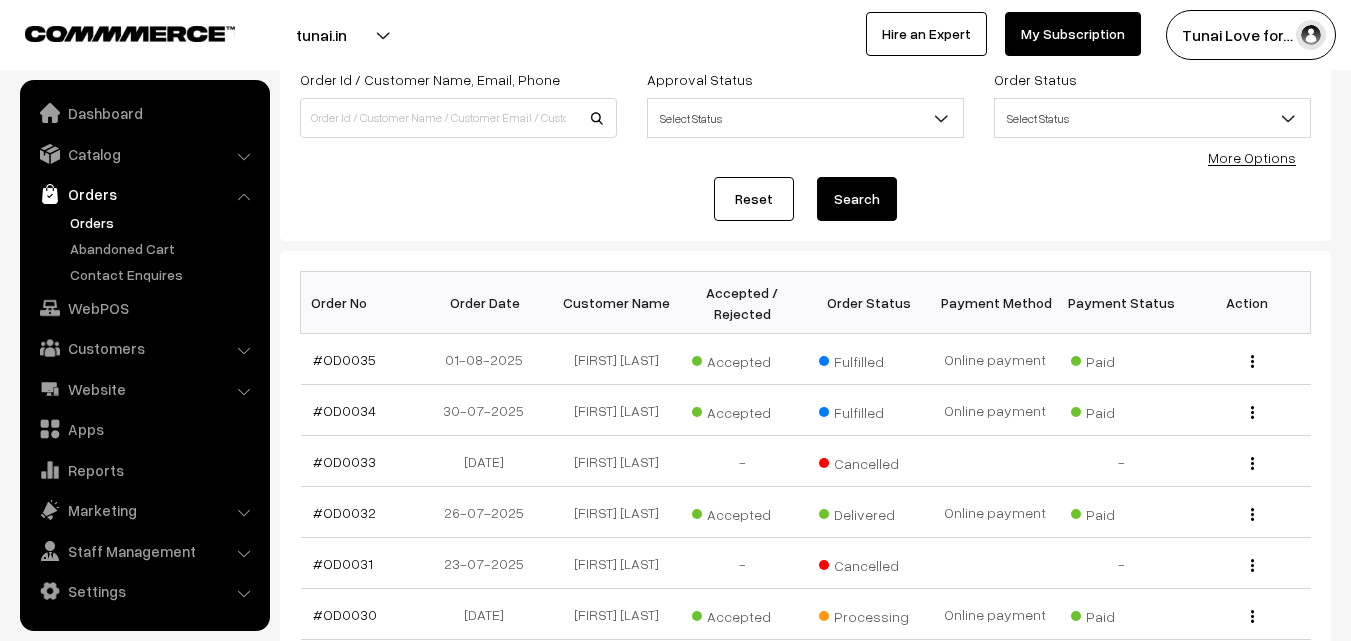 scroll, scrollTop: 100, scrollLeft: 0, axis: vertical 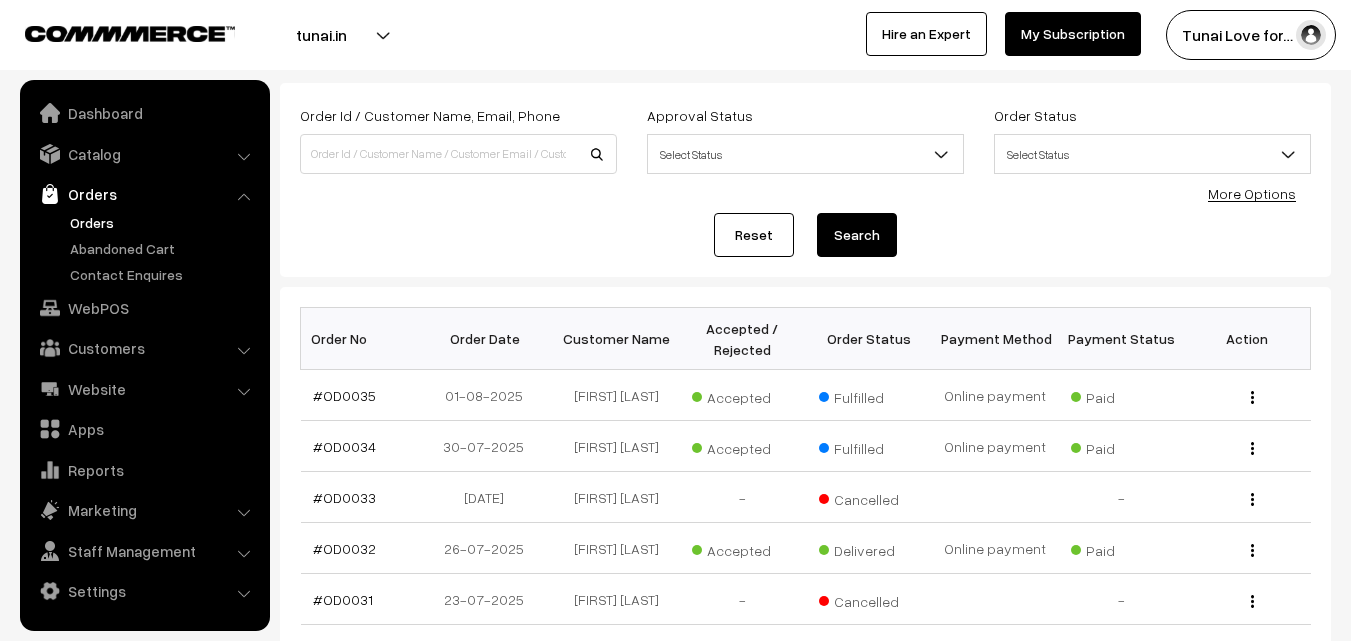 click on "Orders" at bounding box center (164, 222) 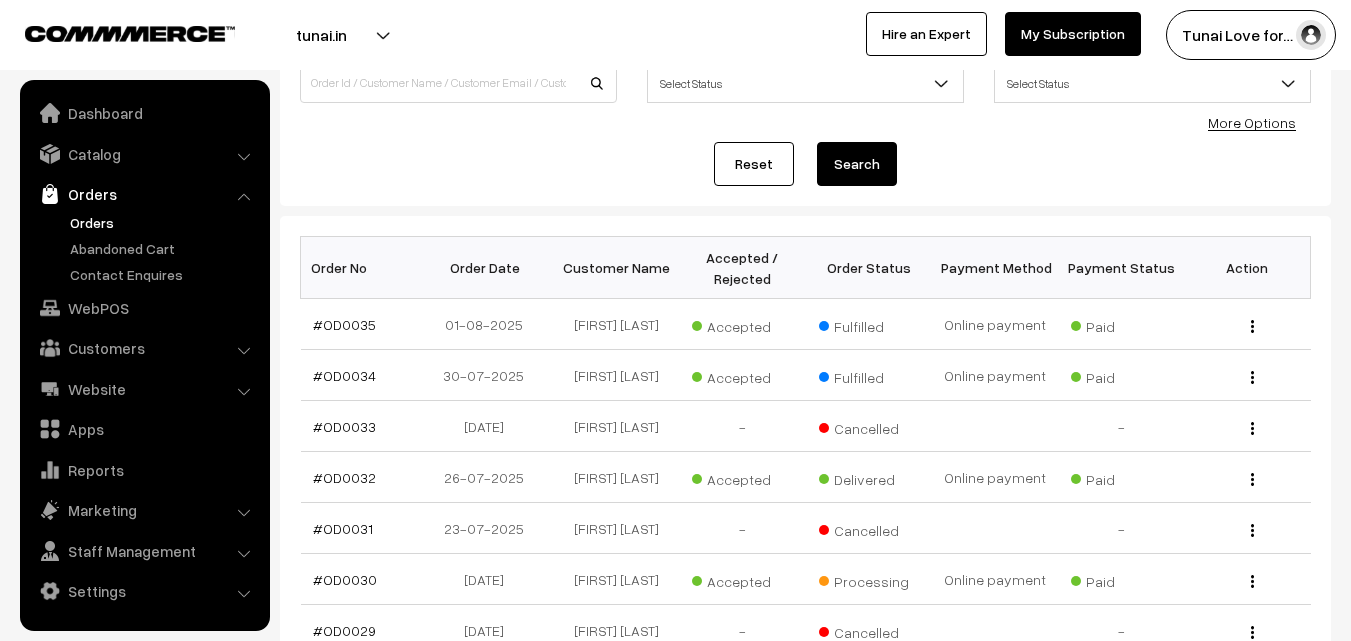 scroll, scrollTop: 200, scrollLeft: 0, axis: vertical 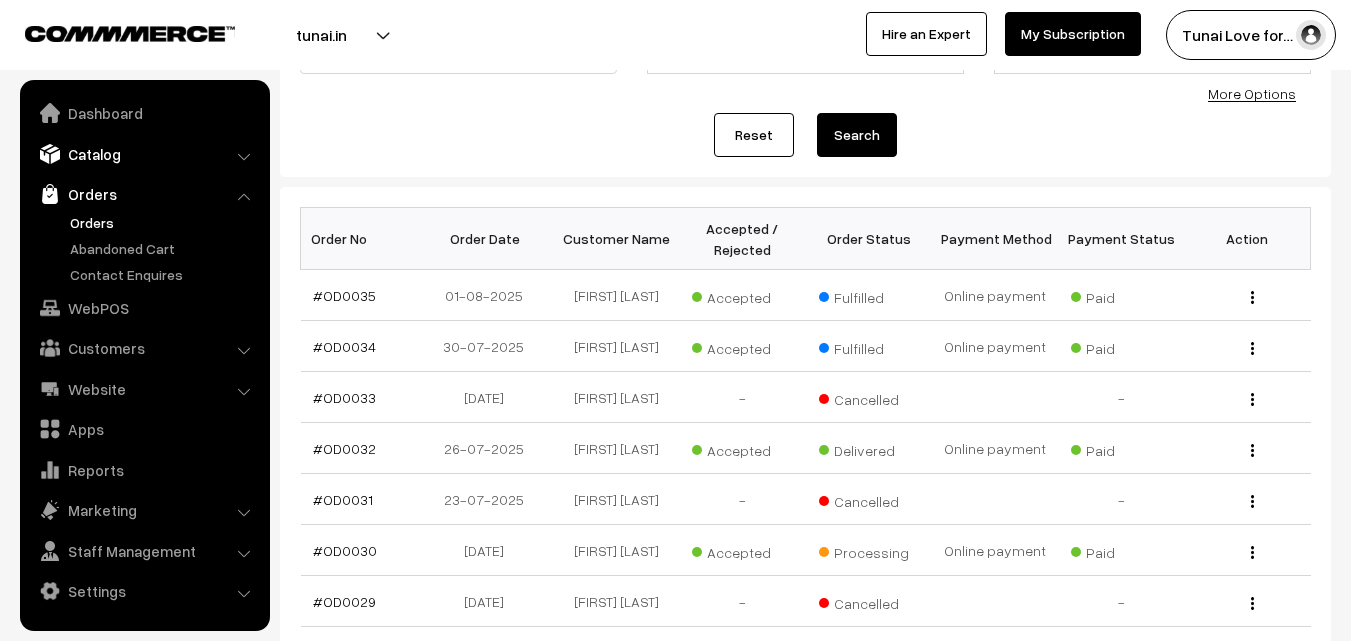 click on "Catalog" at bounding box center (144, 154) 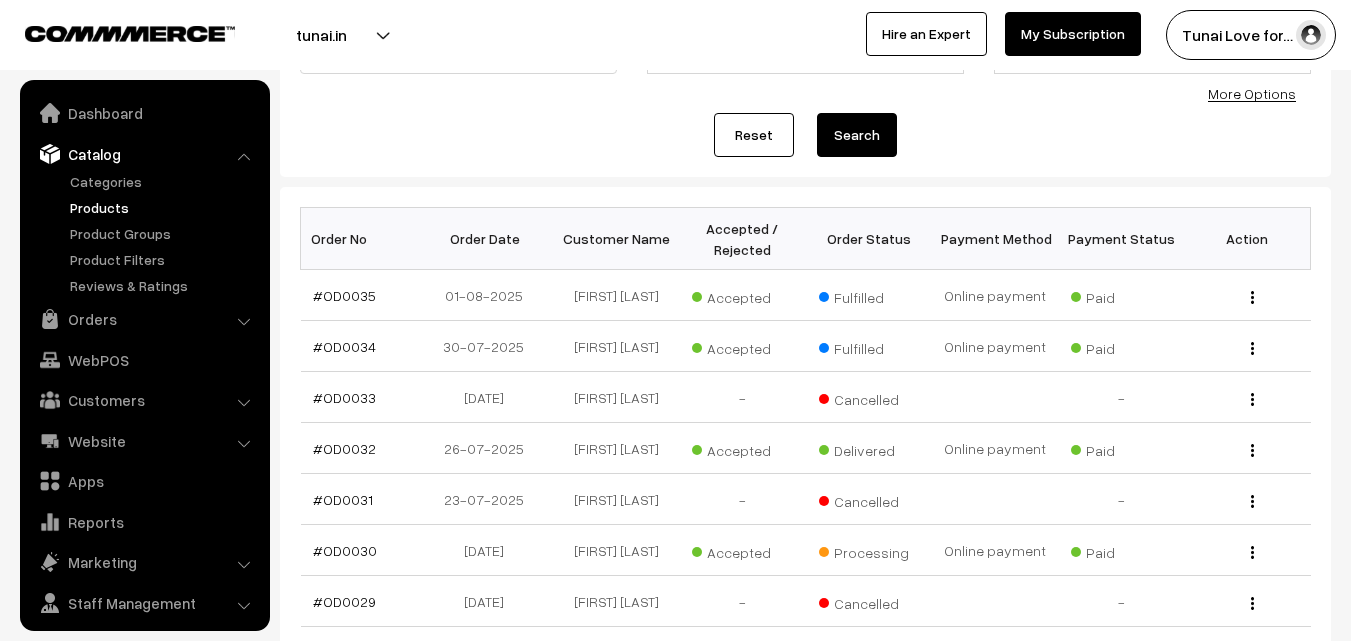 click on "Products" at bounding box center [164, 207] 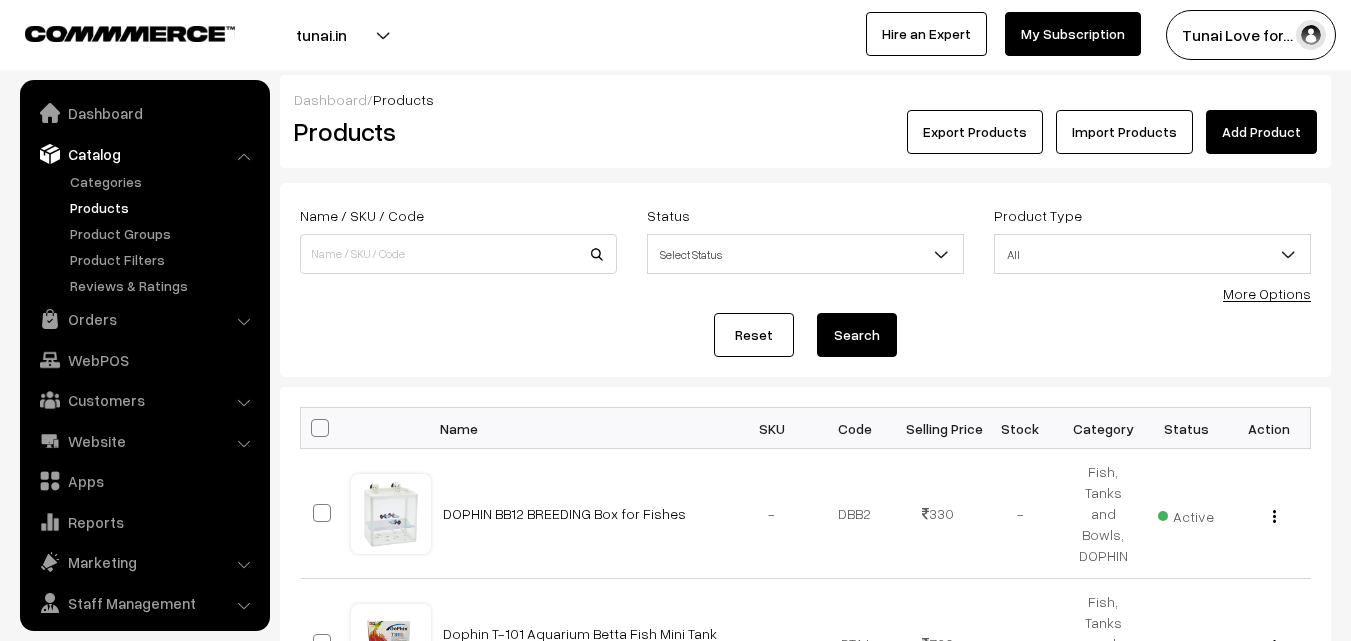 scroll, scrollTop: 0, scrollLeft: 0, axis: both 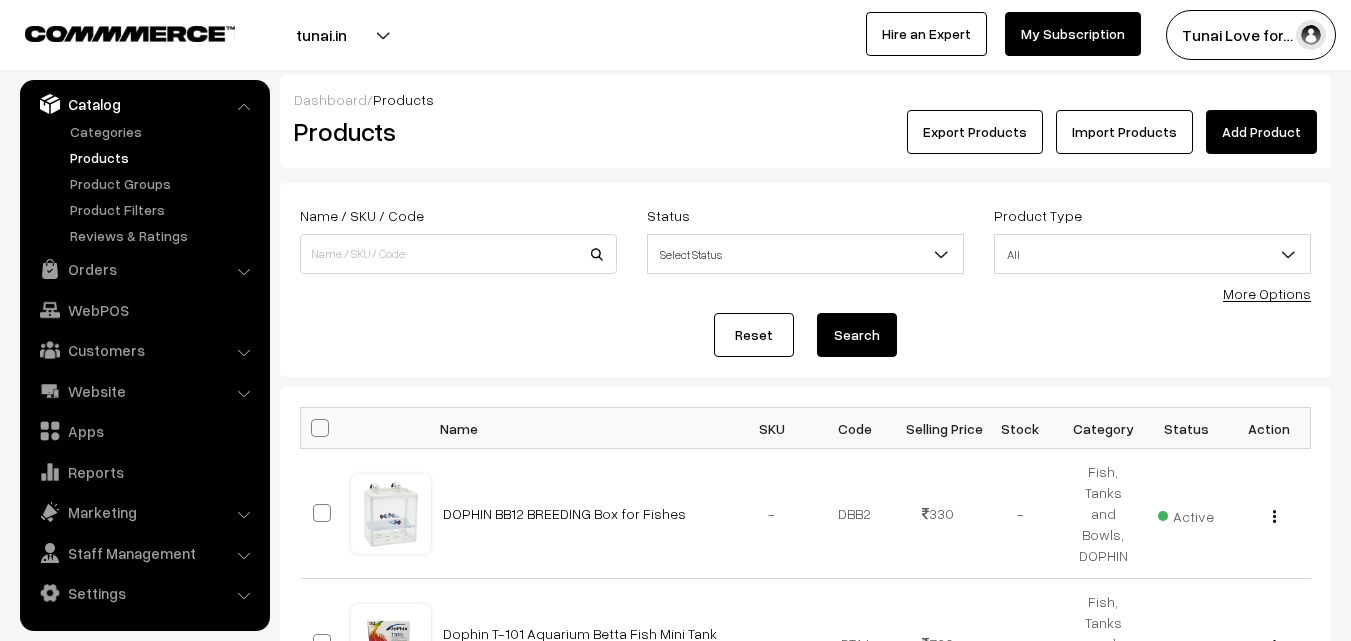 click on "More Options" at bounding box center [1267, 293] 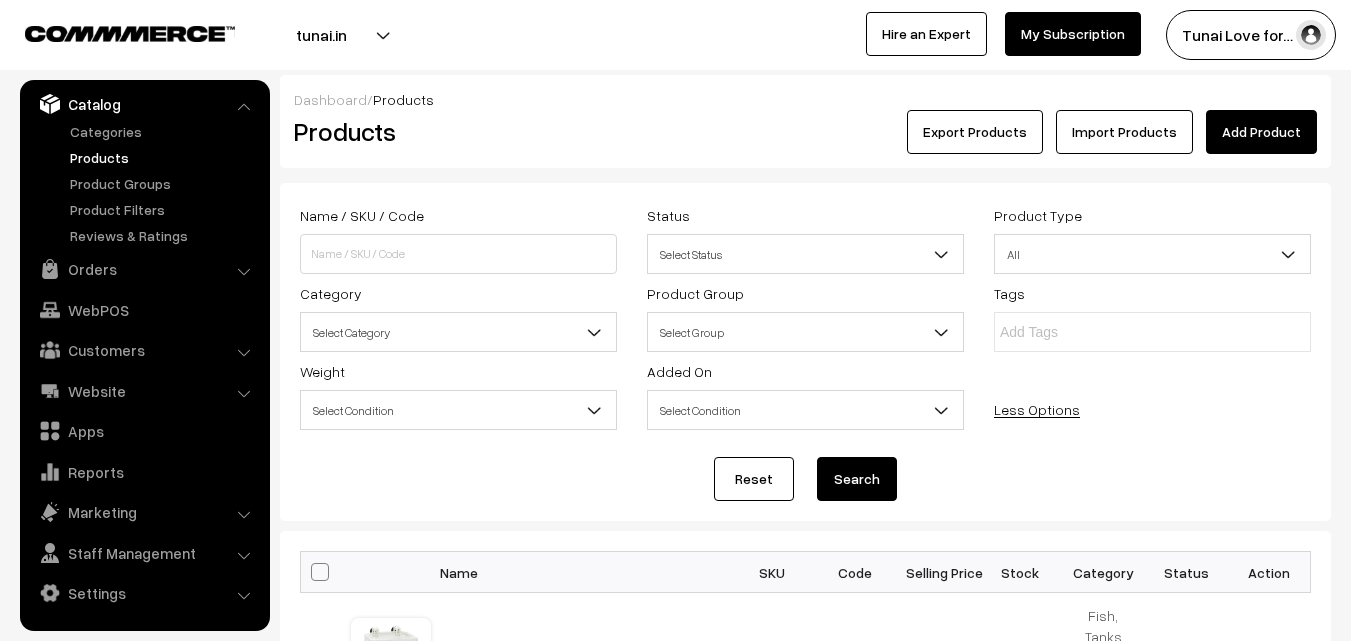 click on "Select Category" at bounding box center (458, 332) 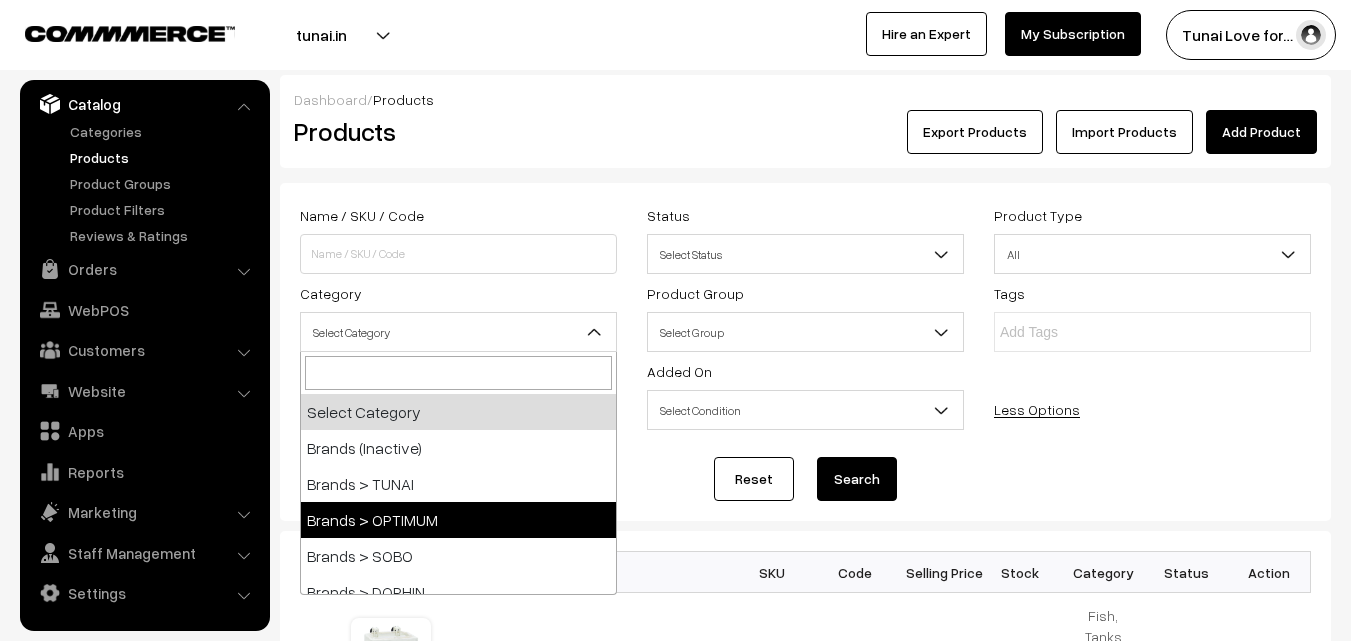 scroll, scrollTop: 100, scrollLeft: 0, axis: vertical 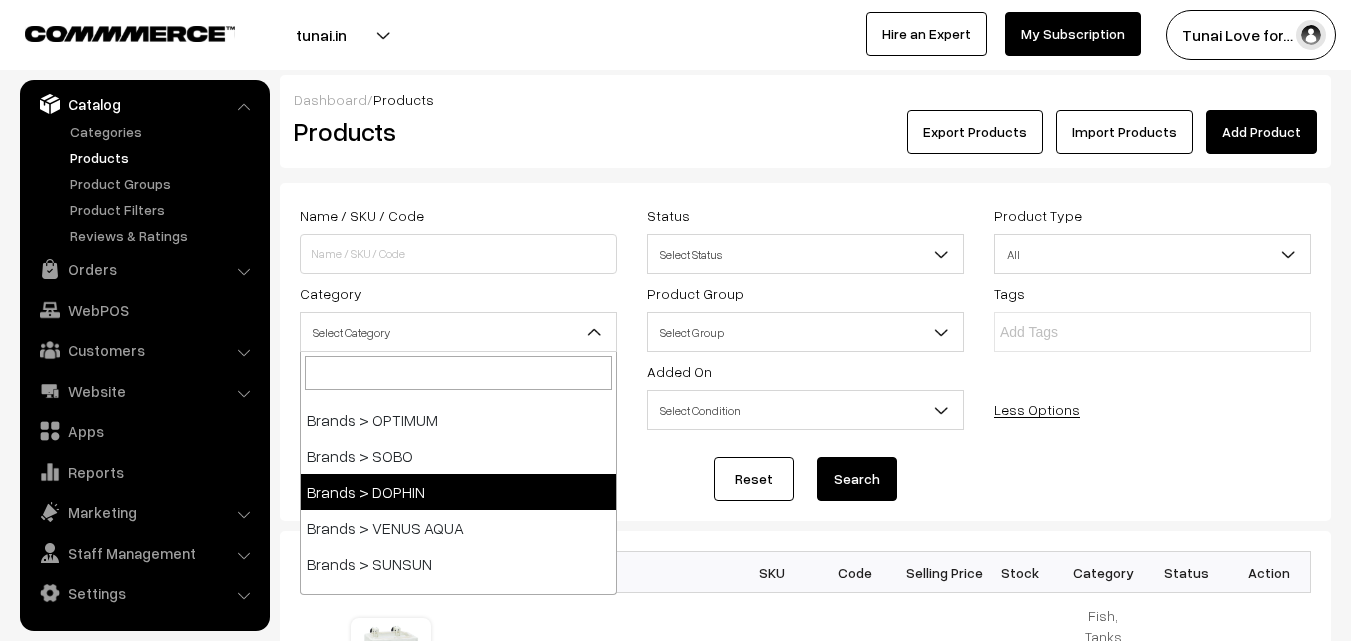 select on "38" 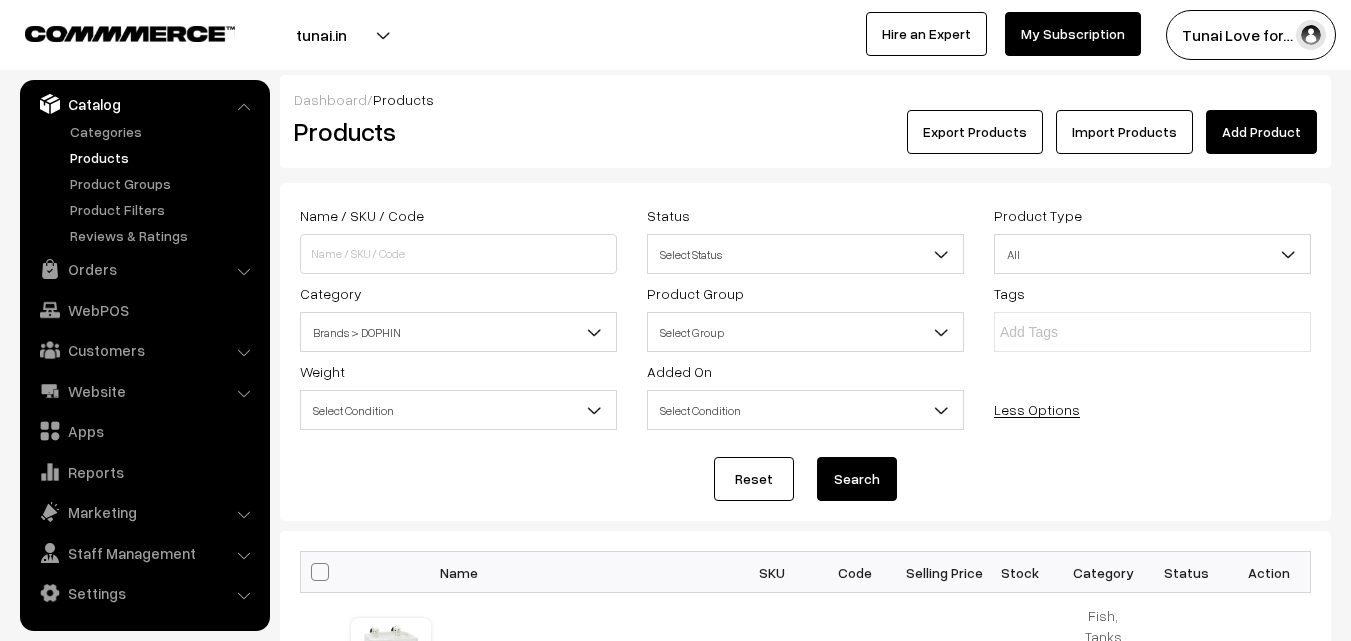 click on "Search" at bounding box center (857, 479) 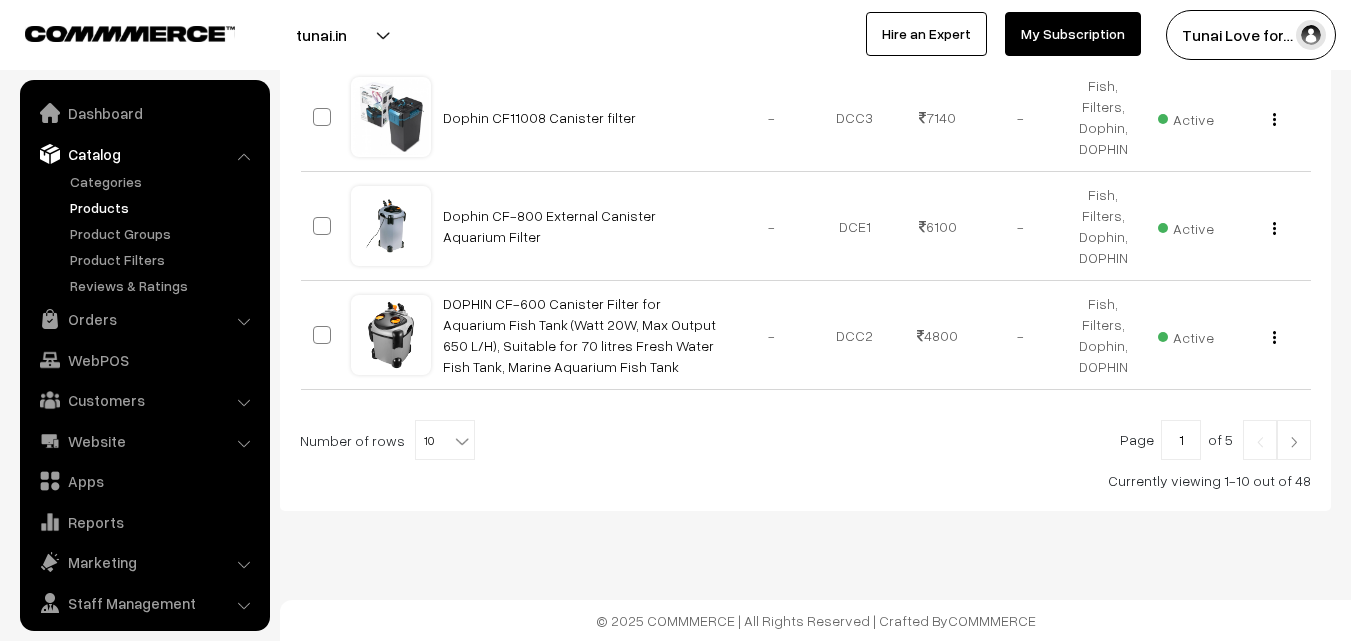 scroll, scrollTop: 1323, scrollLeft: 0, axis: vertical 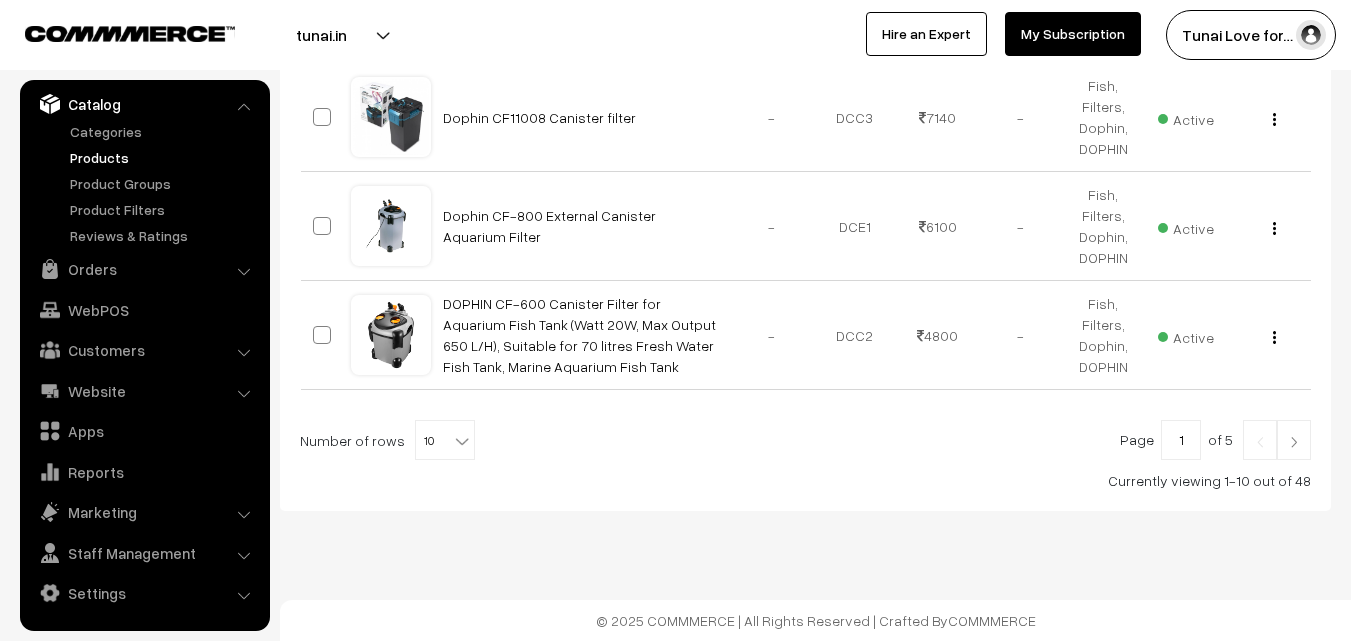 click on "10" at bounding box center [445, 441] 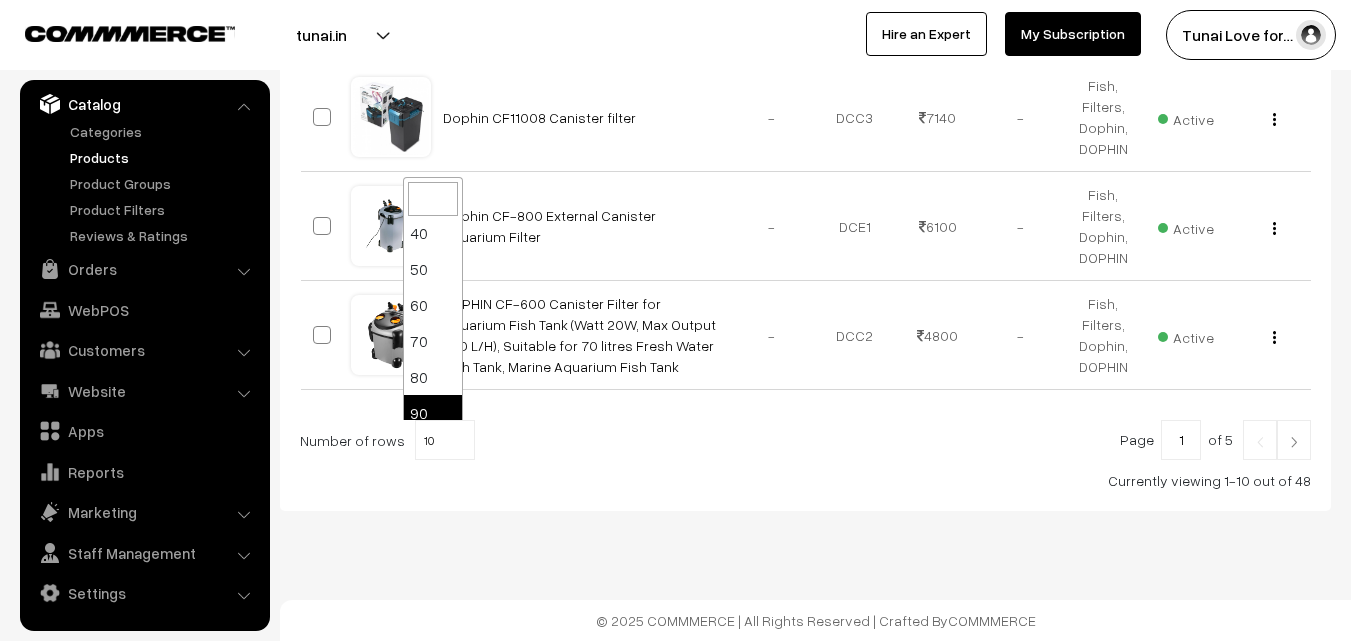 scroll, scrollTop: 160, scrollLeft: 0, axis: vertical 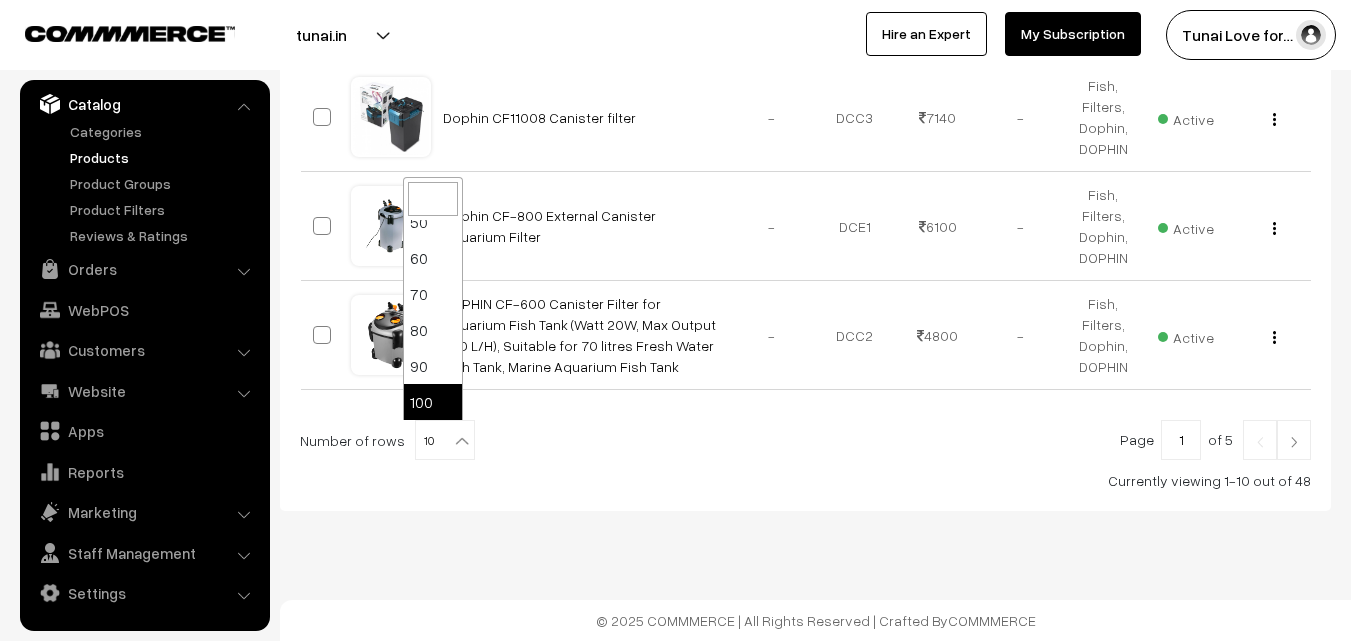 select on "100" 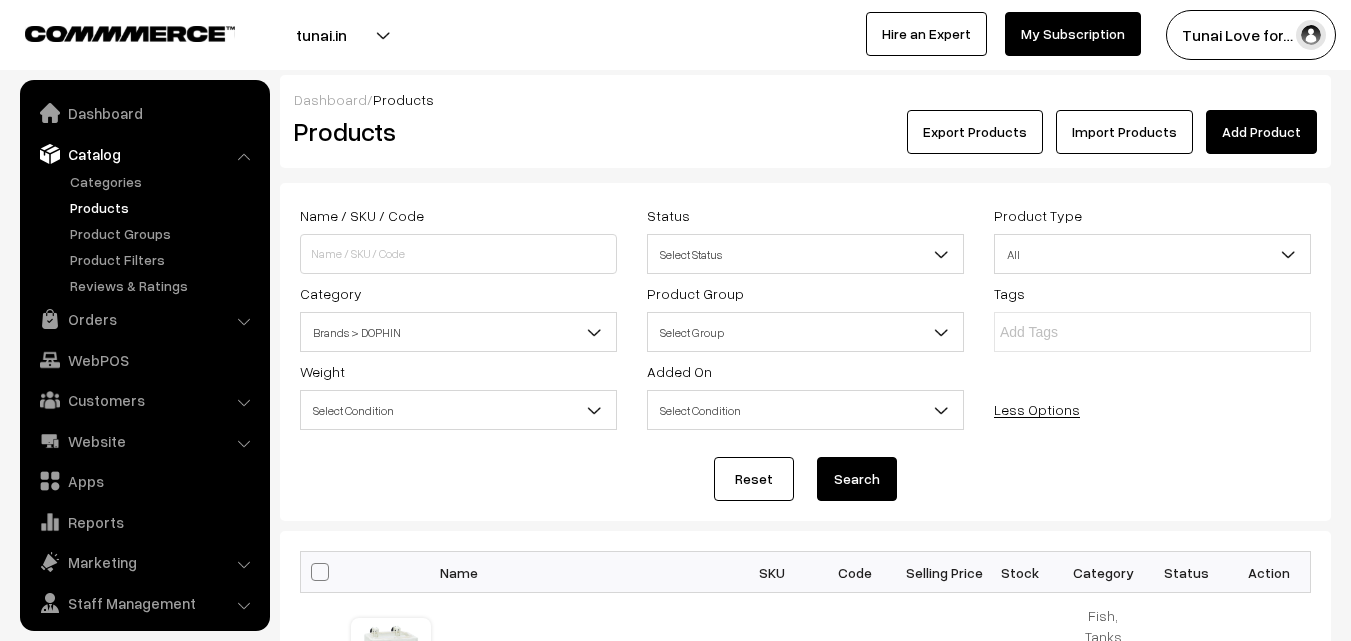 scroll, scrollTop: 0, scrollLeft: 0, axis: both 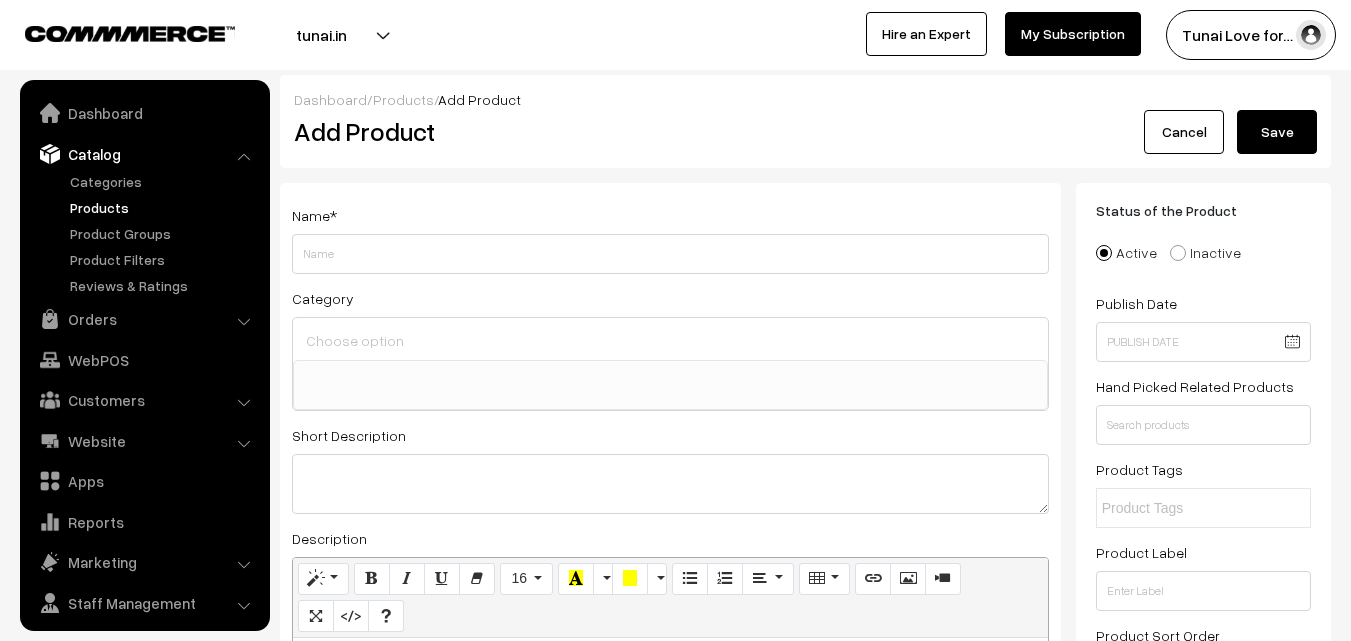 select 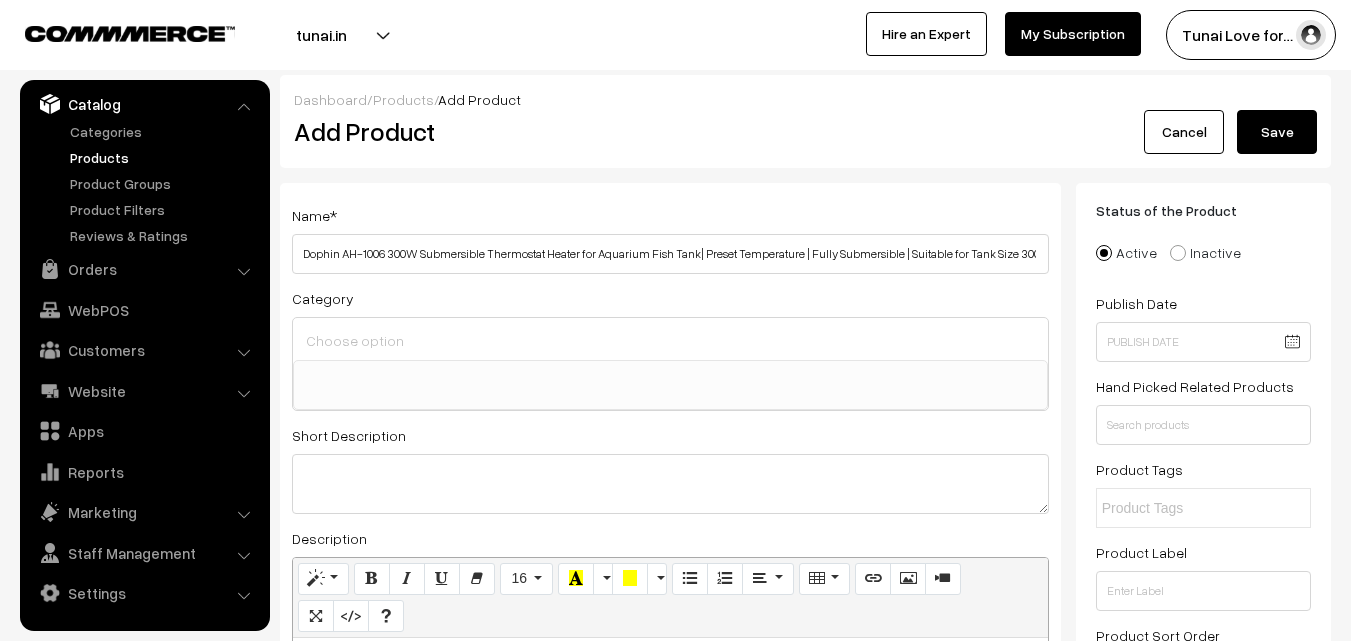 type on "Dophin AH-1006 300W Submersible Thermostat Heater for Aquarium Fish Tank| Preset Temperature | Fully Submersible | Suitable for Tank Size 300L" 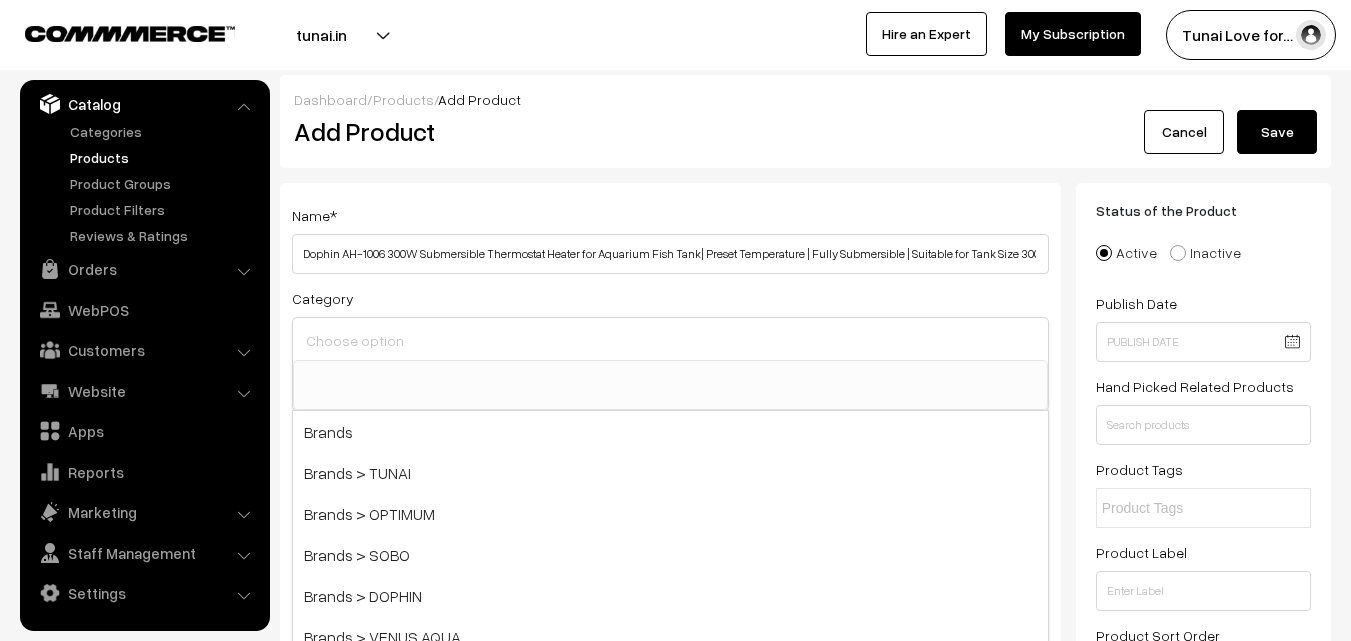 click at bounding box center (670, 340) 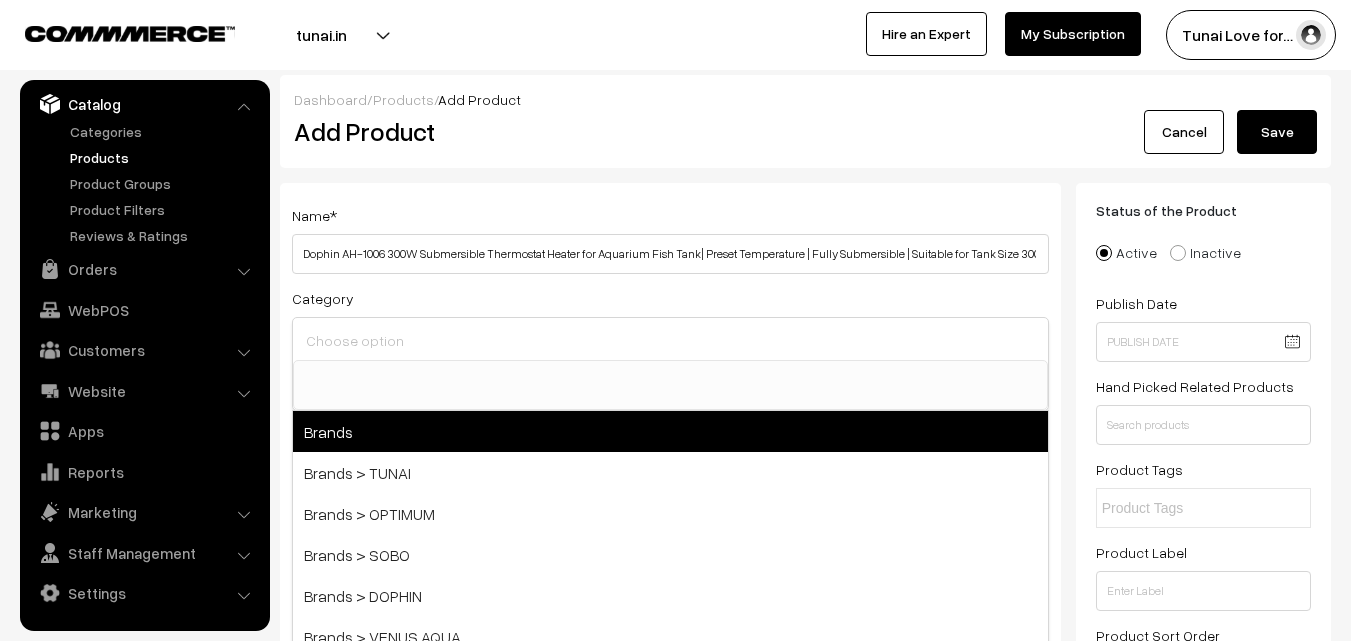 scroll, scrollTop: 100, scrollLeft: 0, axis: vertical 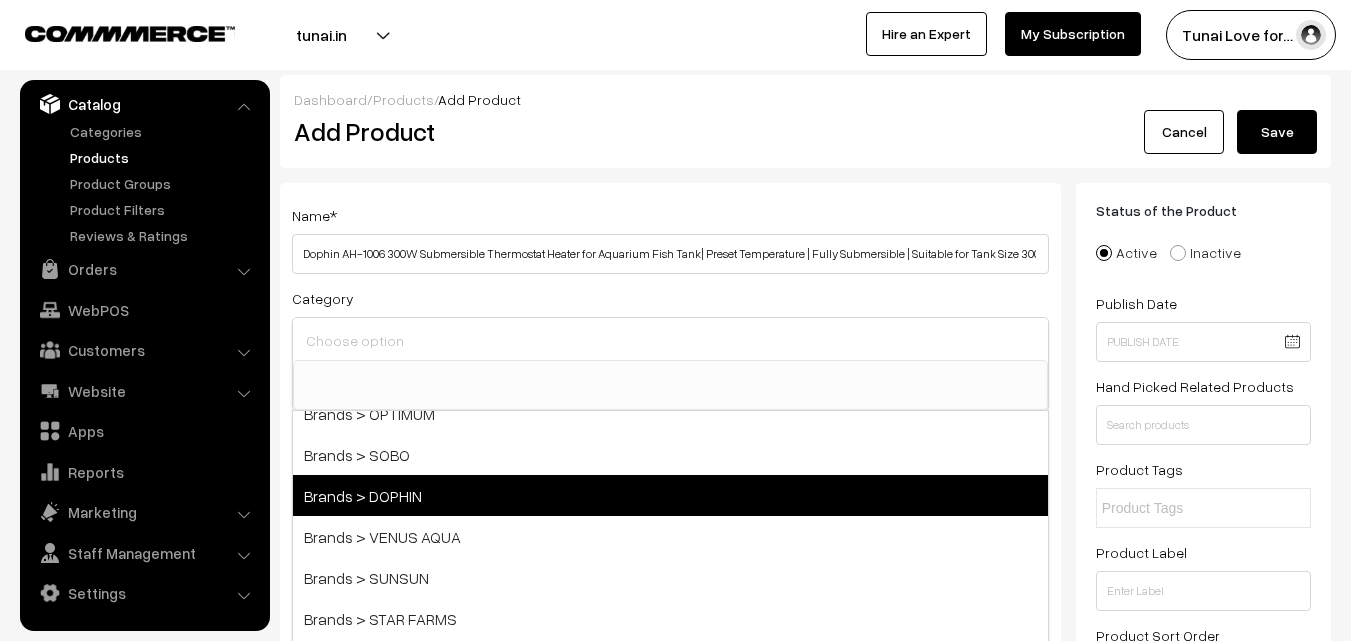 click on "Brands > DOPHIN" at bounding box center [670, 495] 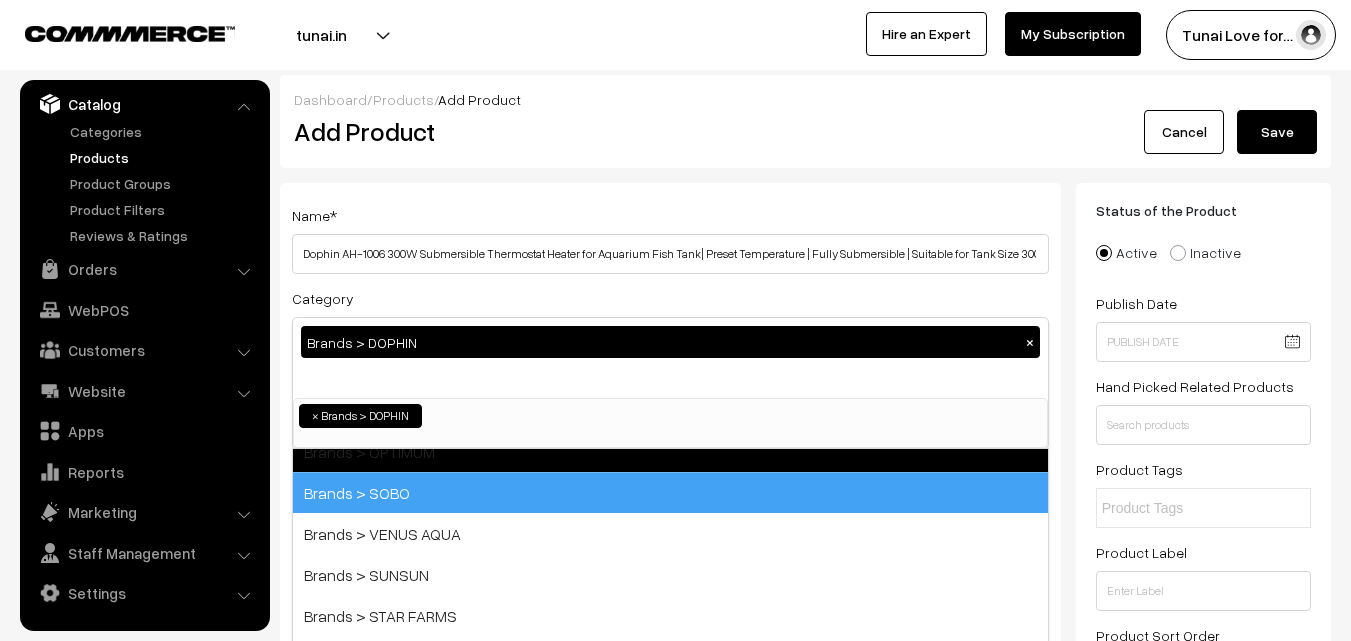 scroll, scrollTop: 17, scrollLeft: 0, axis: vertical 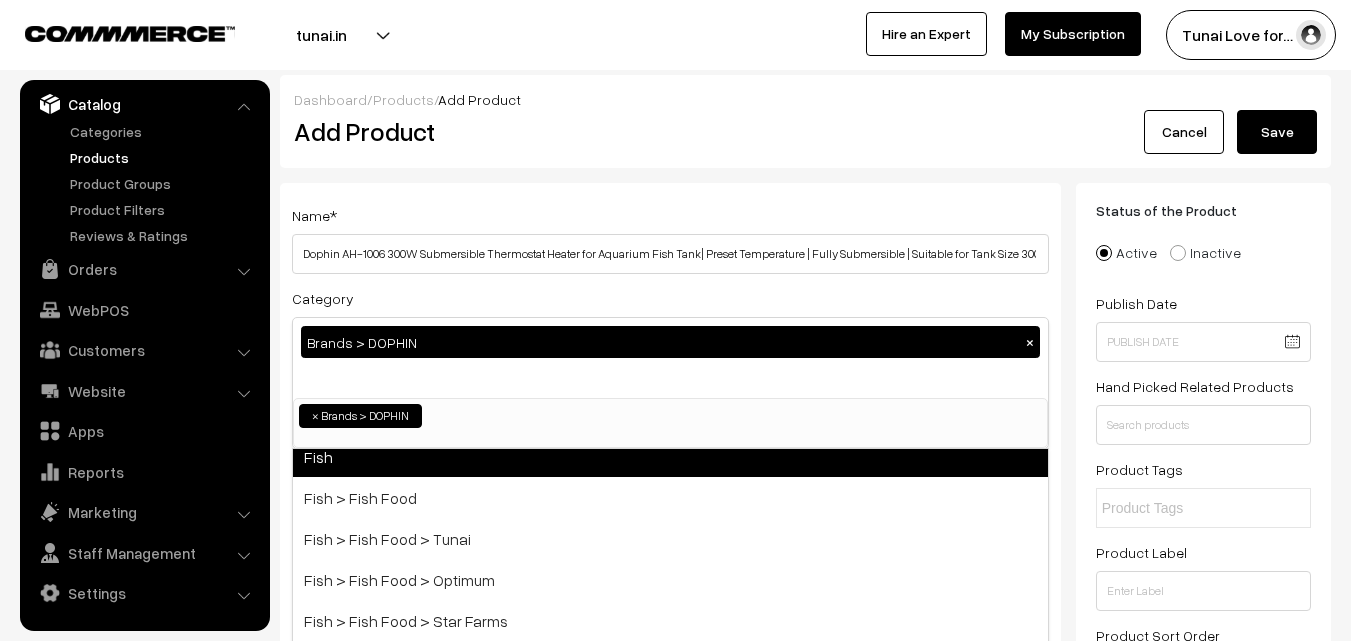 click on "Fish" at bounding box center [670, 456] 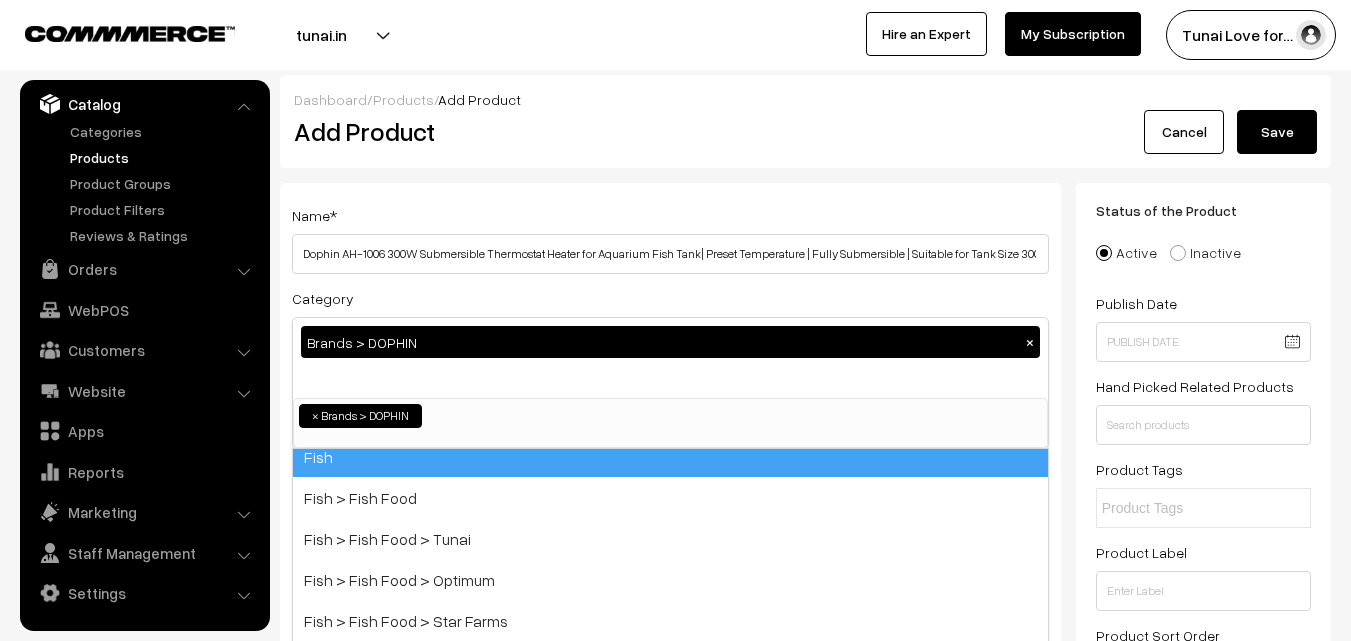 scroll, scrollTop: 259, scrollLeft: 0, axis: vertical 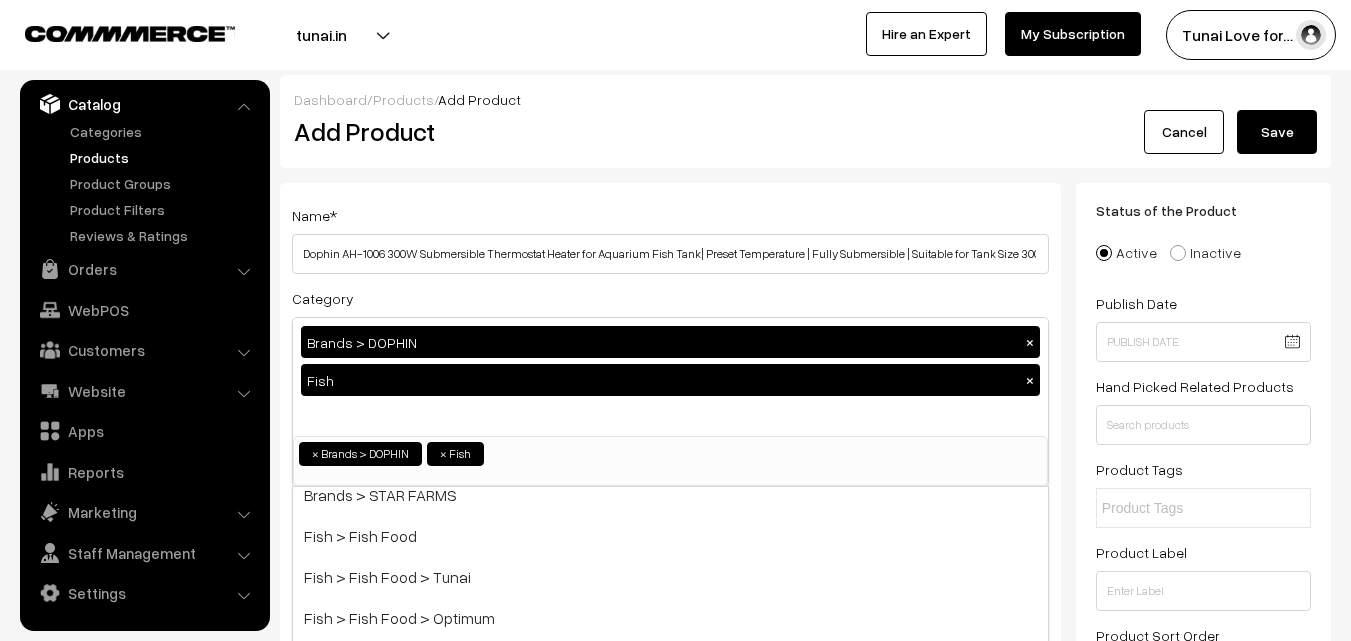 click on "Name  *
Dophin AH-1006 300W Submersible Thermostat Heater for Aquarium Fish Tank| Preset Temperature | Fully Submersible | Suitable for Tank Size 300L
Category
Brands > DOPHIN × Fish ×
Brands
Brands > TUNAI
Brands > OPTIMUM
Brands > SOBO
Brands > DOPHIN
Brands > VENUS AQUA
Brands > SUNSUN Brands > STAR FARMS Fish Turtle" at bounding box center [670, 1542] 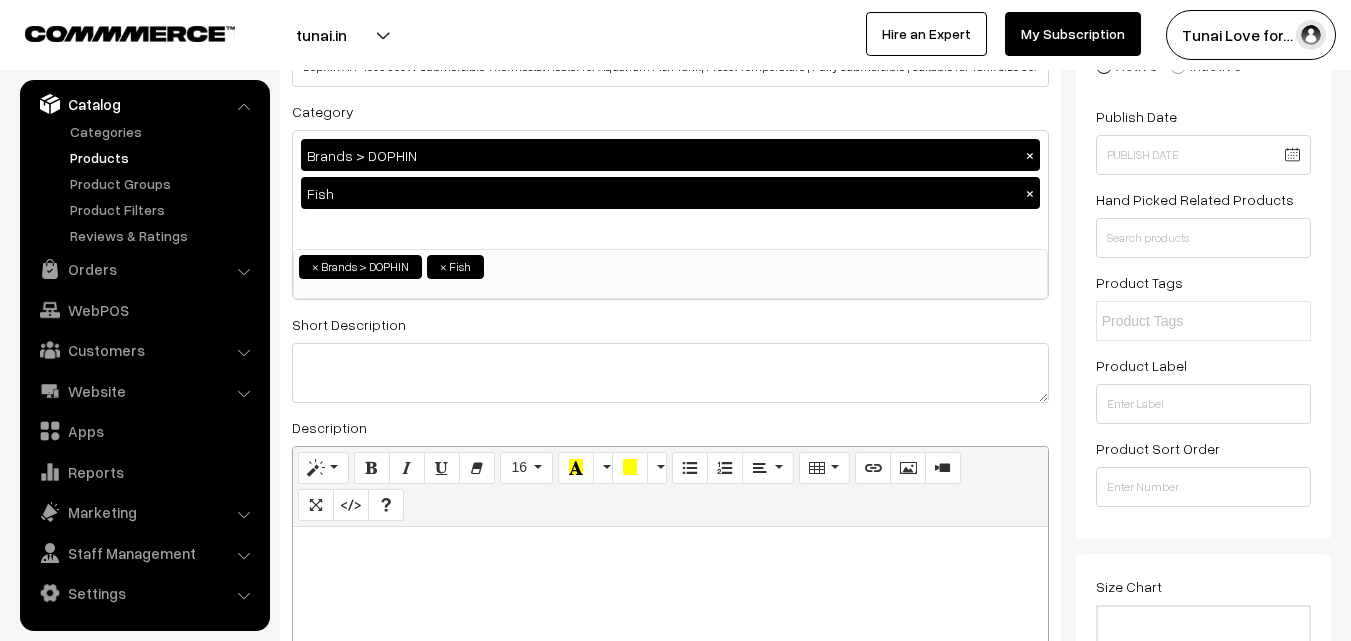 scroll, scrollTop: 200, scrollLeft: 0, axis: vertical 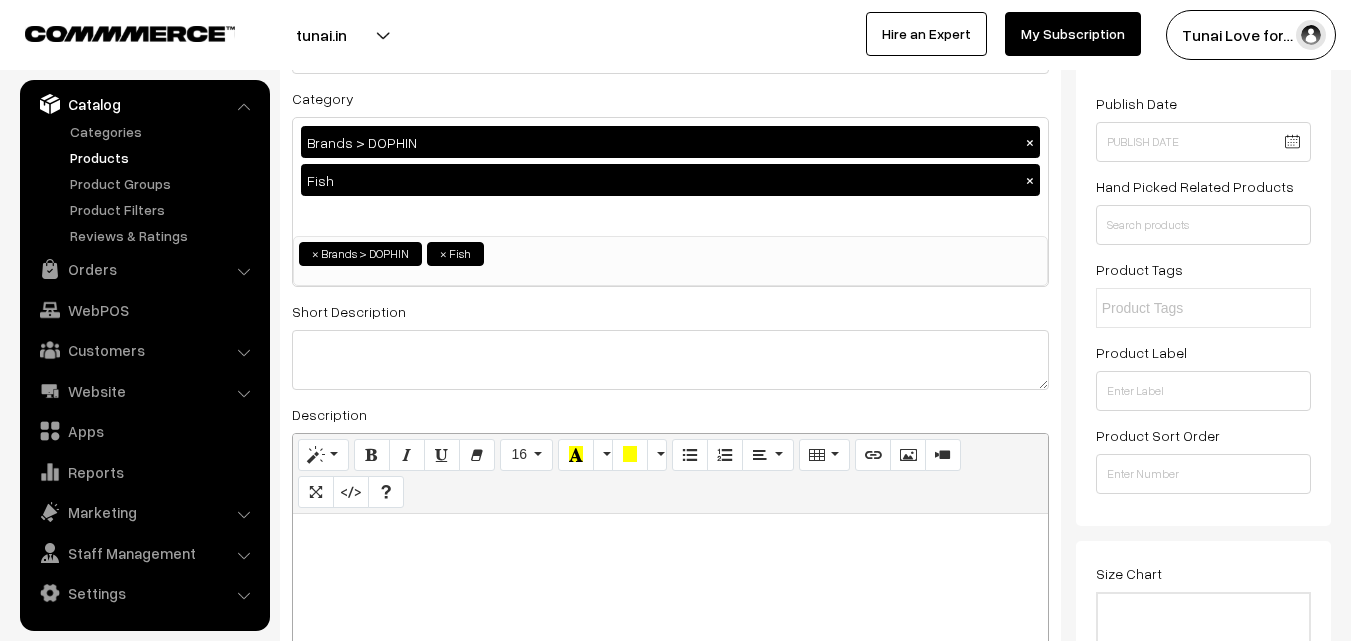 click at bounding box center [670, 536] 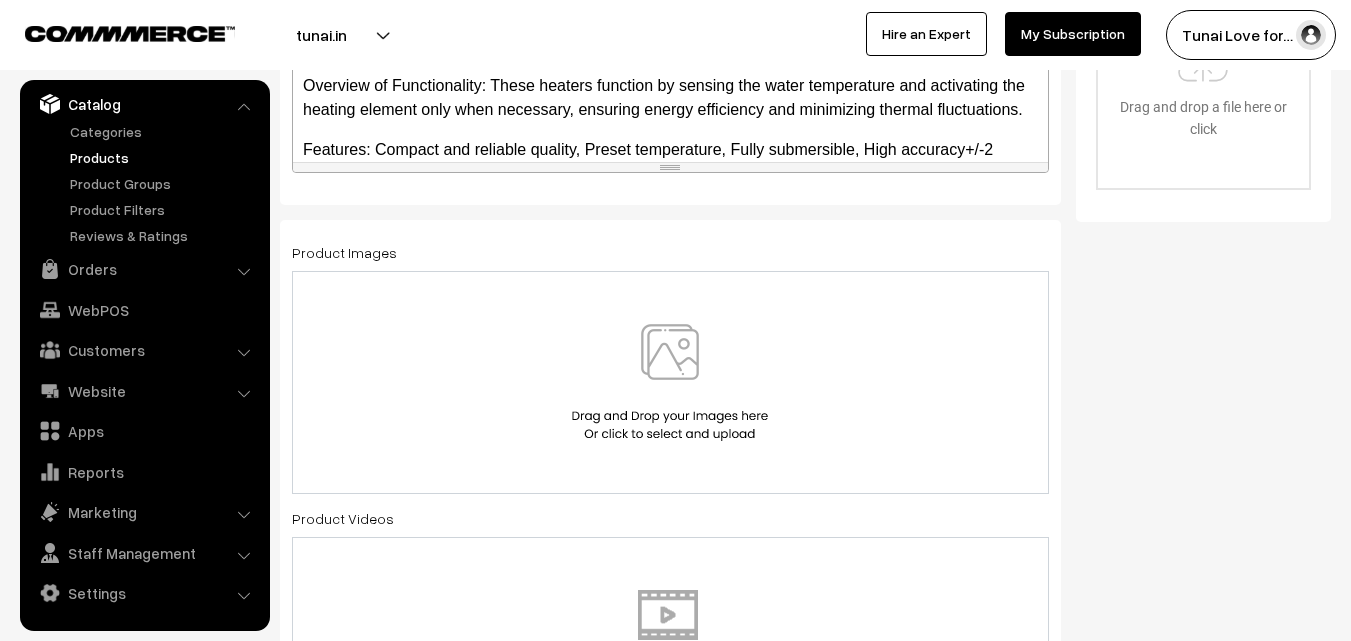 scroll, scrollTop: 800, scrollLeft: 0, axis: vertical 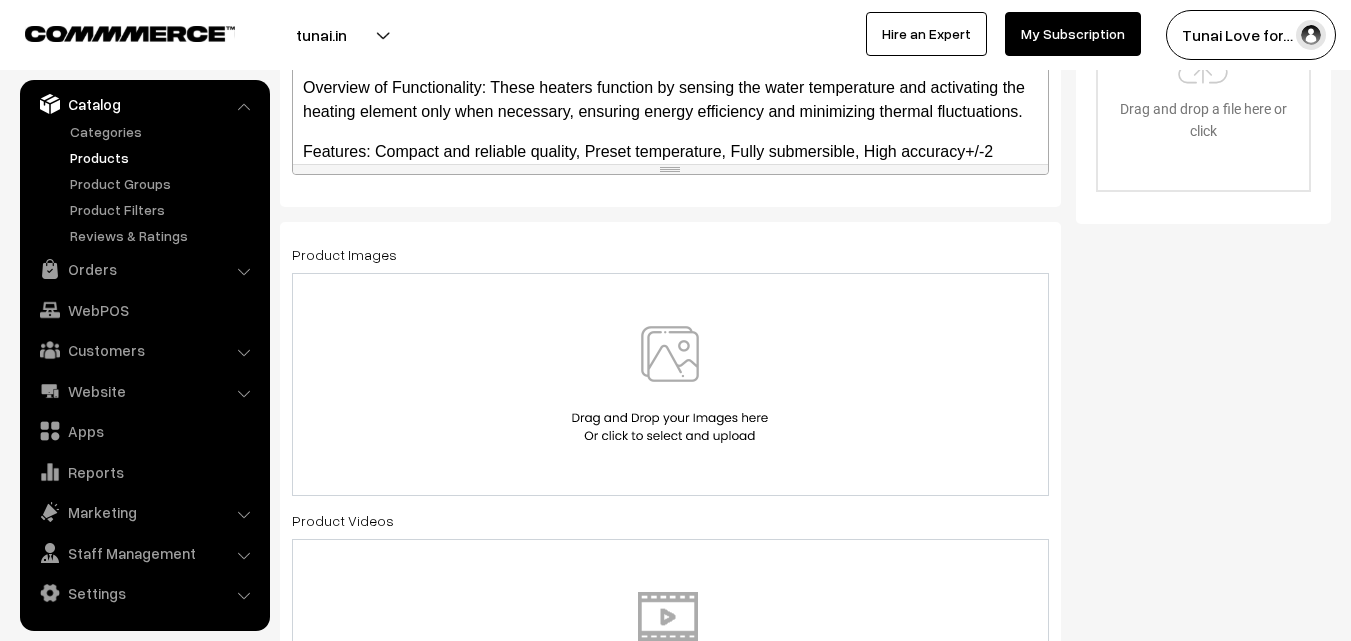 click at bounding box center [670, 384] 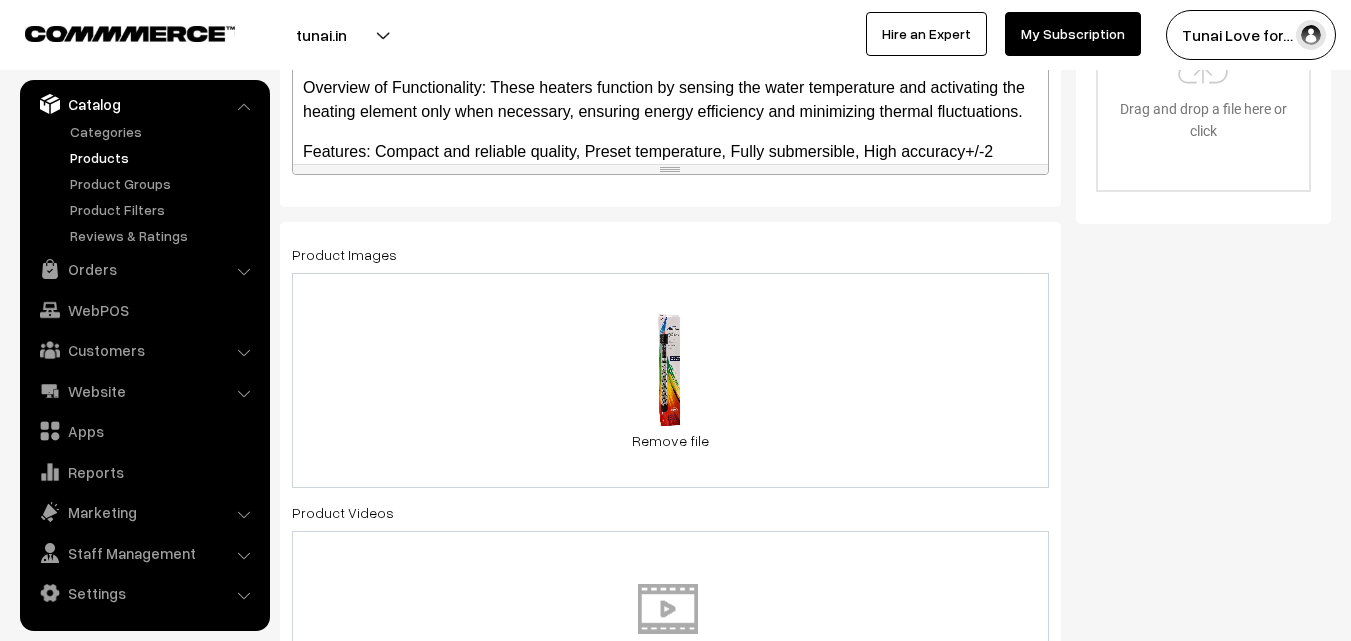 click on "65.3  KB      510tmVo+T4L._SL1500_.jpg                         Check                                                      Error                                                           Remove file" at bounding box center (670, 380) 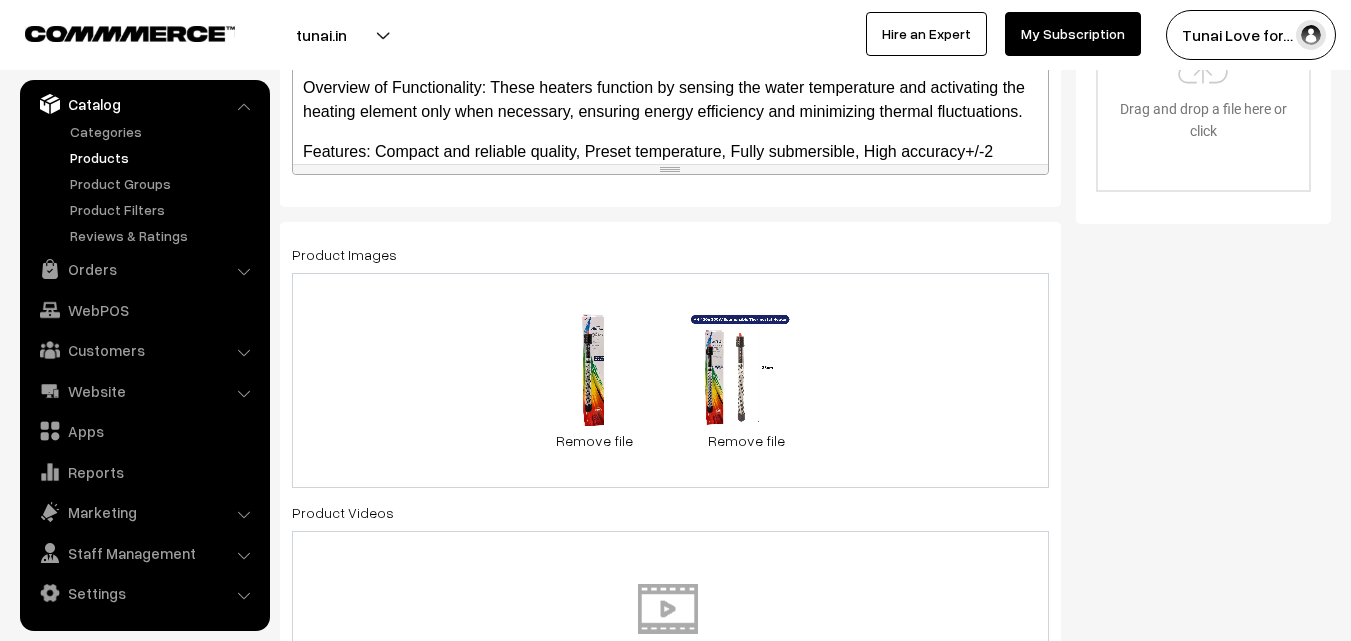 click on "65.3  KB      510tmVo+T4L._SL1500_.jpg                         Check                                                      Error                                                           Remove file            0.1  MB      61TD5vZv0CL._SL1500_.jpg                         Check                                                      Error                                                           Remove file" at bounding box center [670, 380] 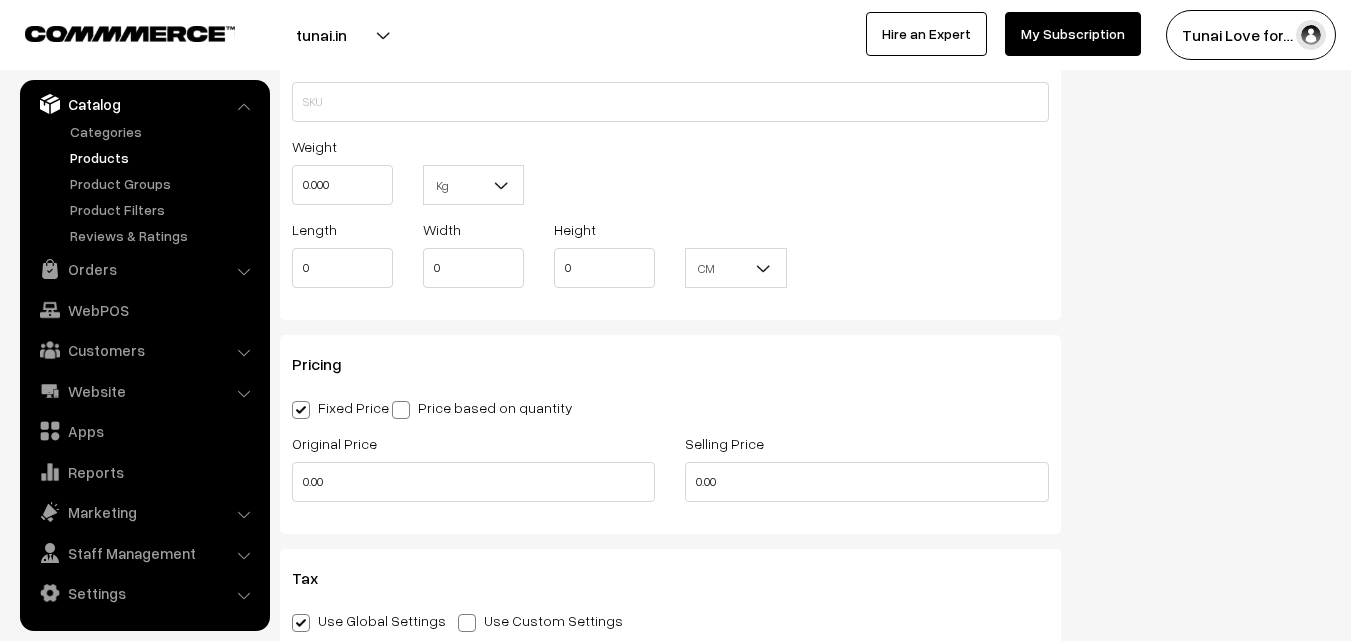 scroll, scrollTop: 1600, scrollLeft: 0, axis: vertical 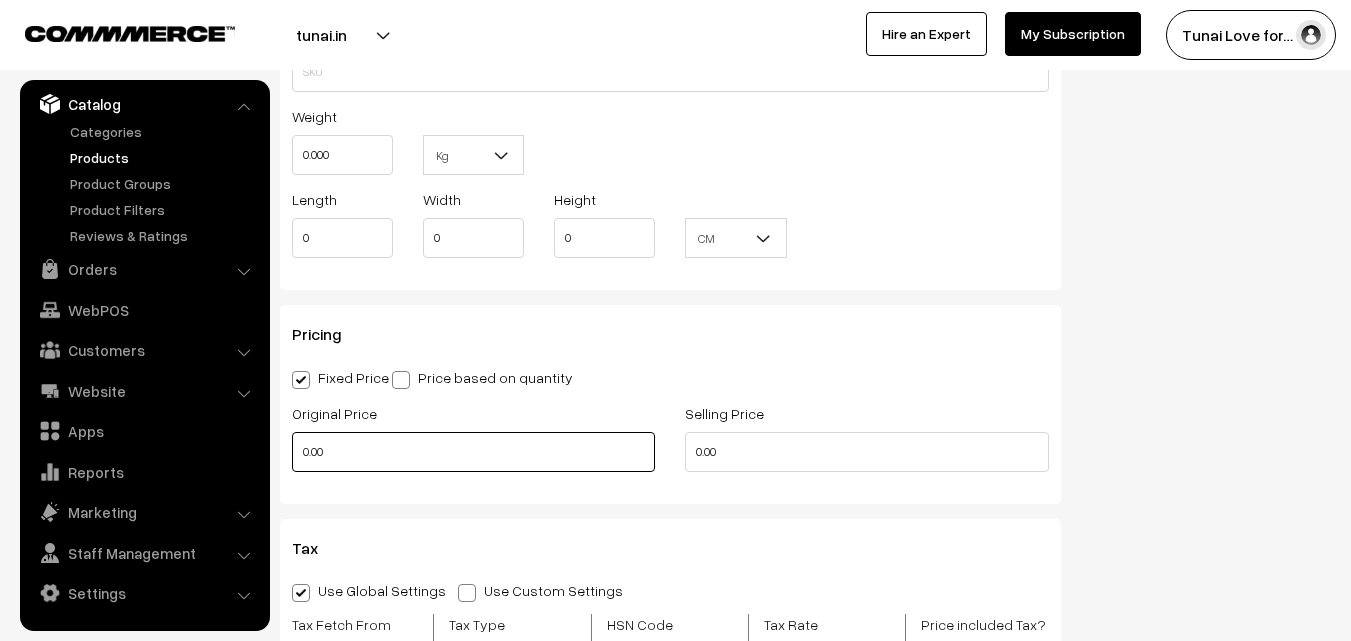 click on "0.00" at bounding box center (473, 452) 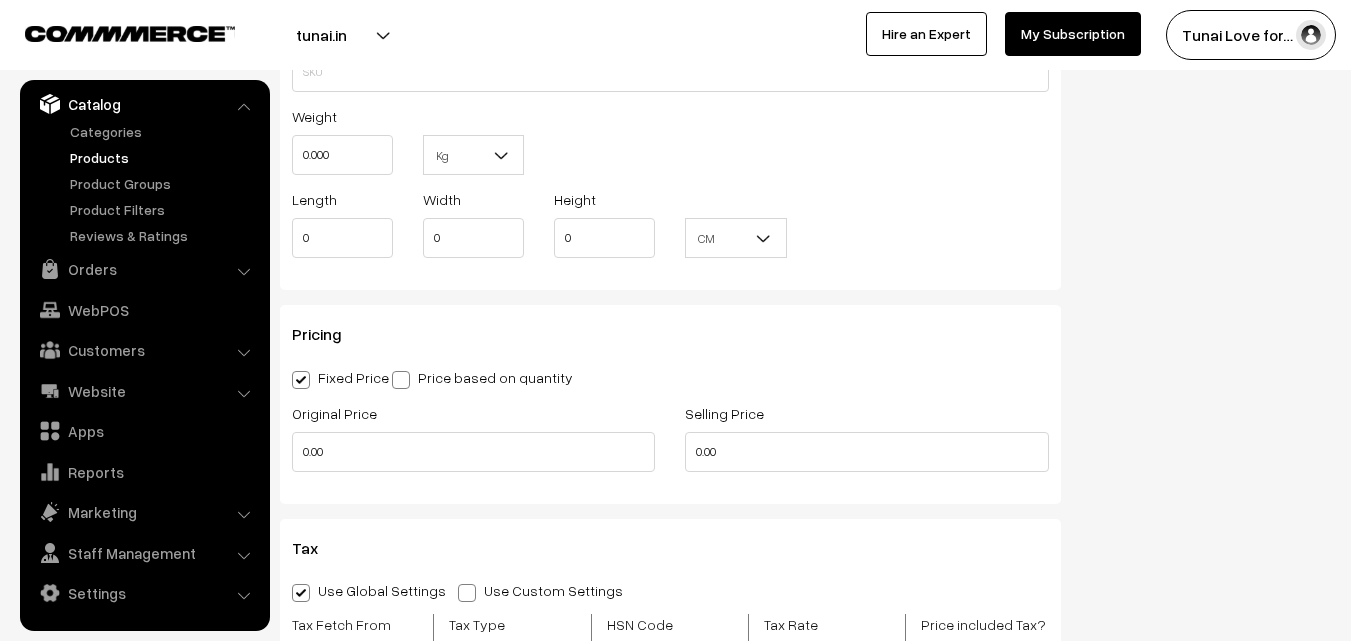 type on "0" 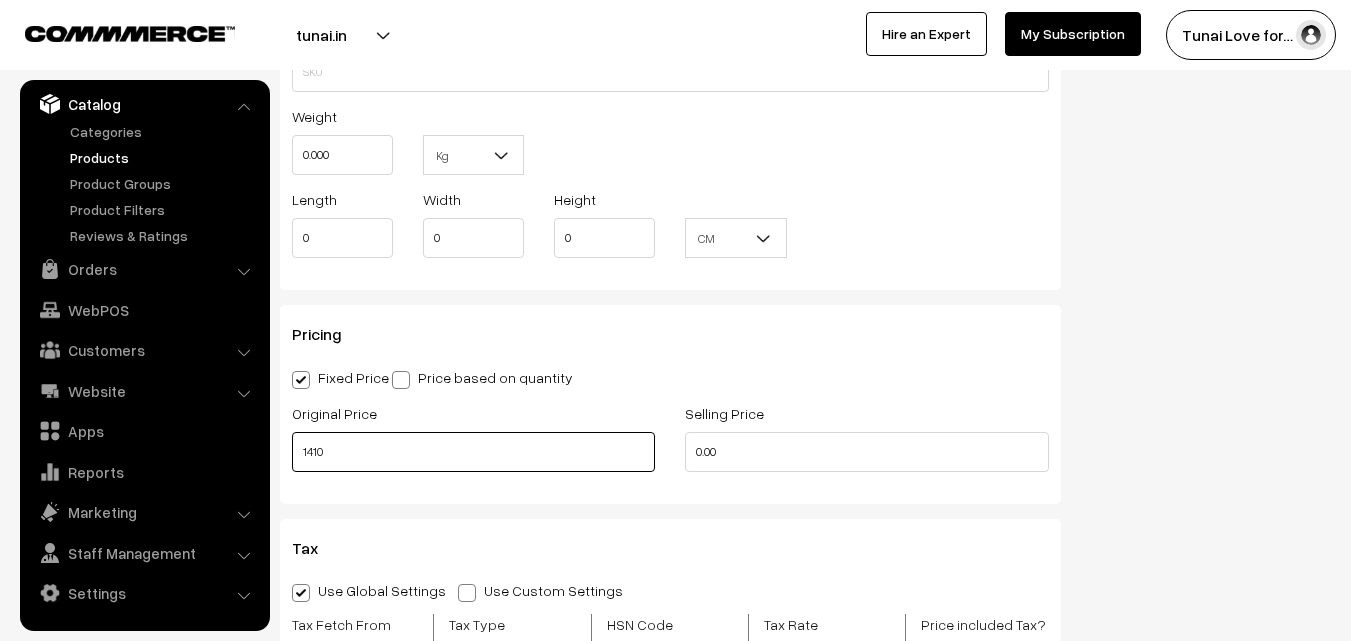 type on "1410" 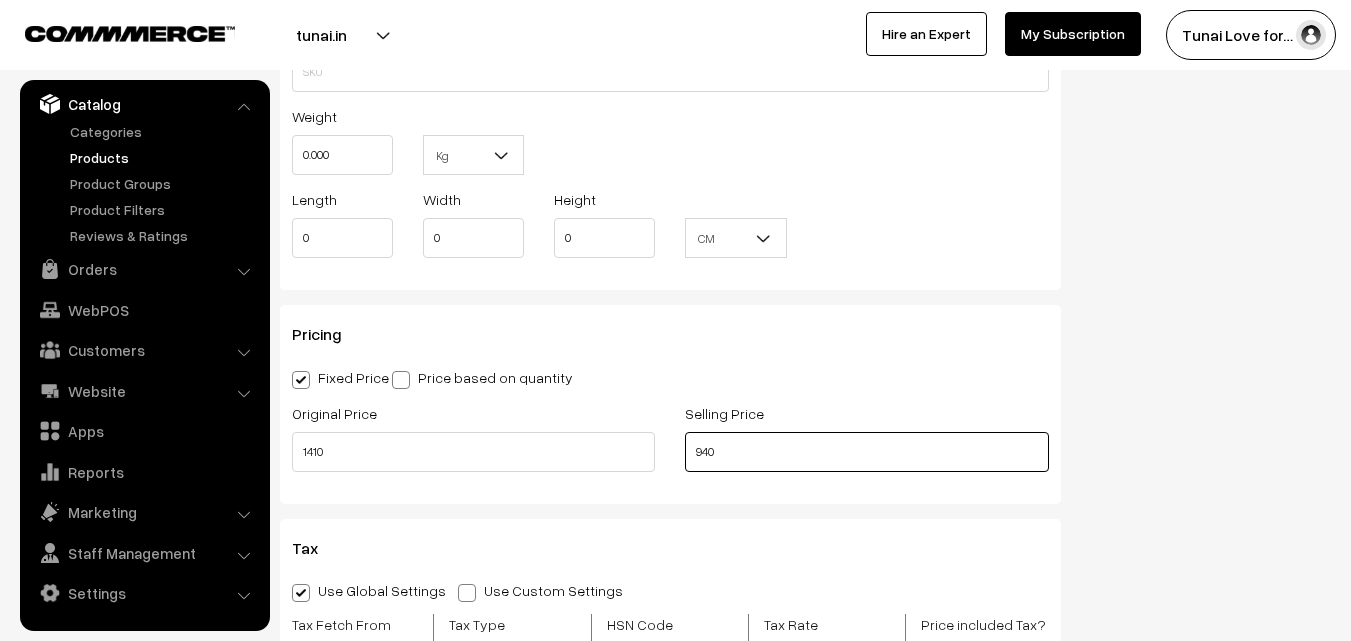 type on "940" 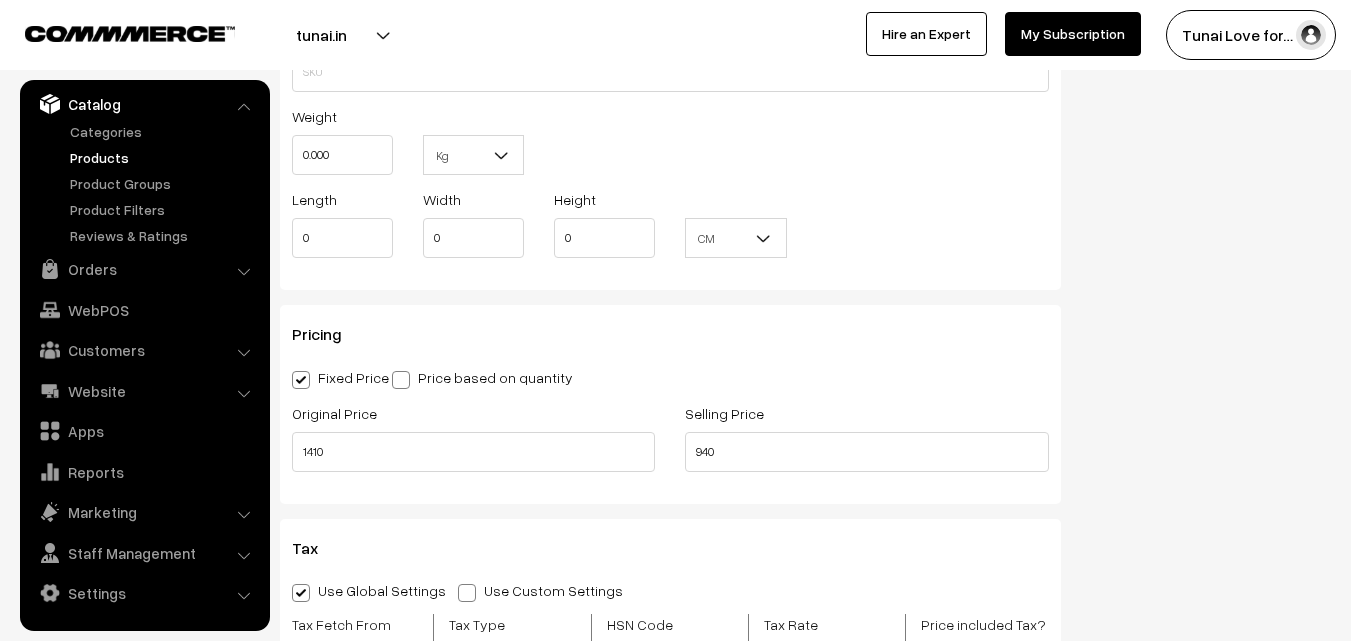 click on "Status of the Product
Active
Inactive
Product Type
-- Select --
-- Select --
Publish Date
Hand Picked Related Products
Product Tags
Product Label" at bounding box center (1211, -62) 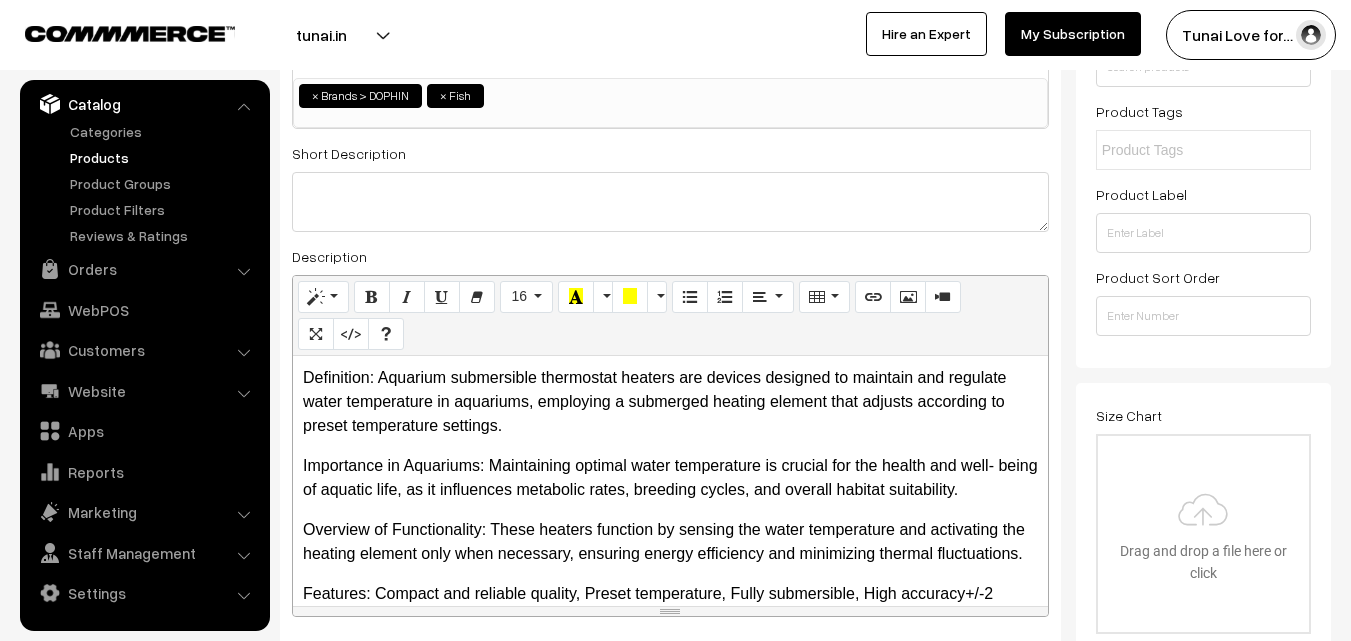 scroll, scrollTop: 0, scrollLeft: 0, axis: both 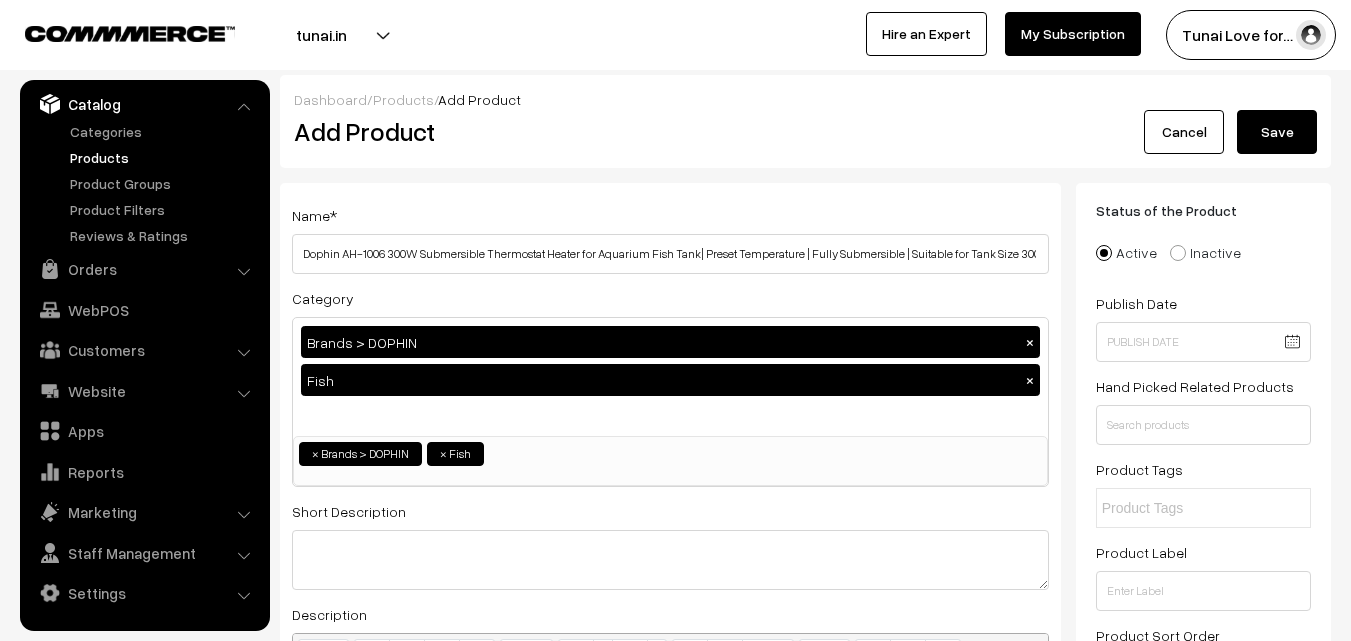 click on "Save" at bounding box center (1277, 132) 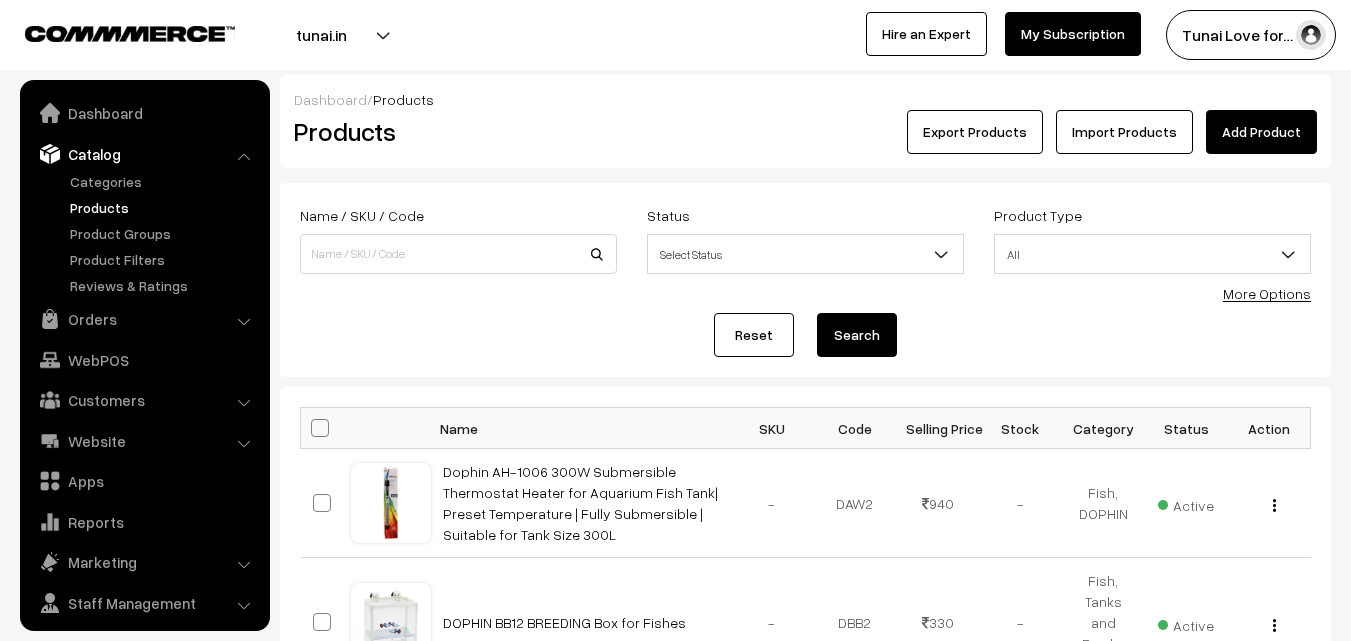 scroll, scrollTop: 0, scrollLeft: 0, axis: both 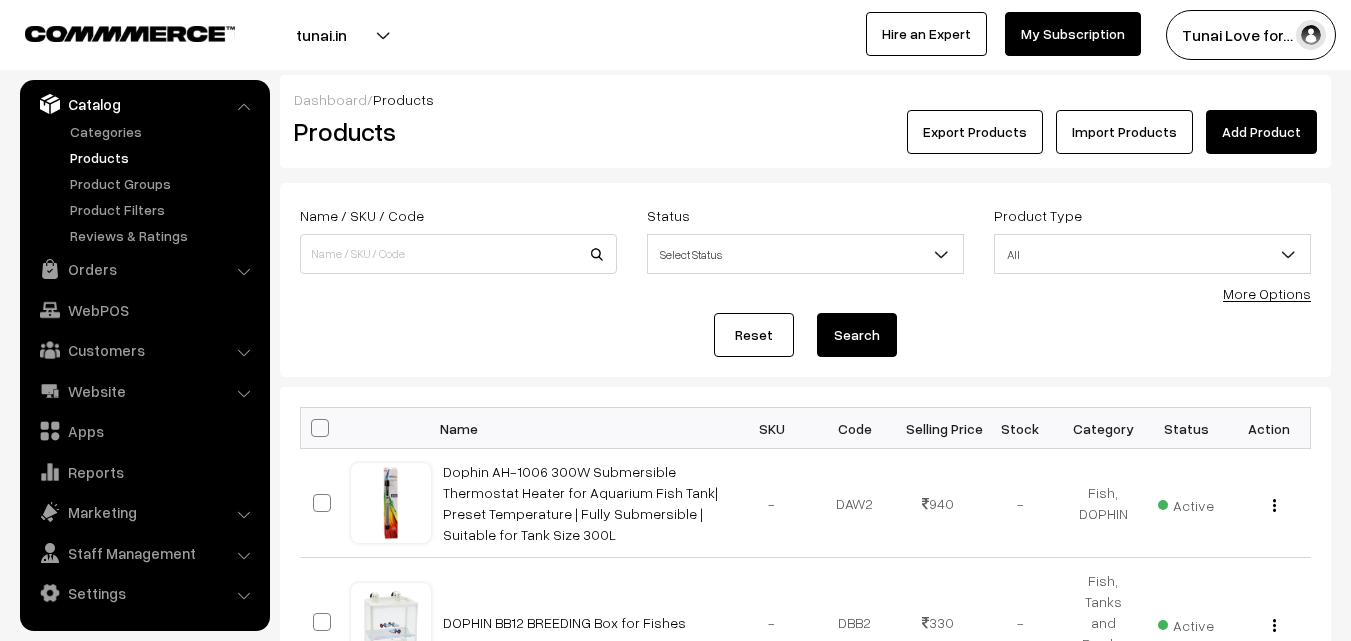 click on "Add Product" at bounding box center (1261, 132) 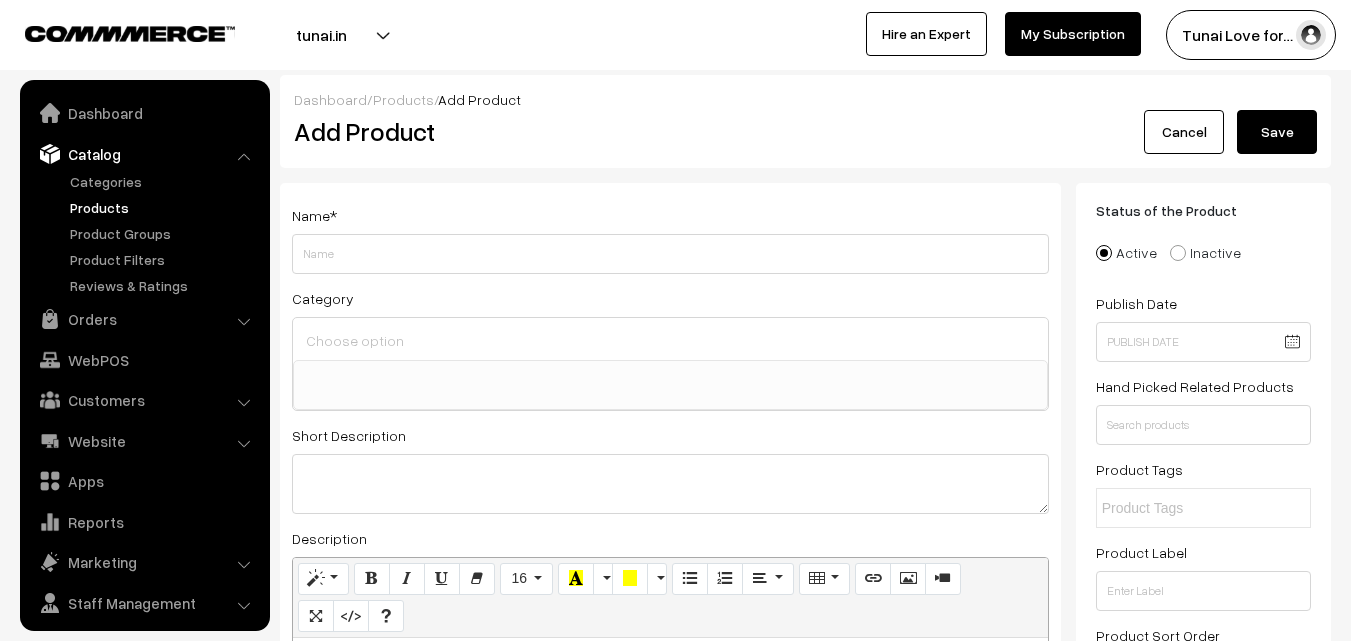 select 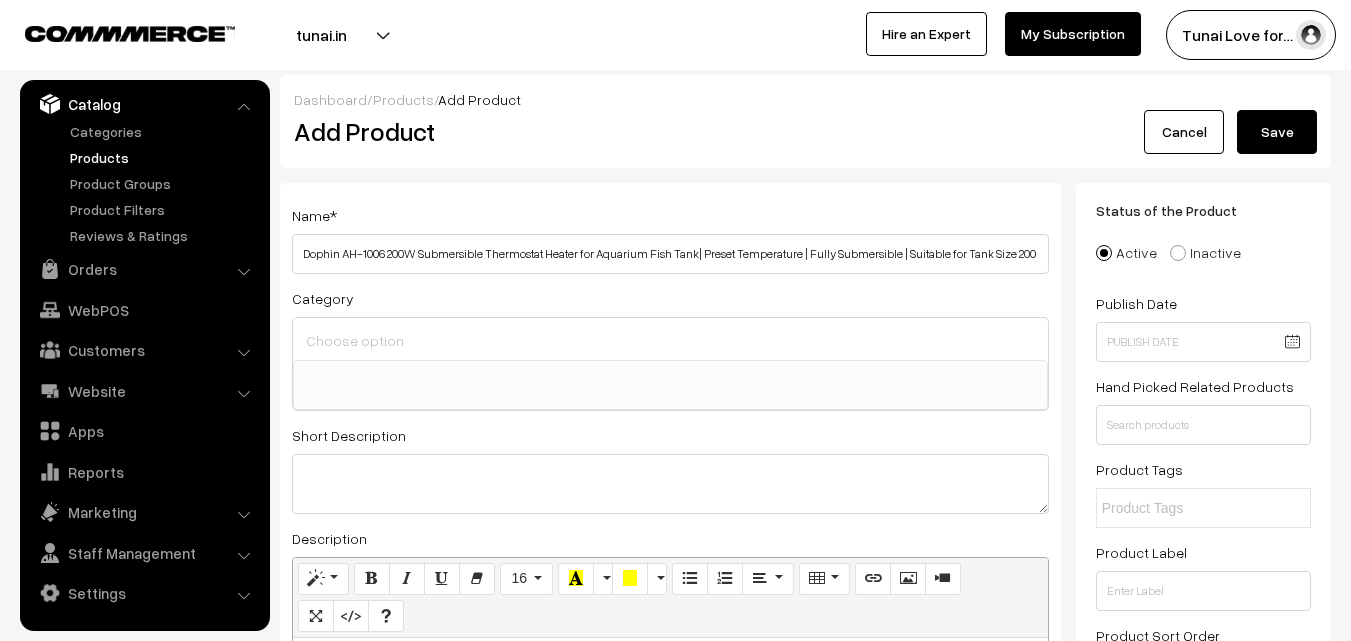 type on "Dophin AH-1006 200W Submersible Thermostat Heater for Aquarium Fish Tank| Preset Temperature | Fully Submersible | Suitable for Tank Size 200L" 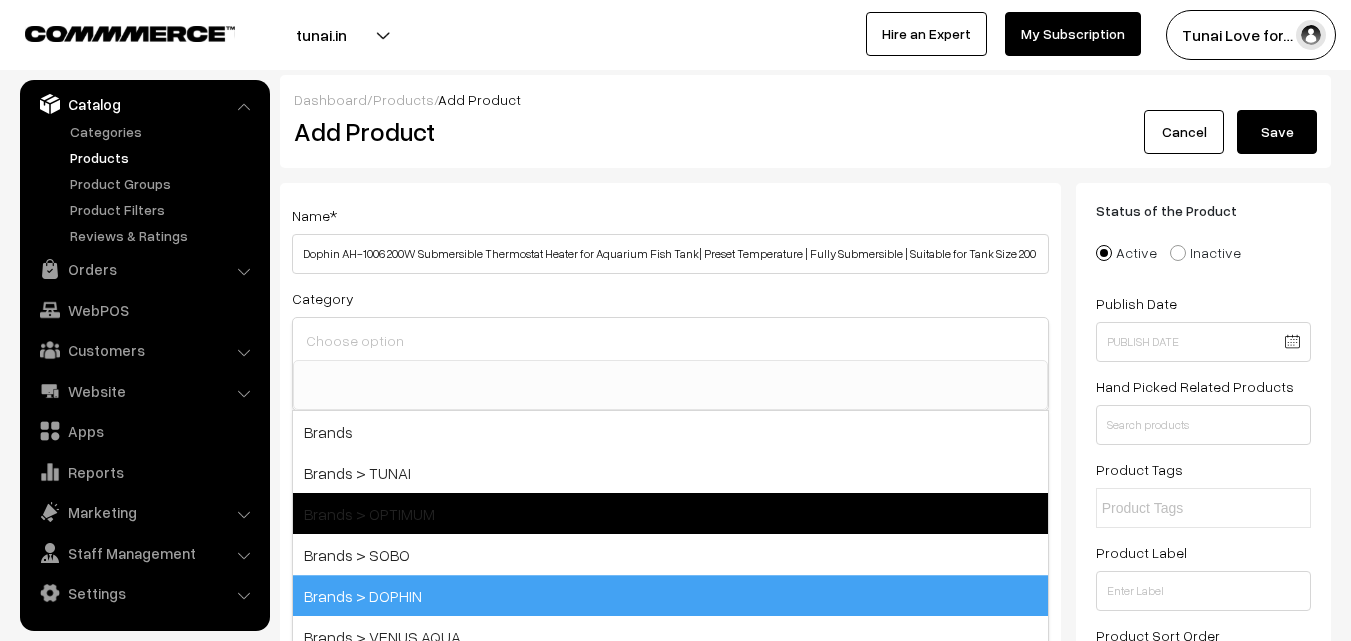 drag, startPoint x: 392, startPoint y: 582, endPoint x: 444, endPoint y: 567, distance: 54.120235 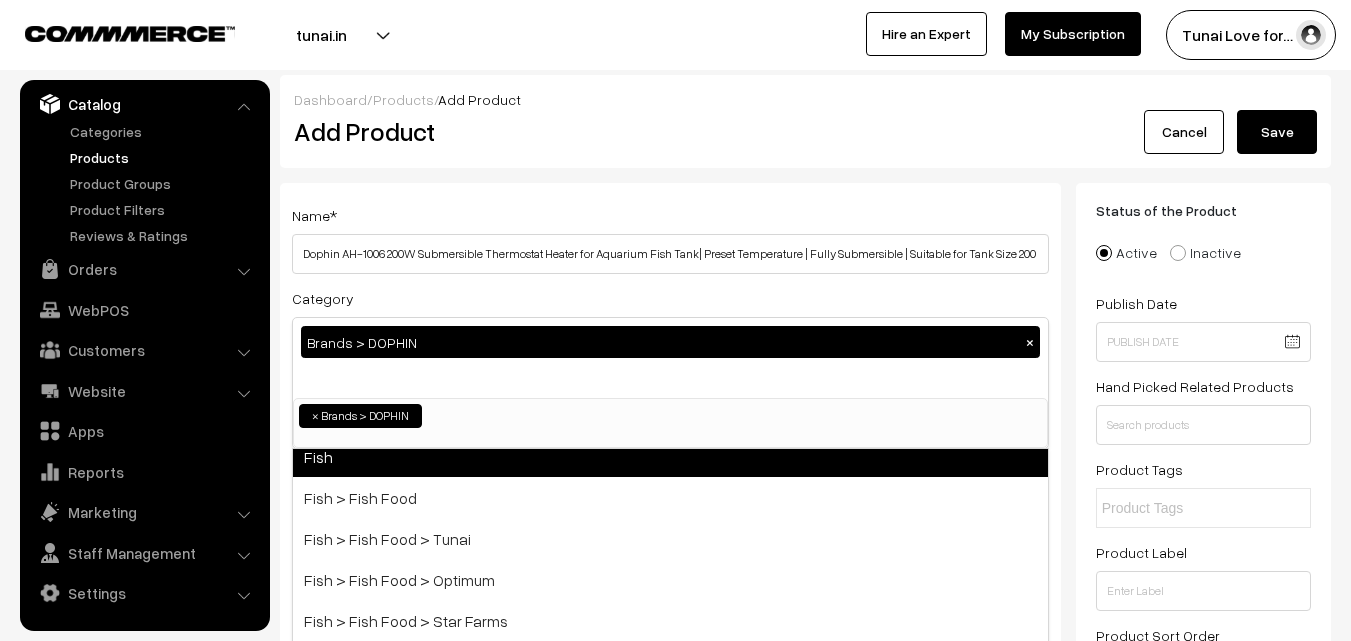 click on "Fish" at bounding box center (670, 456) 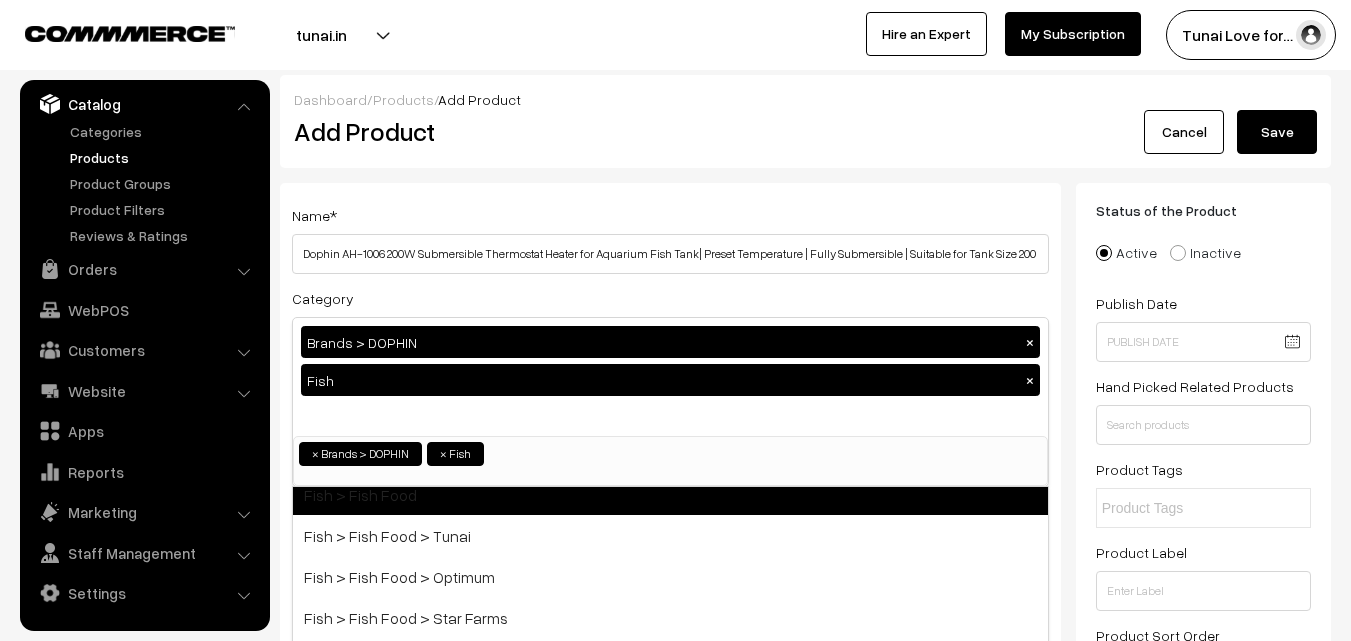 scroll, scrollTop: 259, scrollLeft: 0, axis: vertical 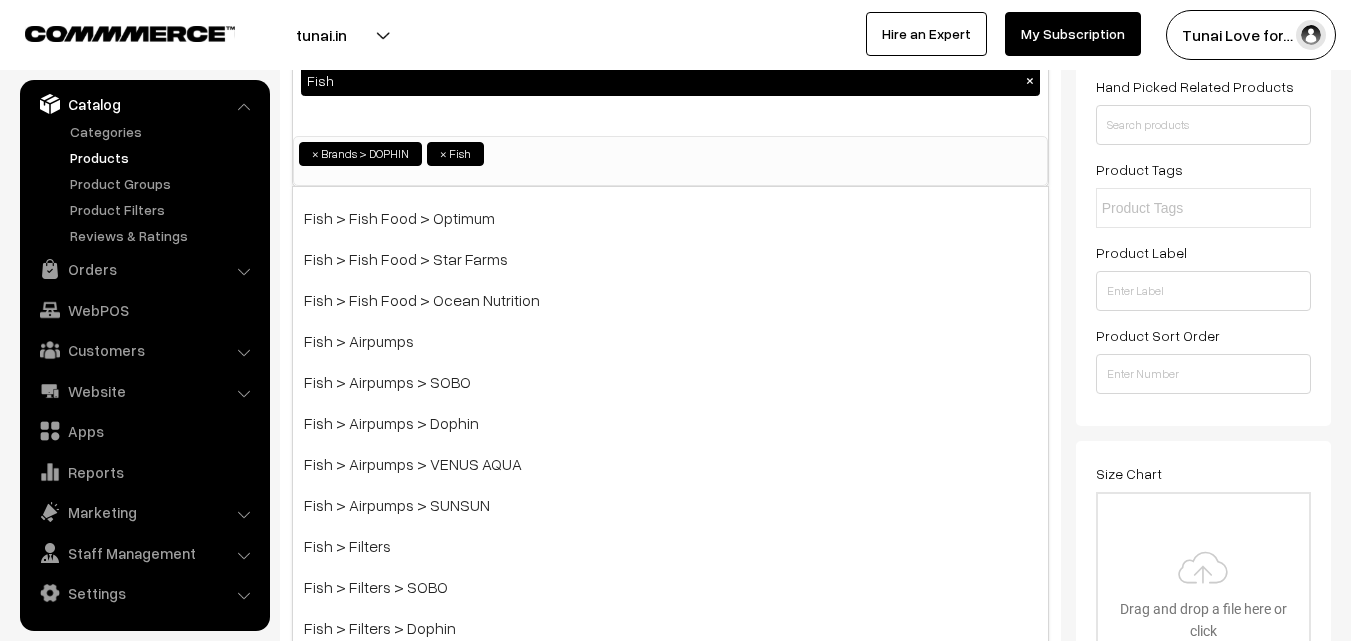 click on "Status of the Product
Active
Inactive
Product Type
-- Select --
-- Select --
Publish Date
Hand Picked Related Products
Product Tags" at bounding box center (1203, 154) 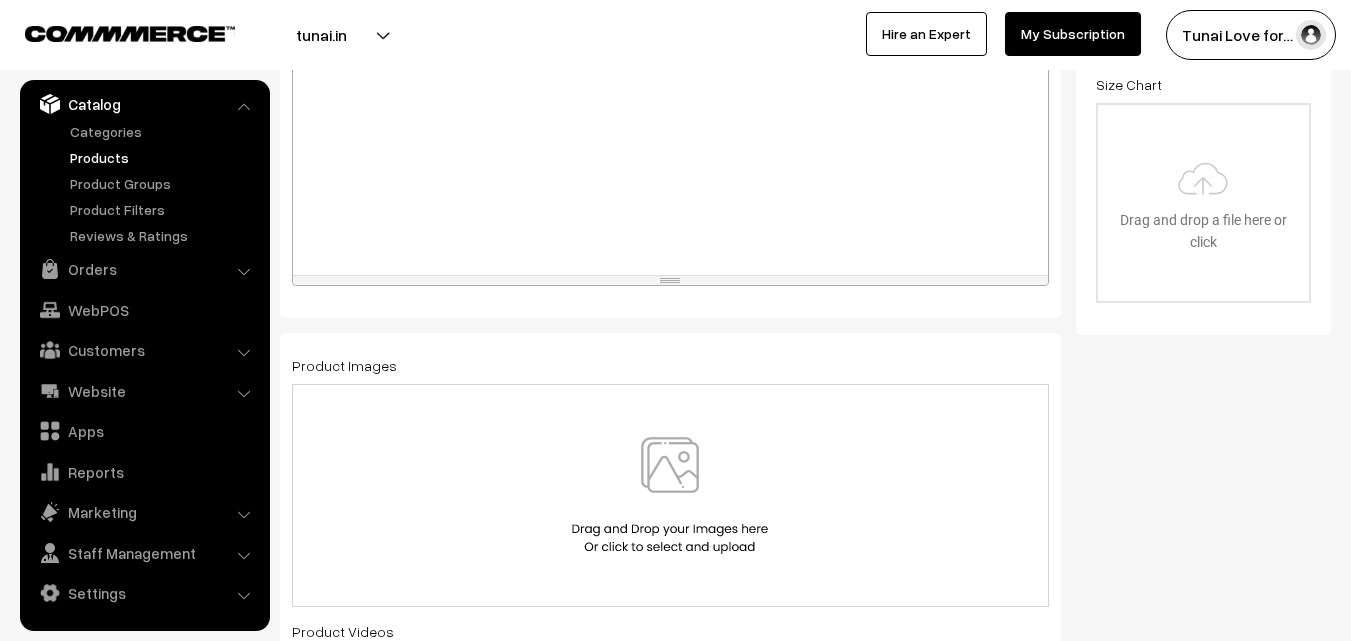 scroll, scrollTop: 700, scrollLeft: 0, axis: vertical 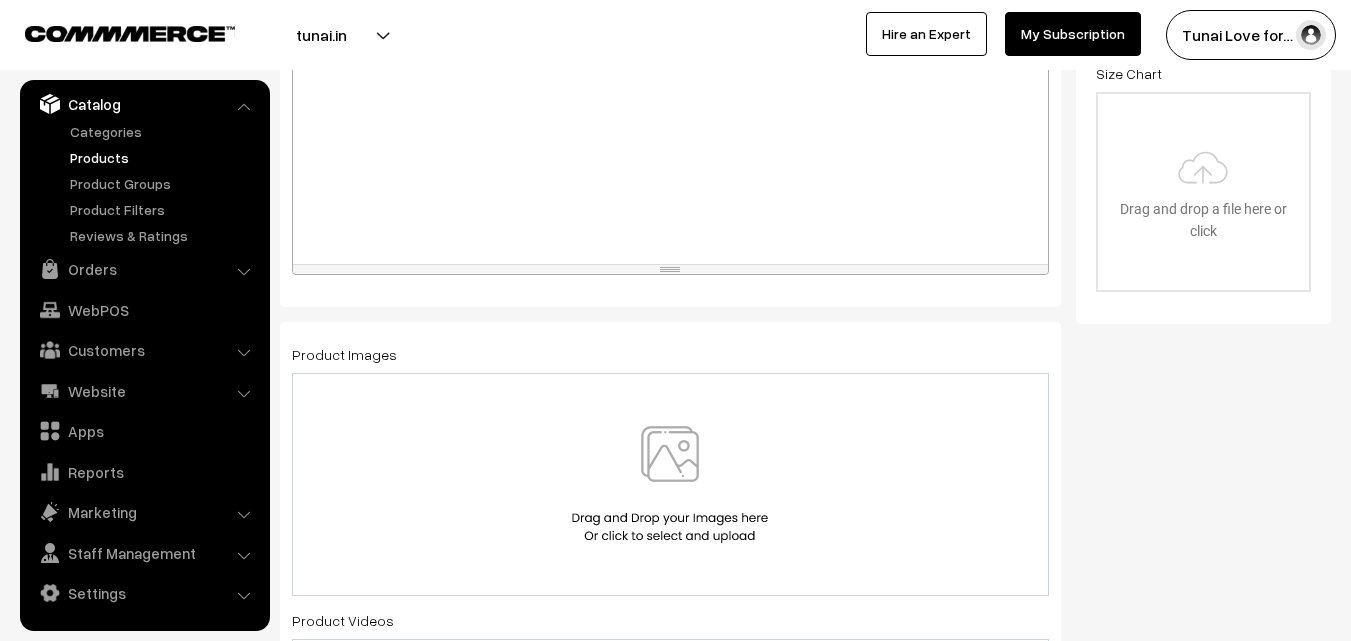 click at bounding box center [670, 139] 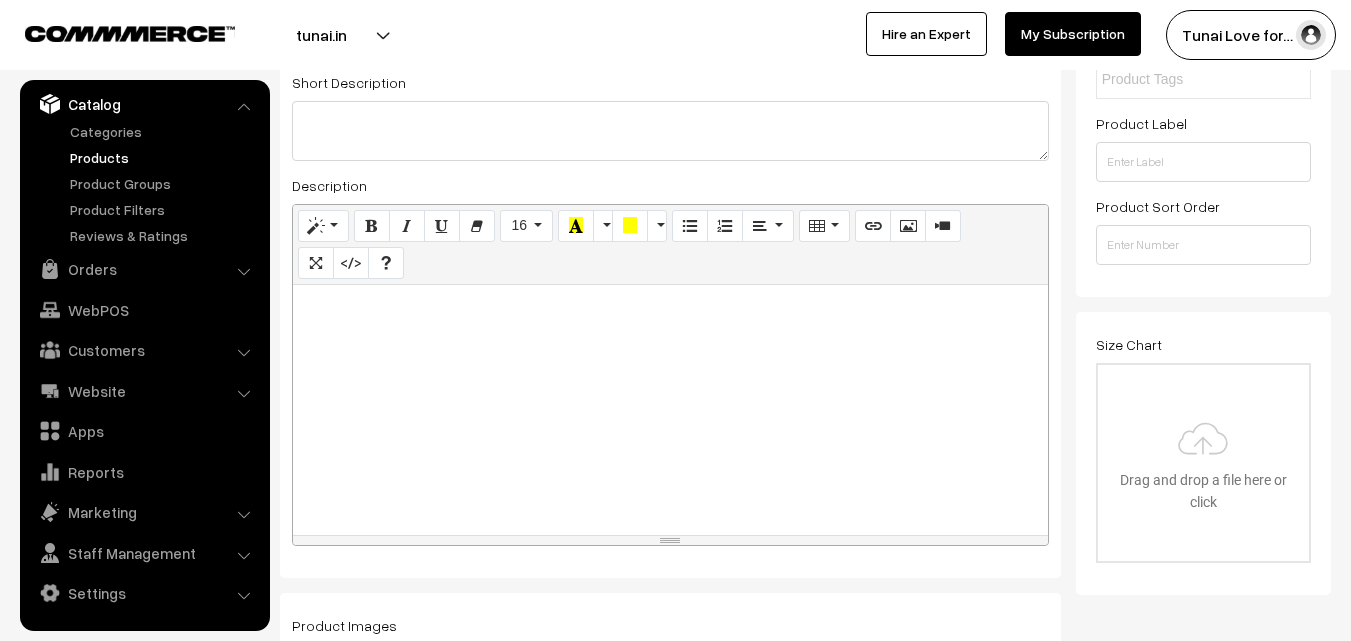 scroll, scrollTop: 400, scrollLeft: 0, axis: vertical 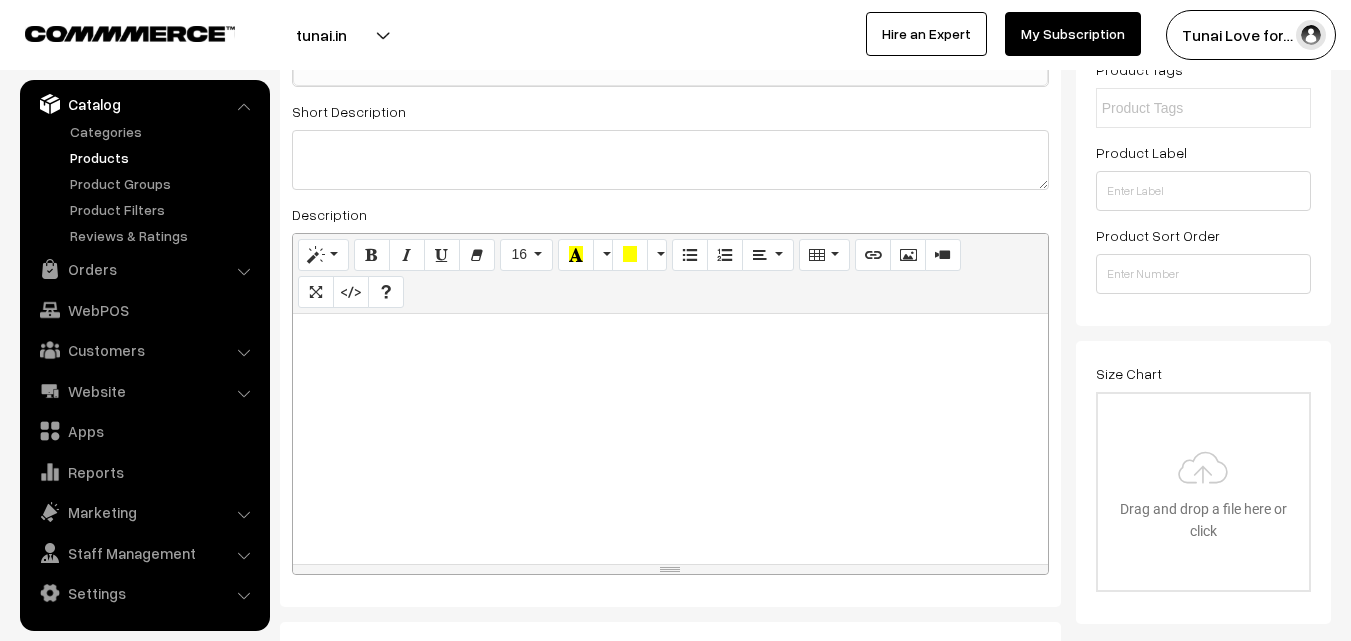 paste 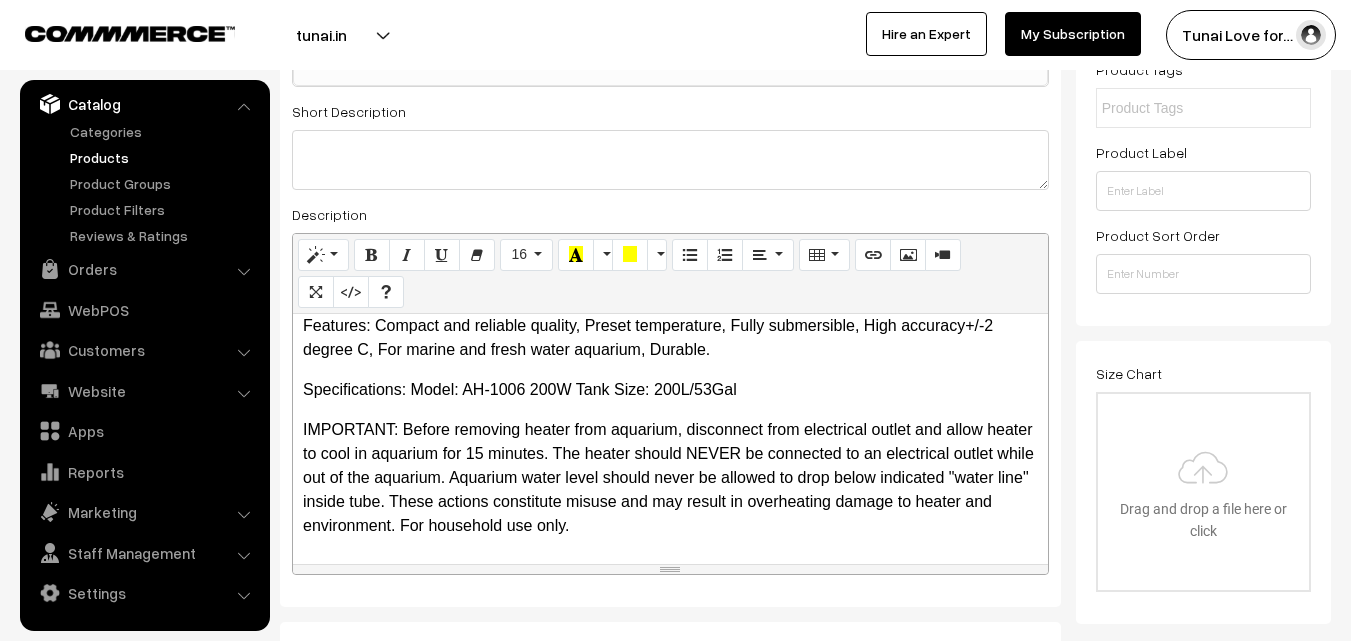 scroll, scrollTop: 250, scrollLeft: 0, axis: vertical 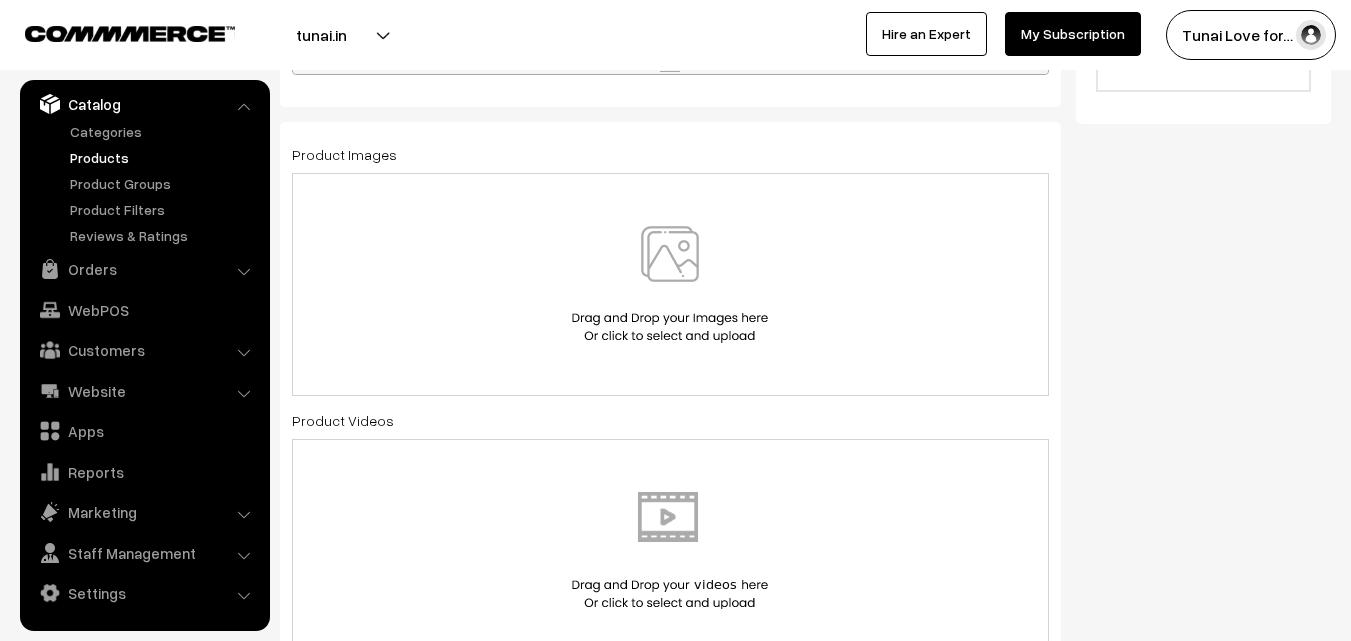 click at bounding box center [670, 284] 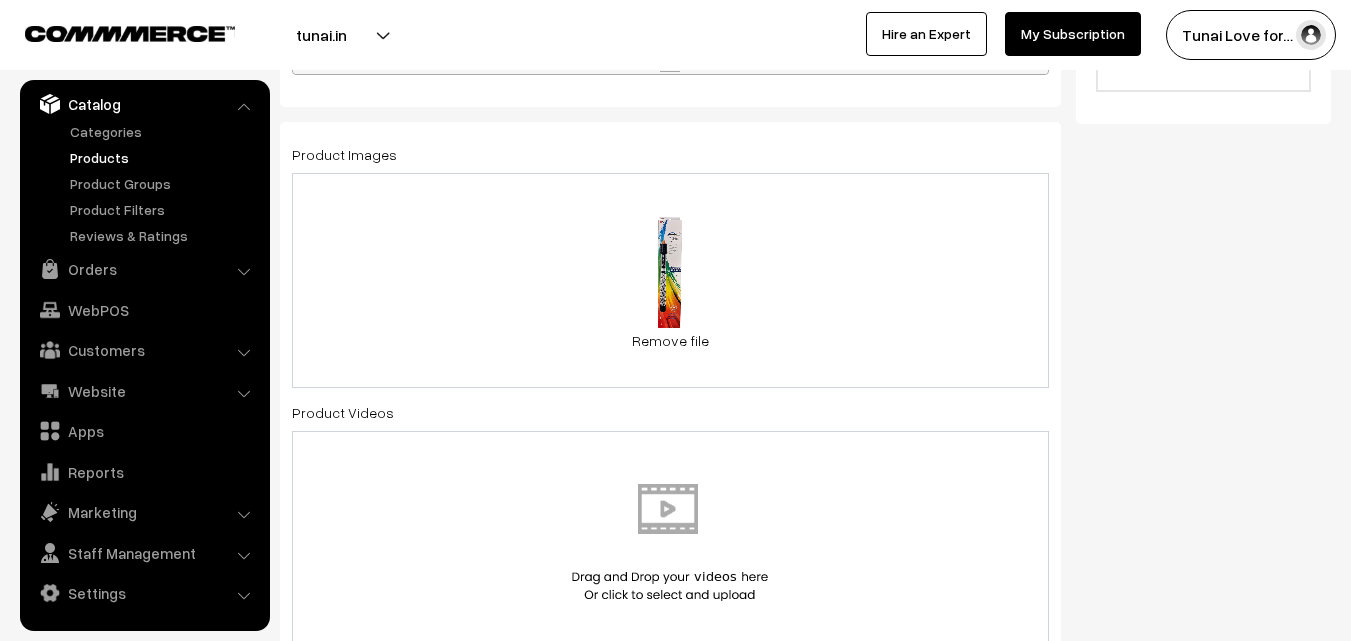 click on "70  KB      61XSP4lwcbL._SL1500_.jpg                         Check                                                      Error                                                           Remove file" at bounding box center [670, 280] 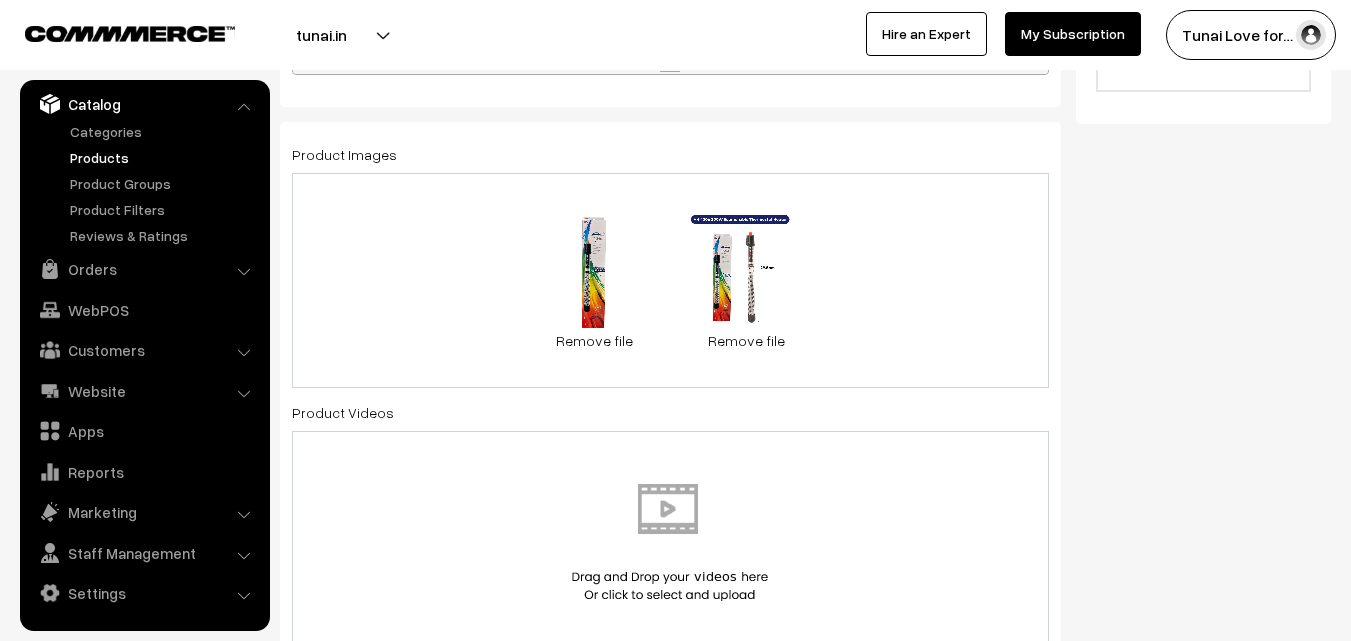 click on "70  KB      61XSP4lwcbL._SL1500_.jpg                         Check                                                      Error                                                           Remove file            0.1  MB      611+f8VzWQL._SL1500_.jpg                         Check                                                      Error                                                           Remove file" at bounding box center (670, 280) 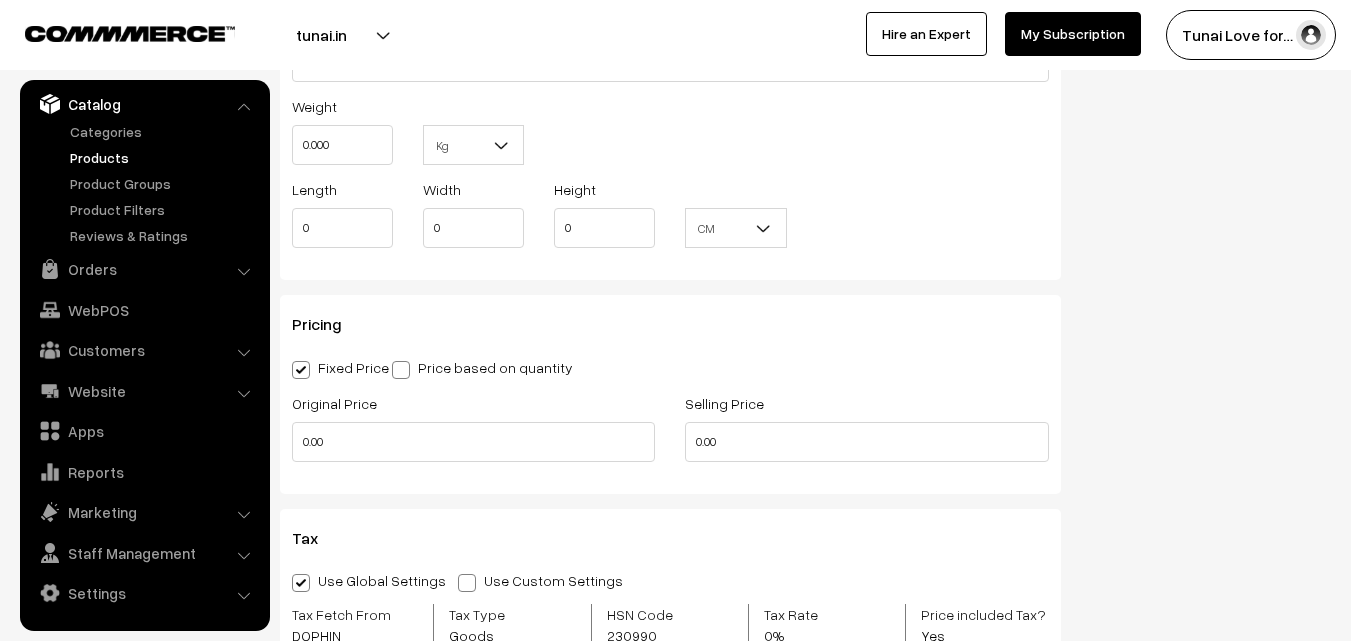 scroll, scrollTop: 1600, scrollLeft: 0, axis: vertical 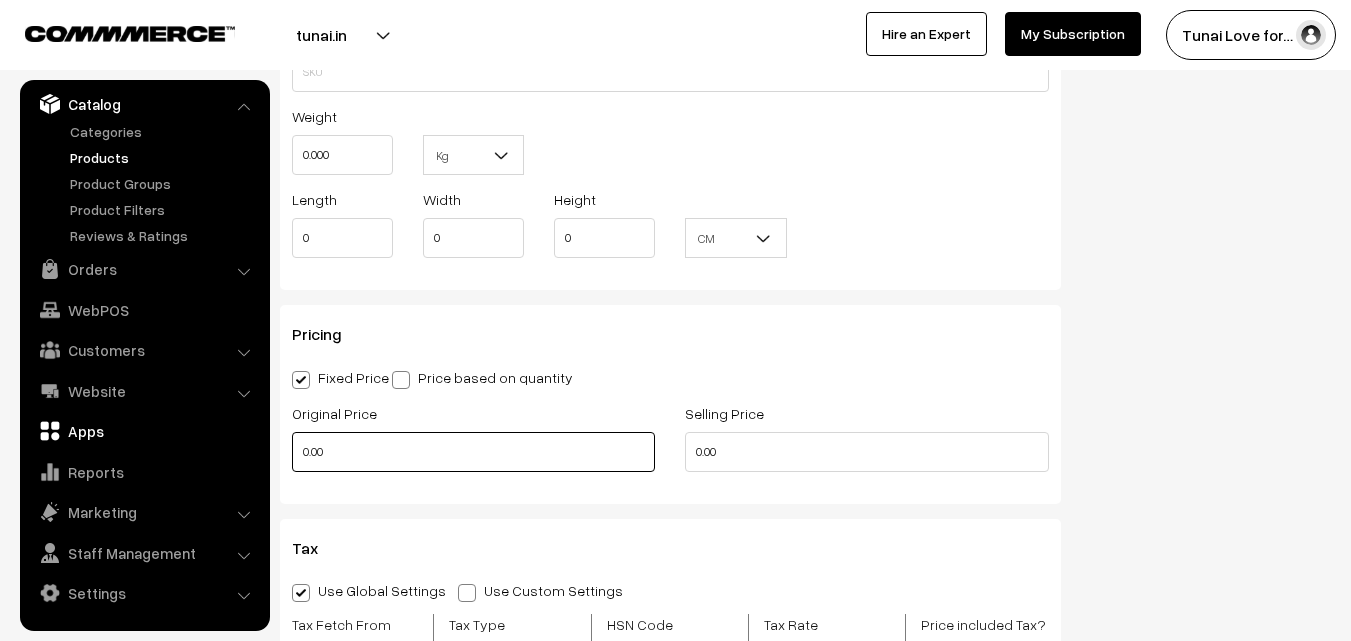 drag, startPoint x: 348, startPoint y: 454, endPoint x: 254, endPoint y: 443, distance: 94.641426 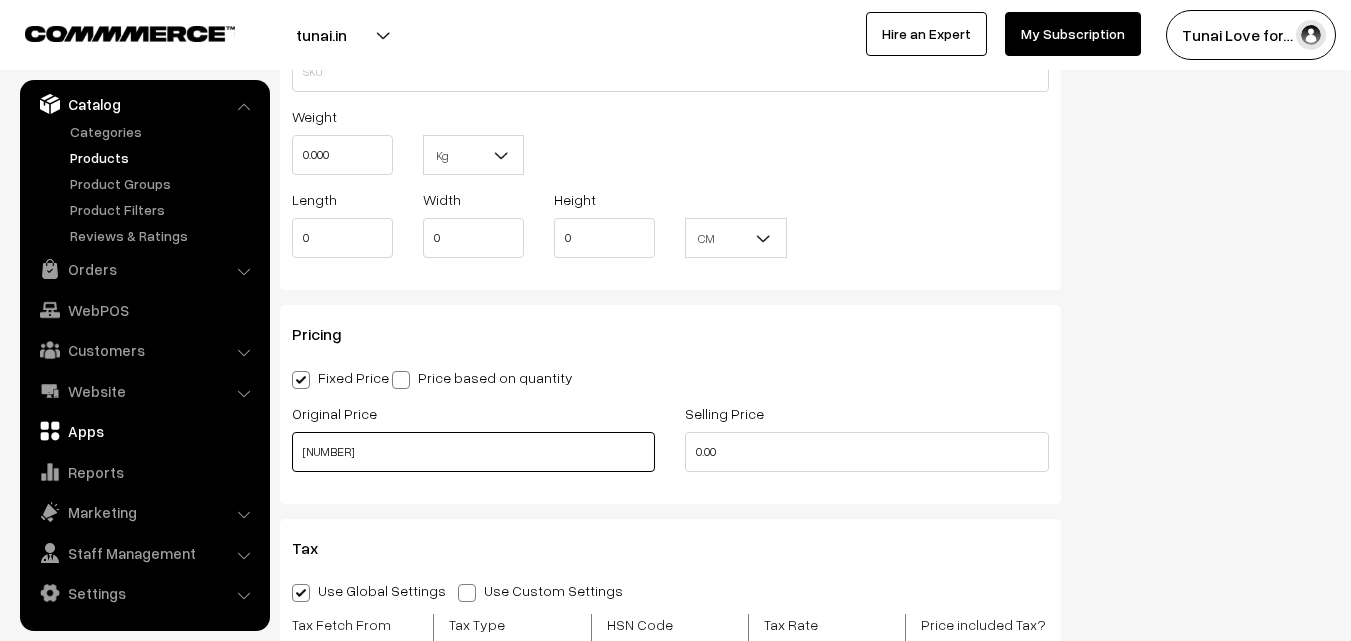 type on "1335" 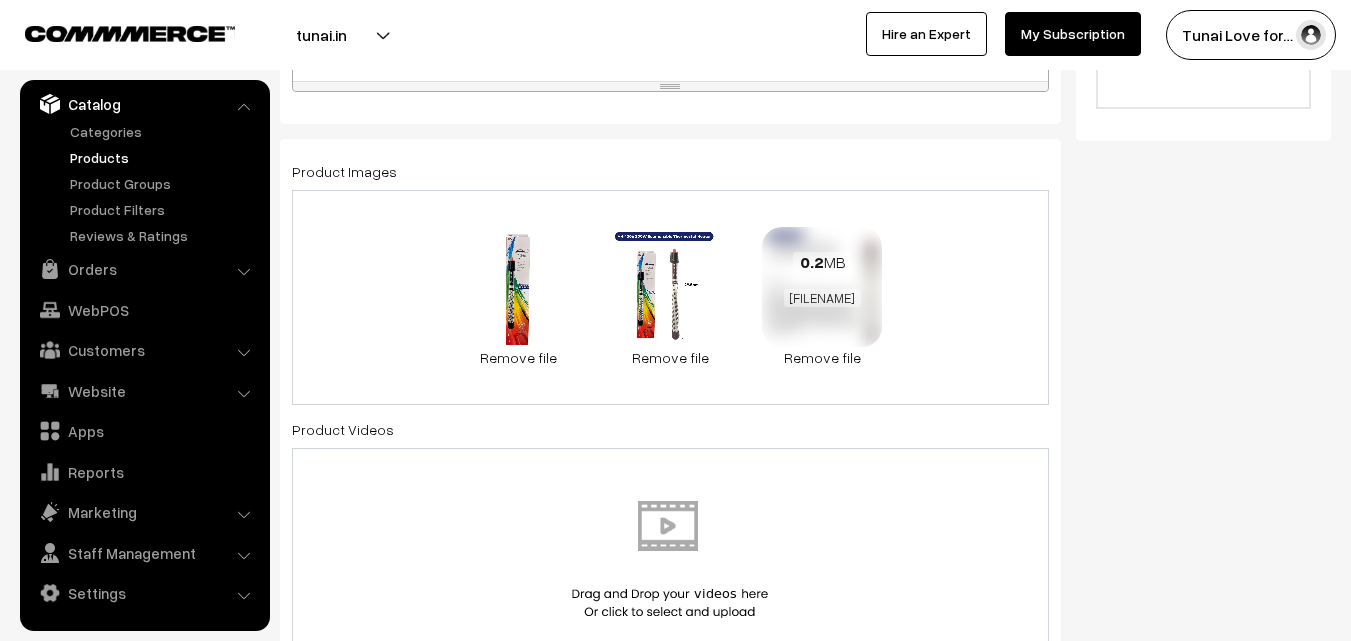 scroll, scrollTop: 600, scrollLeft: 0, axis: vertical 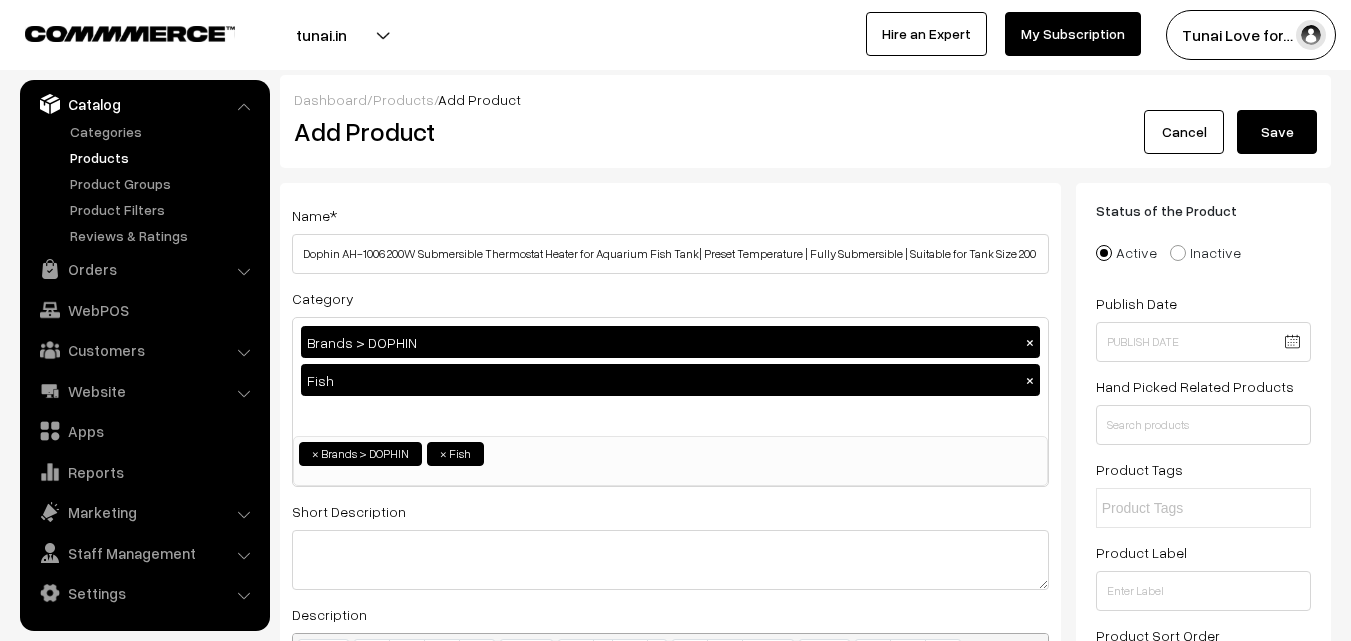 type on "890" 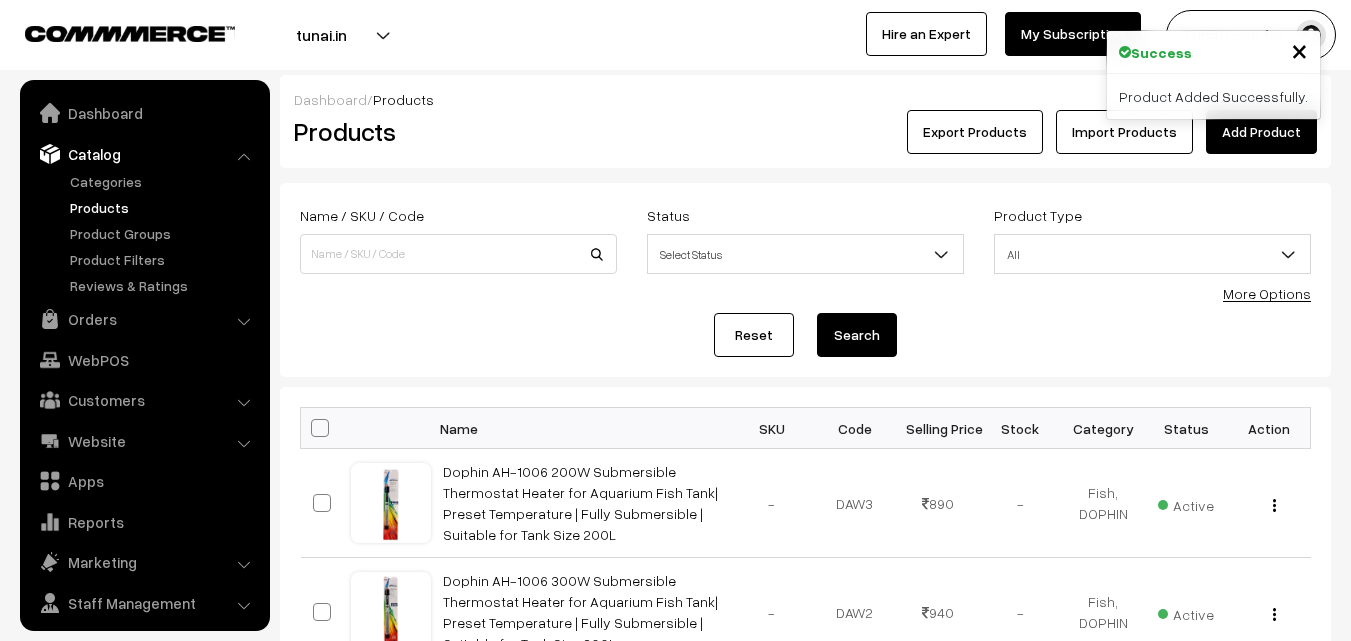 scroll, scrollTop: 0, scrollLeft: 0, axis: both 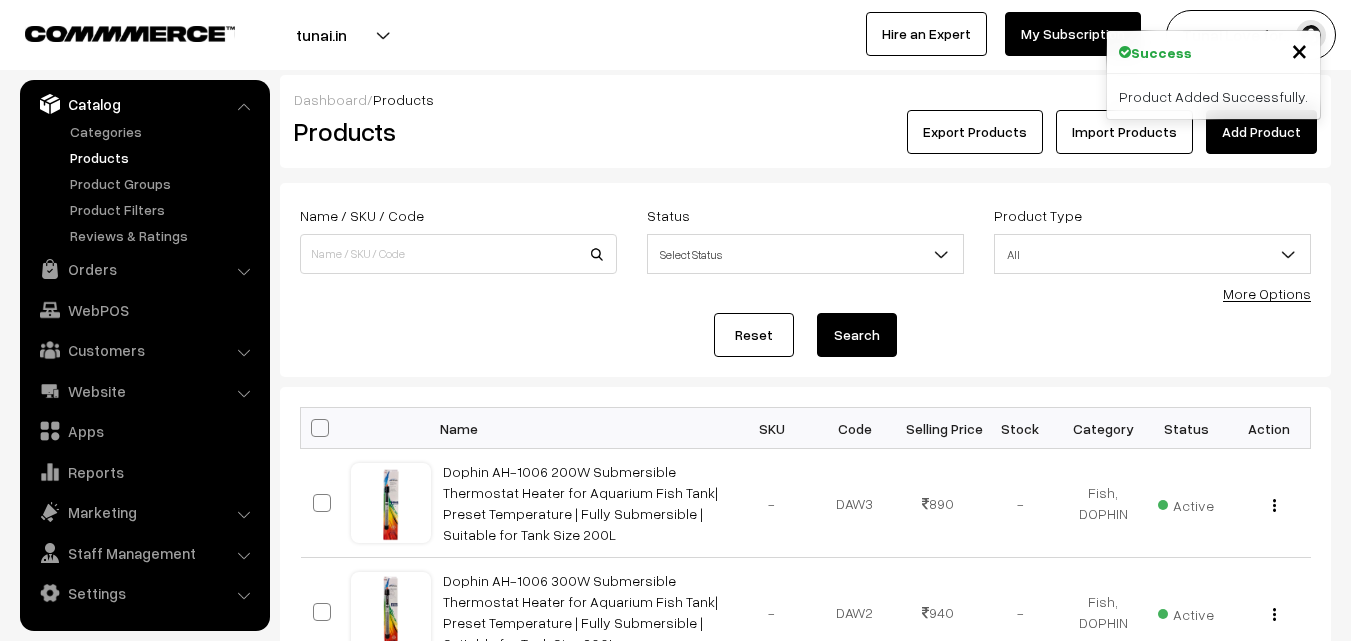 click on "Add Product" at bounding box center [1261, 132] 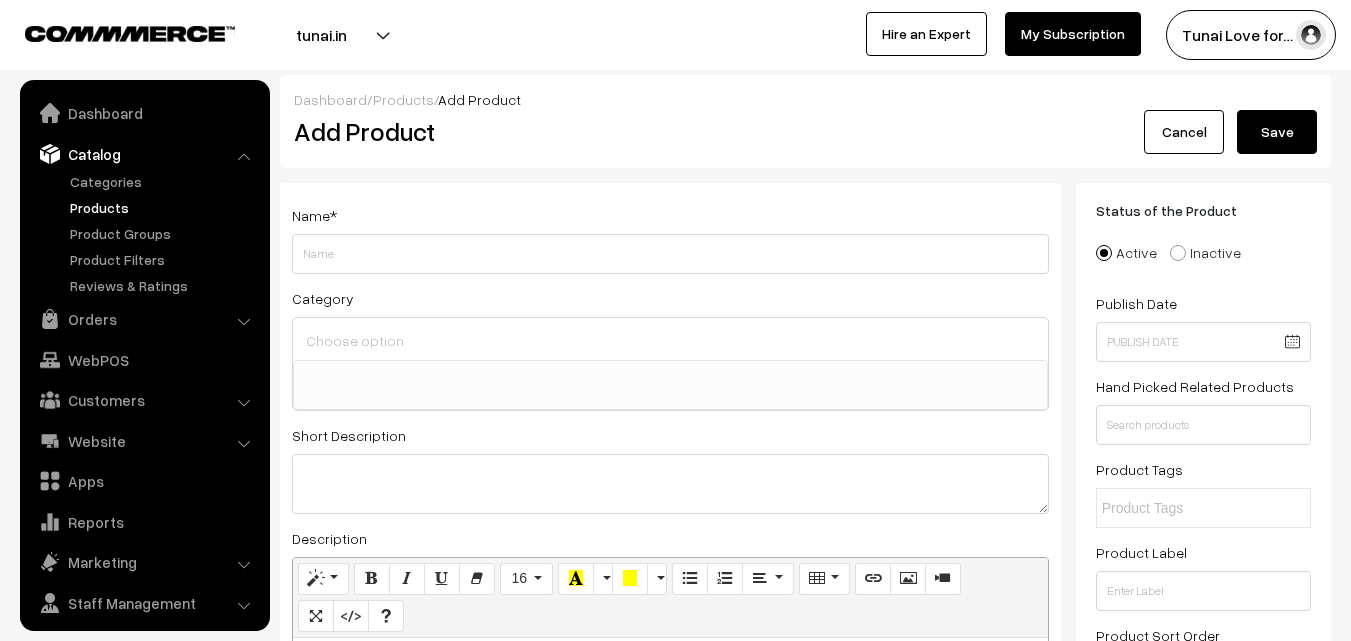 select 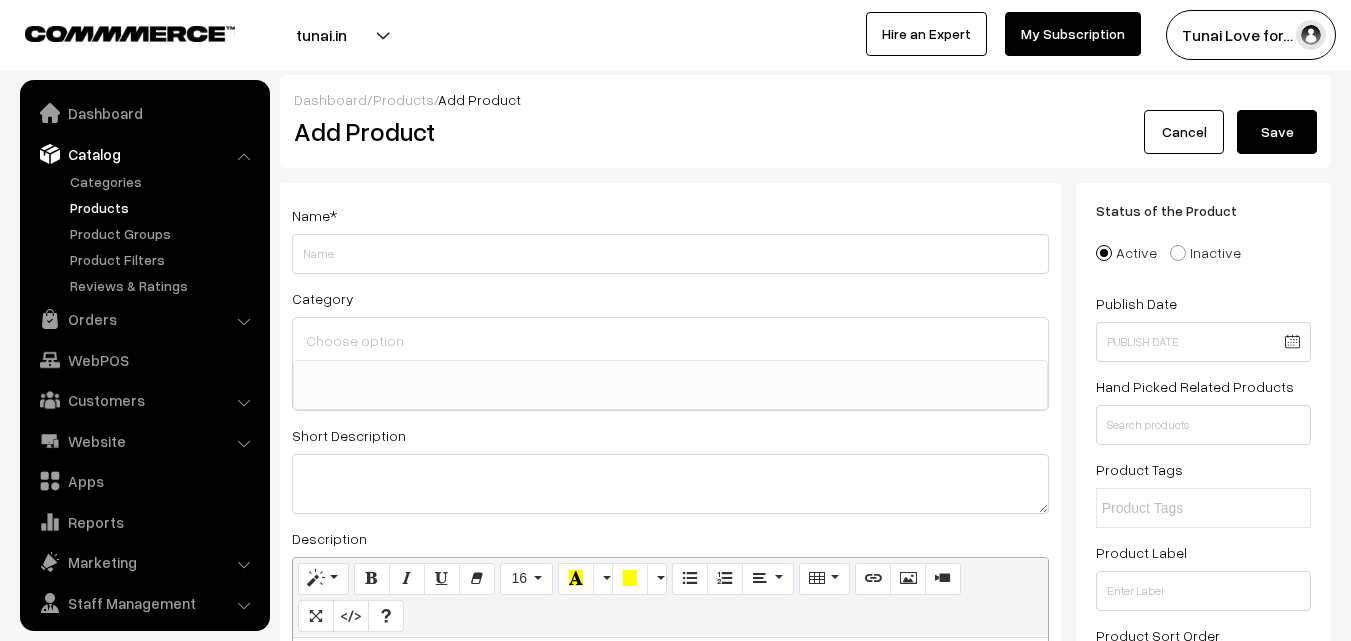 scroll, scrollTop: 0, scrollLeft: 0, axis: both 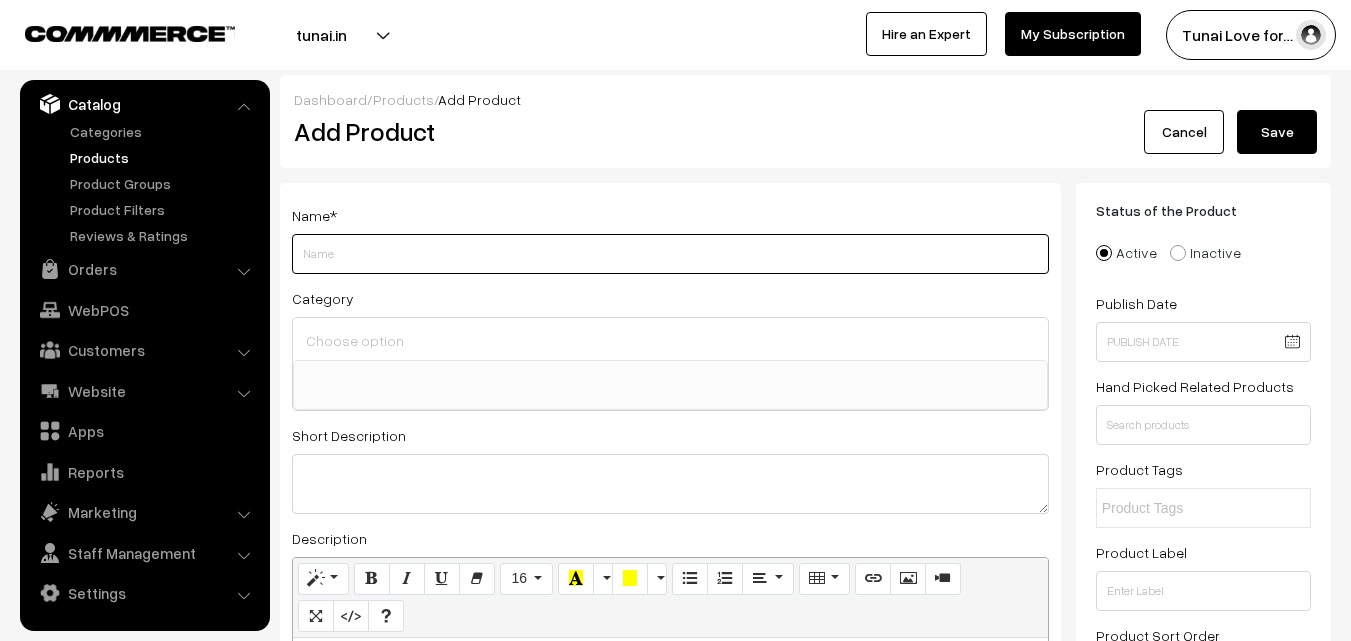 paste on "Dophin P200 Submersible Pump [AC 220-240V 50Hz 3.1W 300 L/HR ] - Central Fish Aquarium" 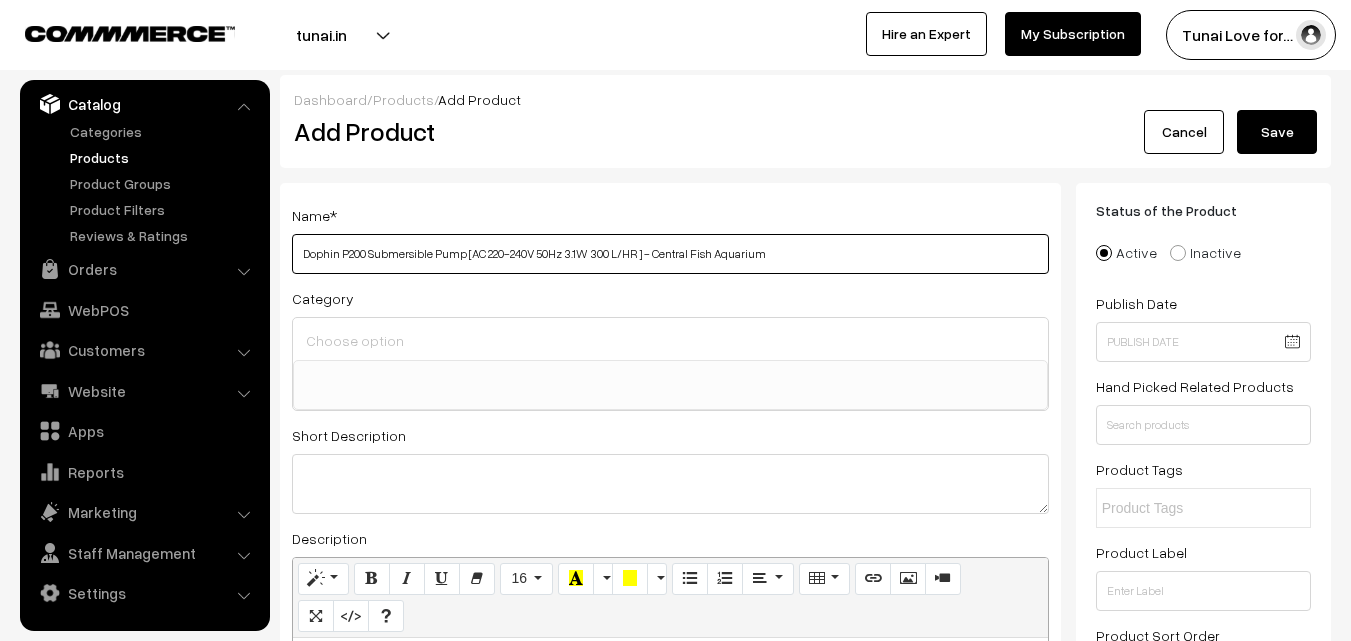 type on "Dophin P200 Submersible Pump [AC 220-240V 50Hz 3.1W 300 L/HR ] - Central Fish Aquarium" 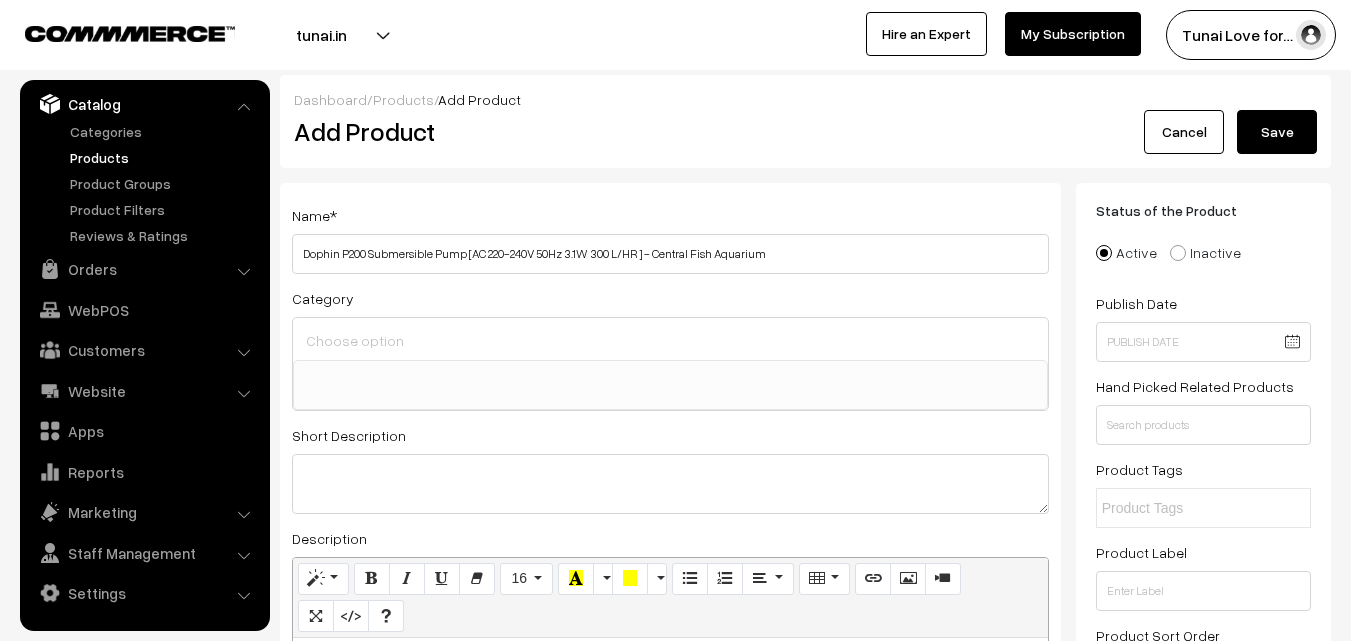 click at bounding box center (670, 340) 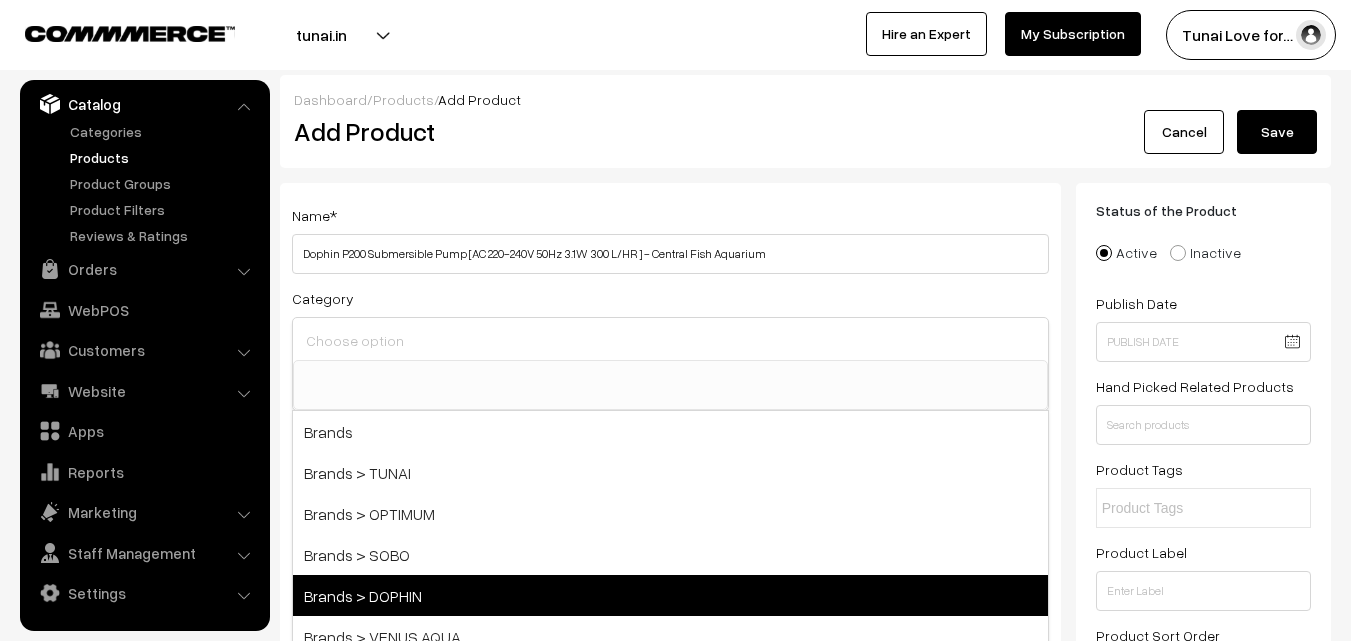 click on "Brands > DOPHIN" at bounding box center [670, 595] 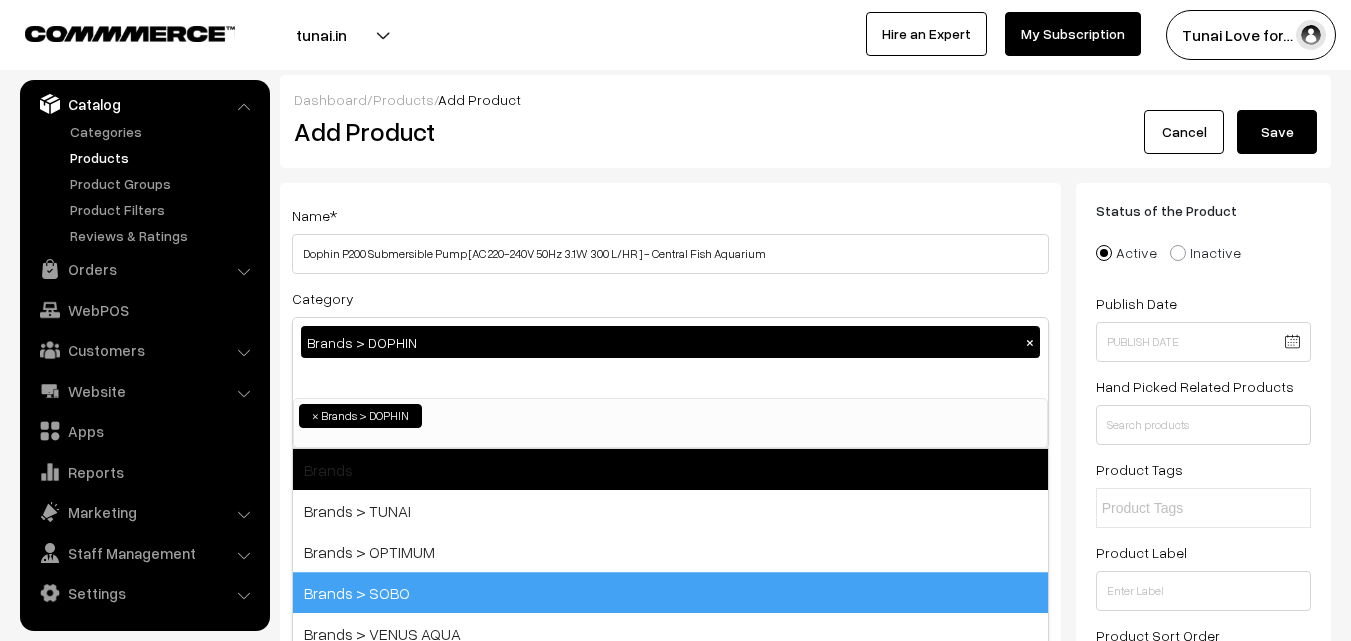 scroll, scrollTop: 17, scrollLeft: 0, axis: vertical 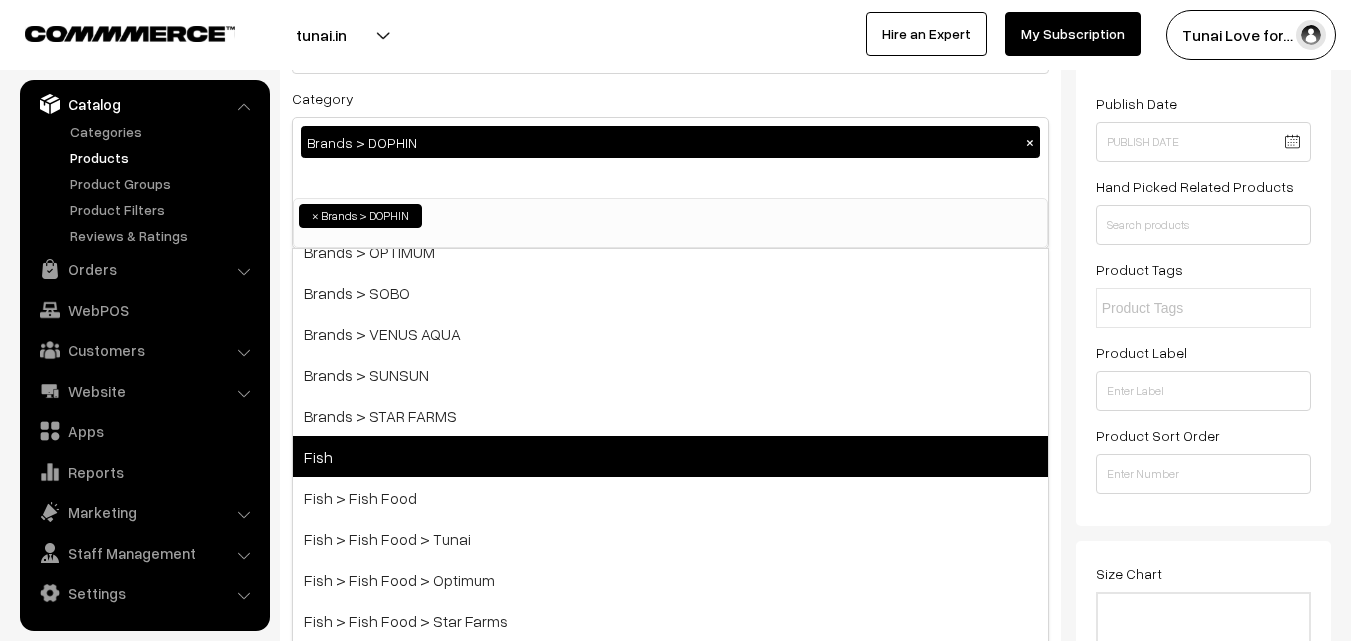 click on "Fish" at bounding box center [670, 456] 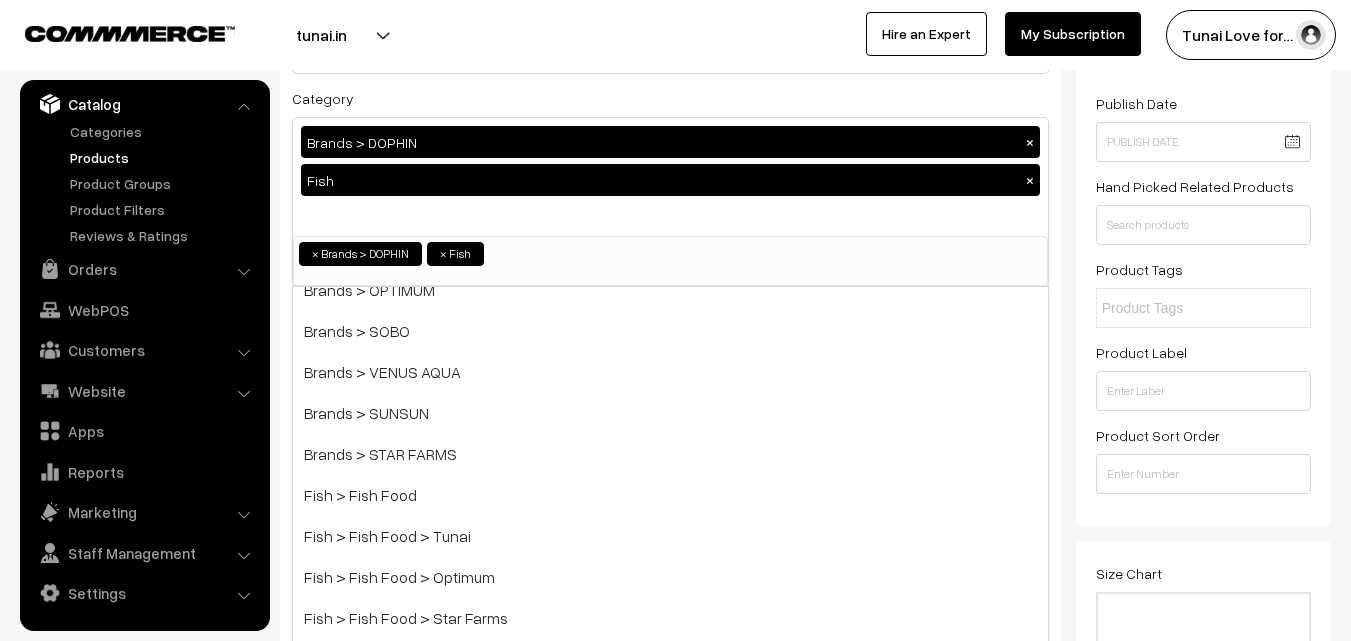 click on "Name  *
Dophin P200 Submersible Pump [AC 220-240V 50Hz 3.1W 300 L/HR ] - Central Fish Aquarium
Category
Brands > DOPHIN × Fish ×
Brands
Brands > TUNAI
Brands > OPTIMUM
Brands > SOBO
Brands > DOPHIN
Brands > VENUS AQUA
Brands > SUNSUN
Brands > STAR FARMS Fish" at bounding box center [670, 1342] 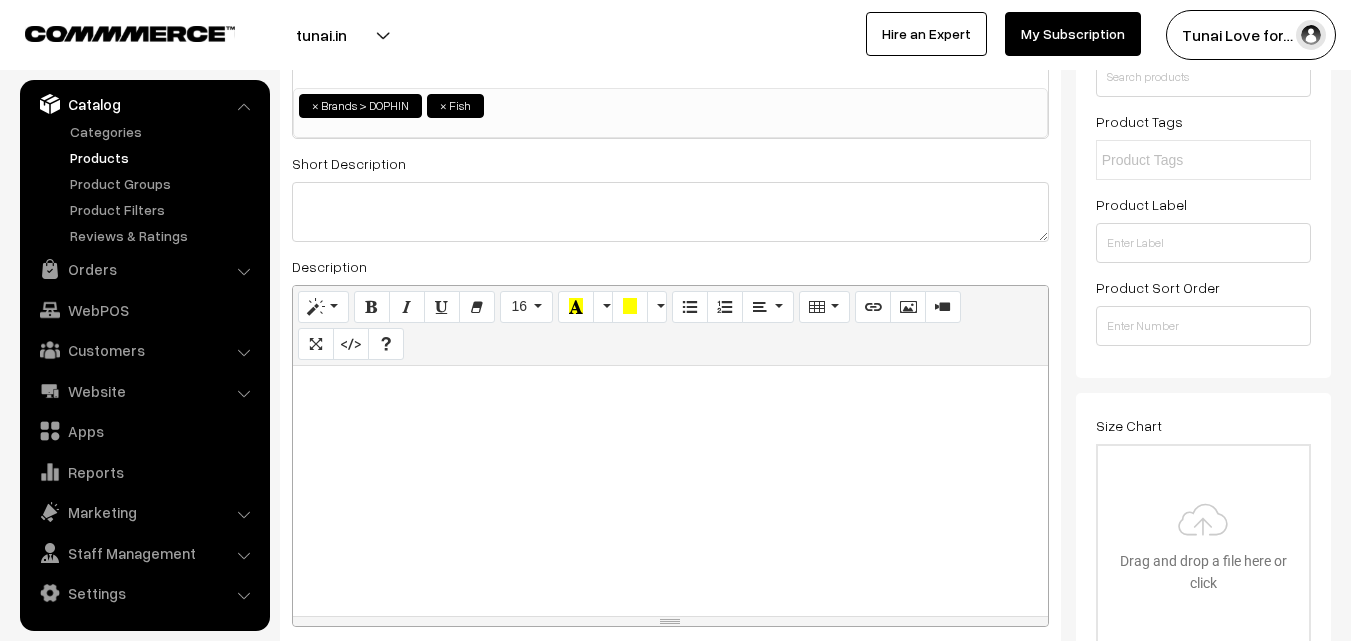 scroll, scrollTop: 400, scrollLeft: 0, axis: vertical 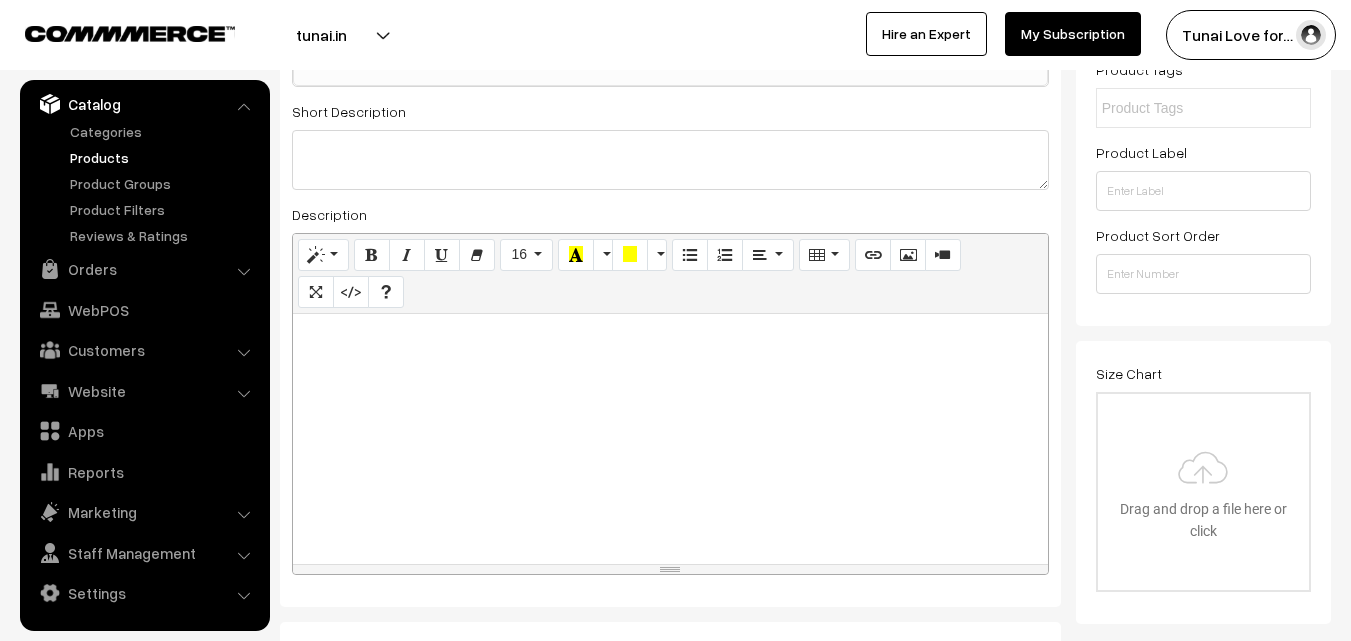 click at bounding box center [670, 439] 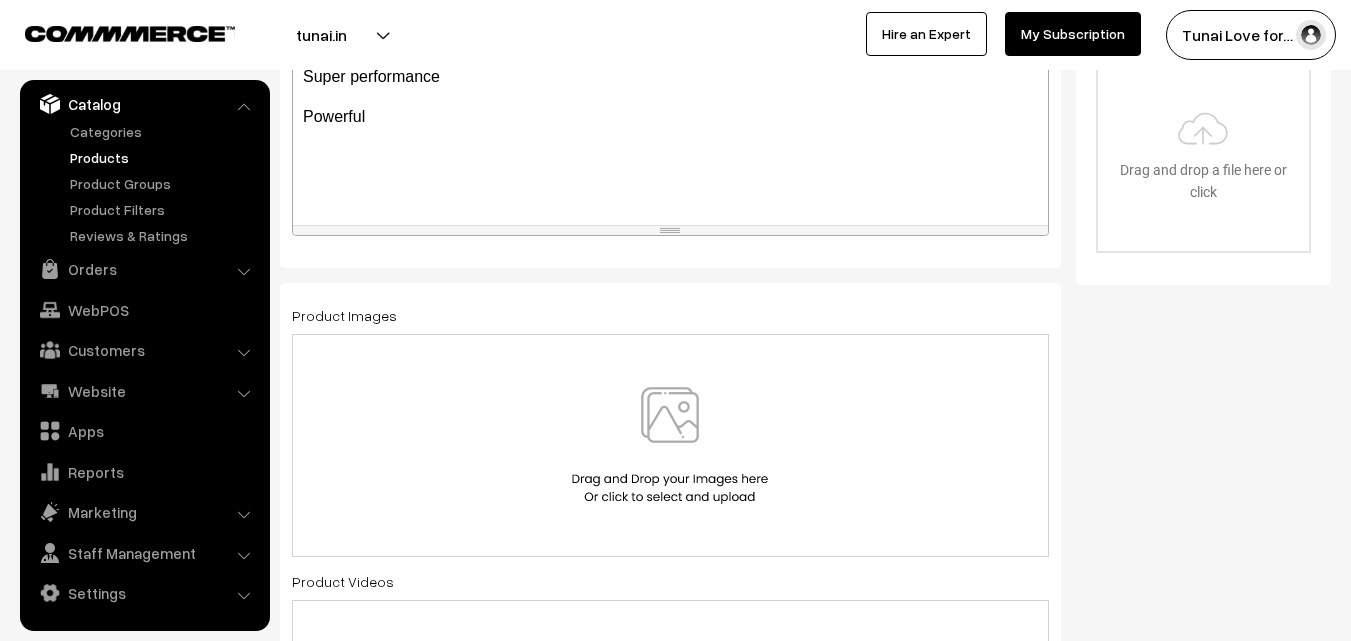 scroll, scrollTop: 900, scrollLeft: 0, axis: vertical 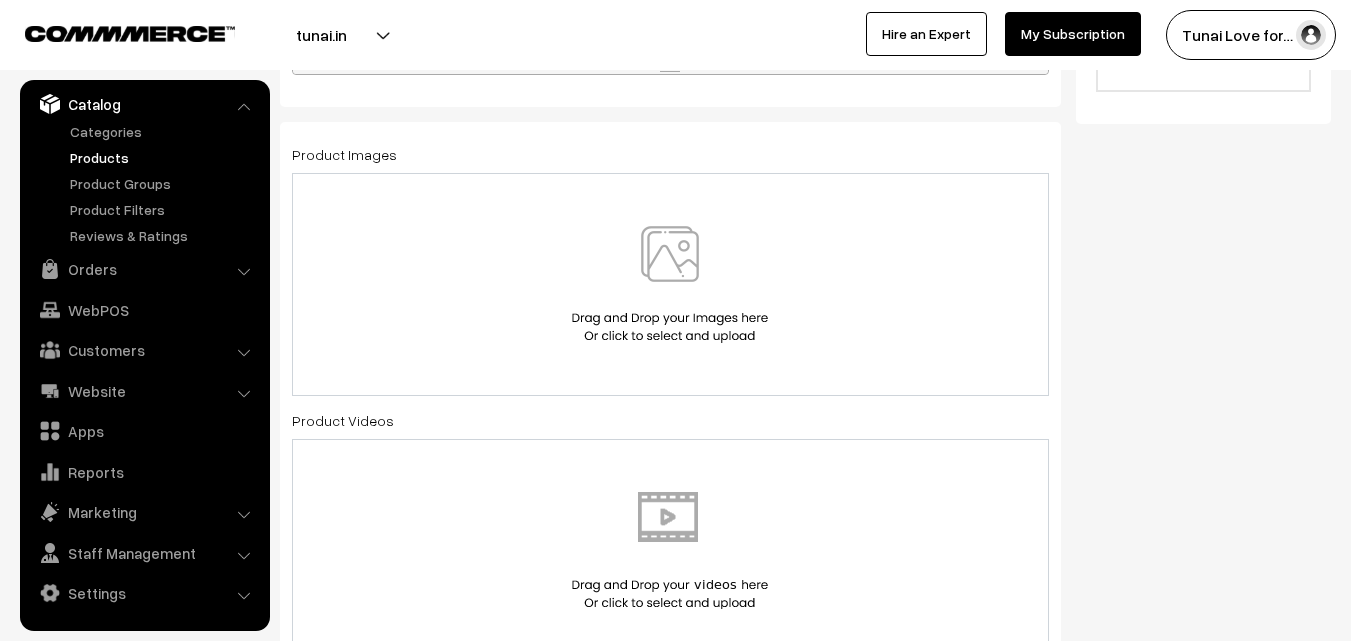 click at bounding box center (670, 284) 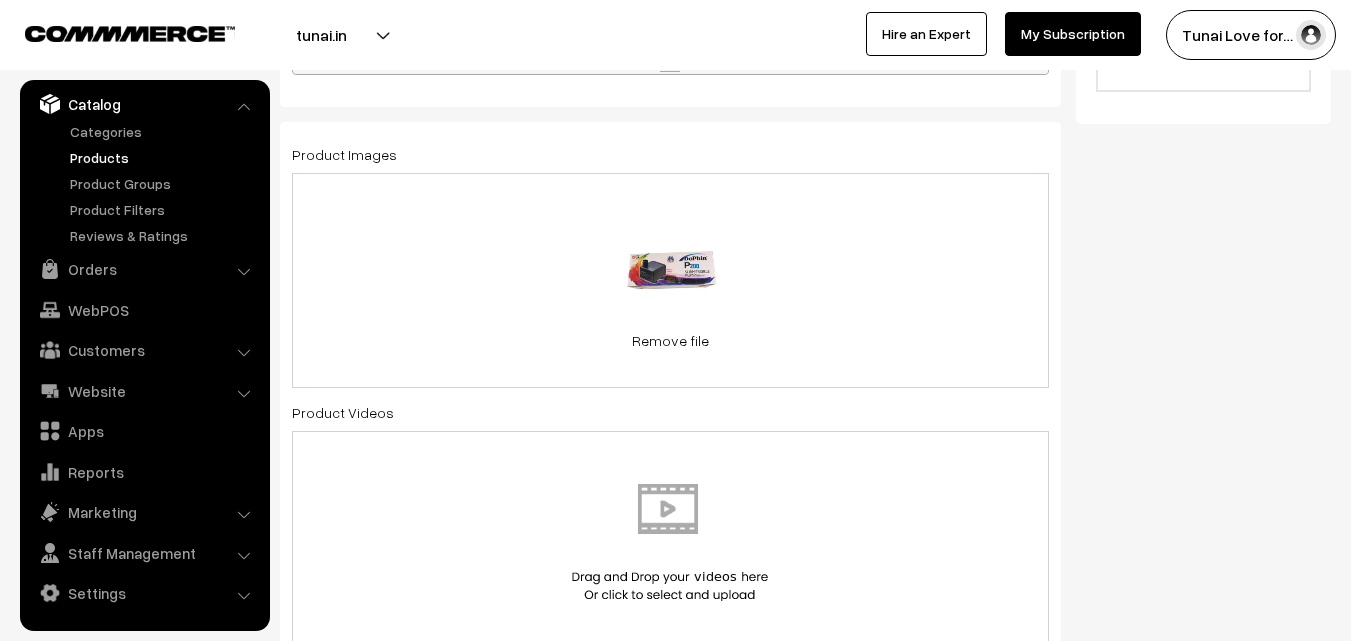 click on "10.4  KB      p200-pump-300x300.jpg                         Check                                                      Error                                                           Remove file" at bounding box center (670, 280) 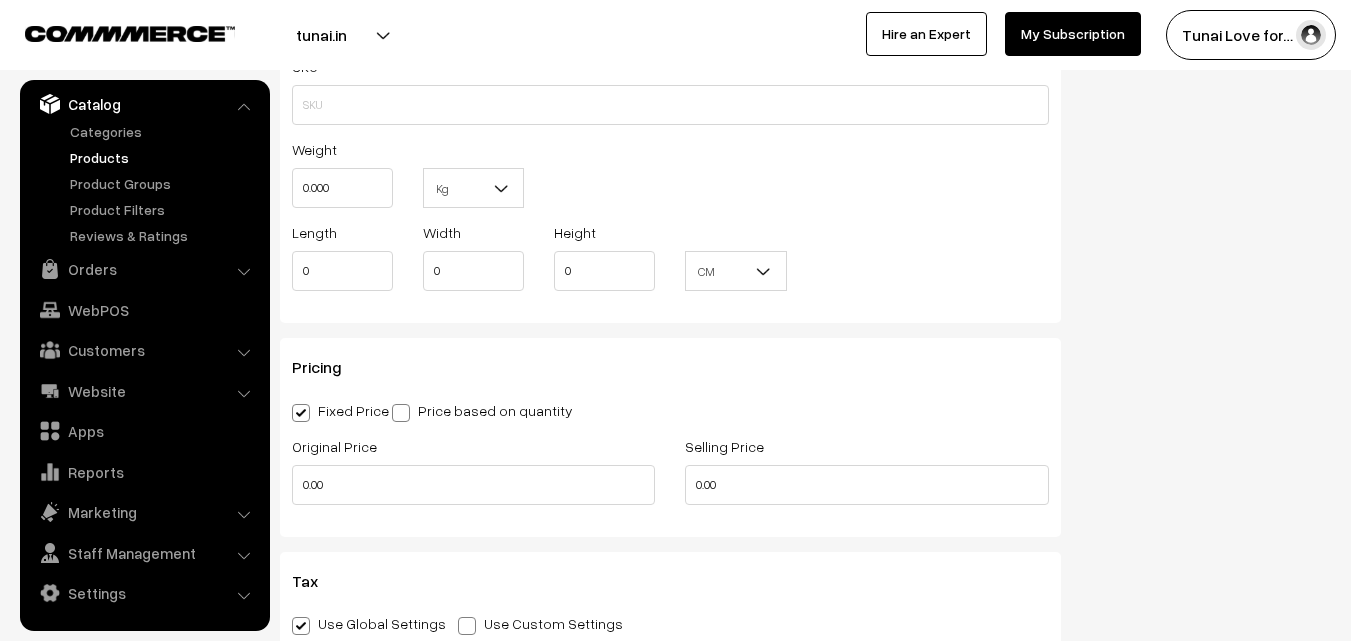 scroll, scrollTop: 1600, scrollLeft: 0, axis: vertical 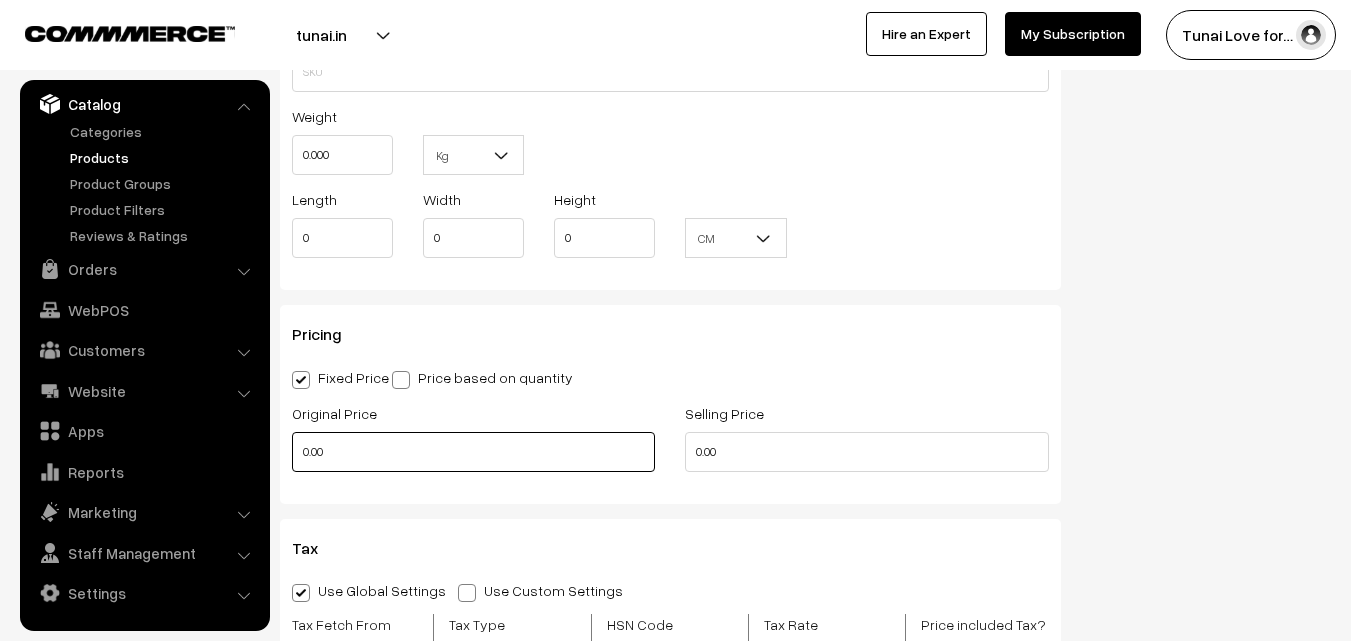 click on "0.00" at bounding box center (473, 452) 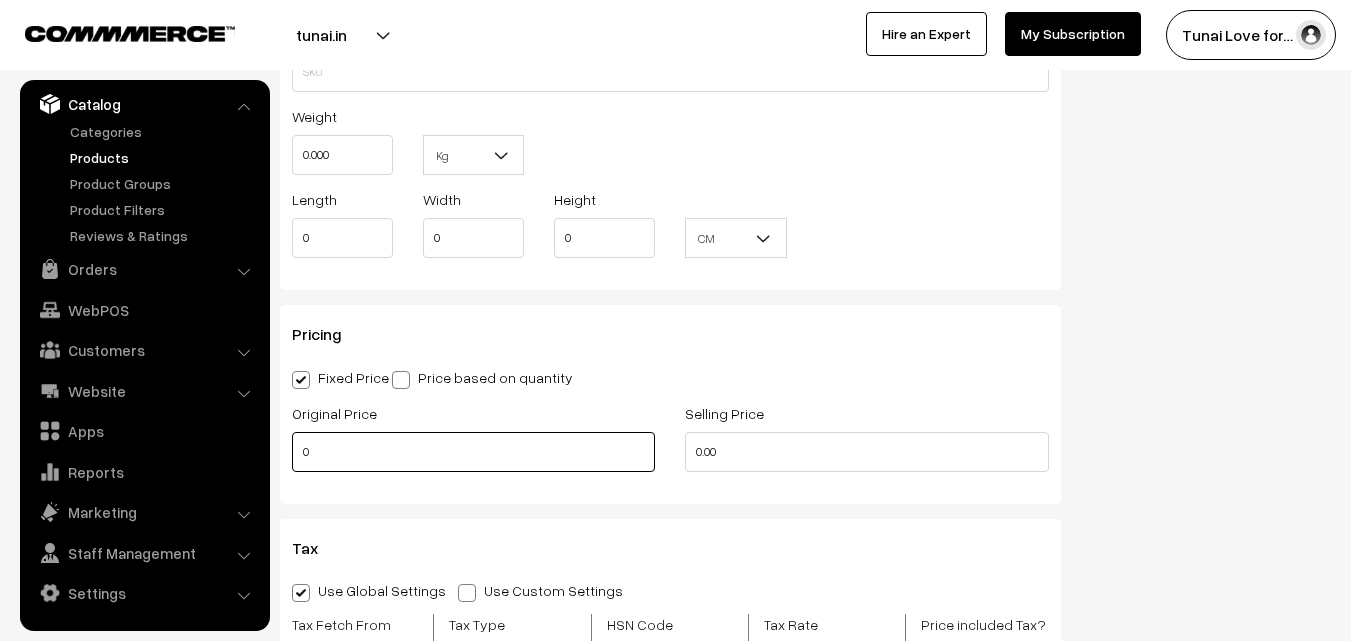 drag, startPoint x: 312, startPoint y: 456, endPoint x: 286, endPoint y: 453, distance: 26.172504 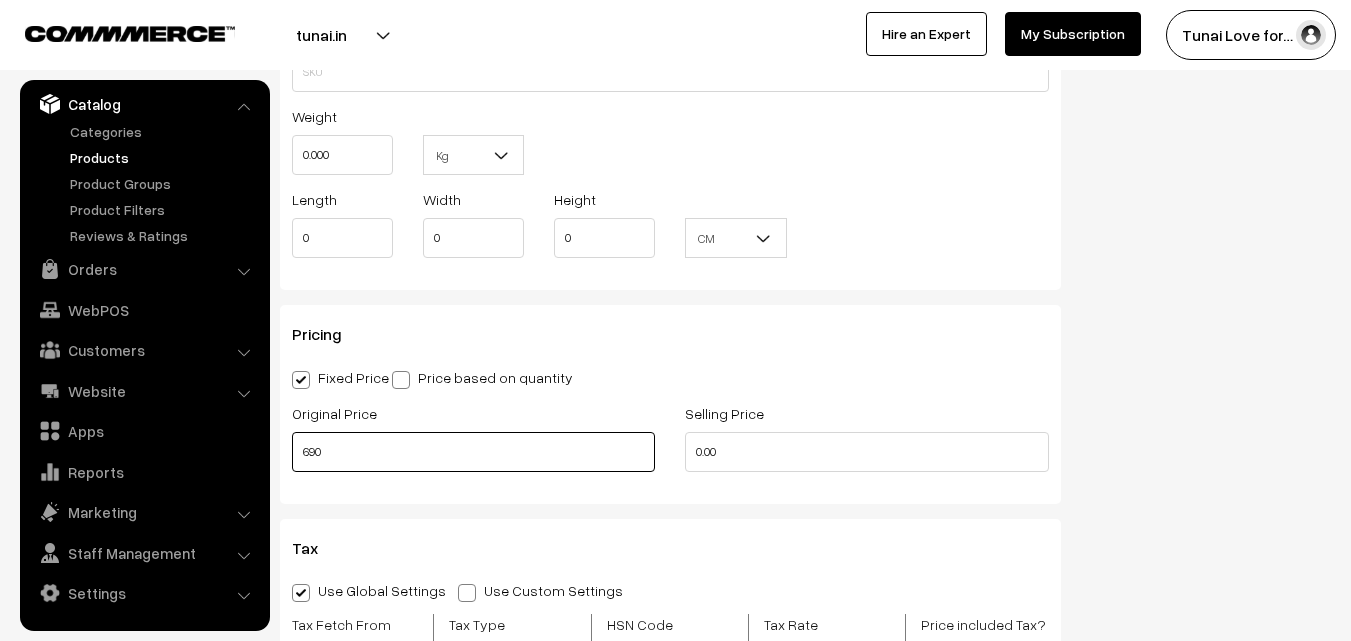 type on "690" 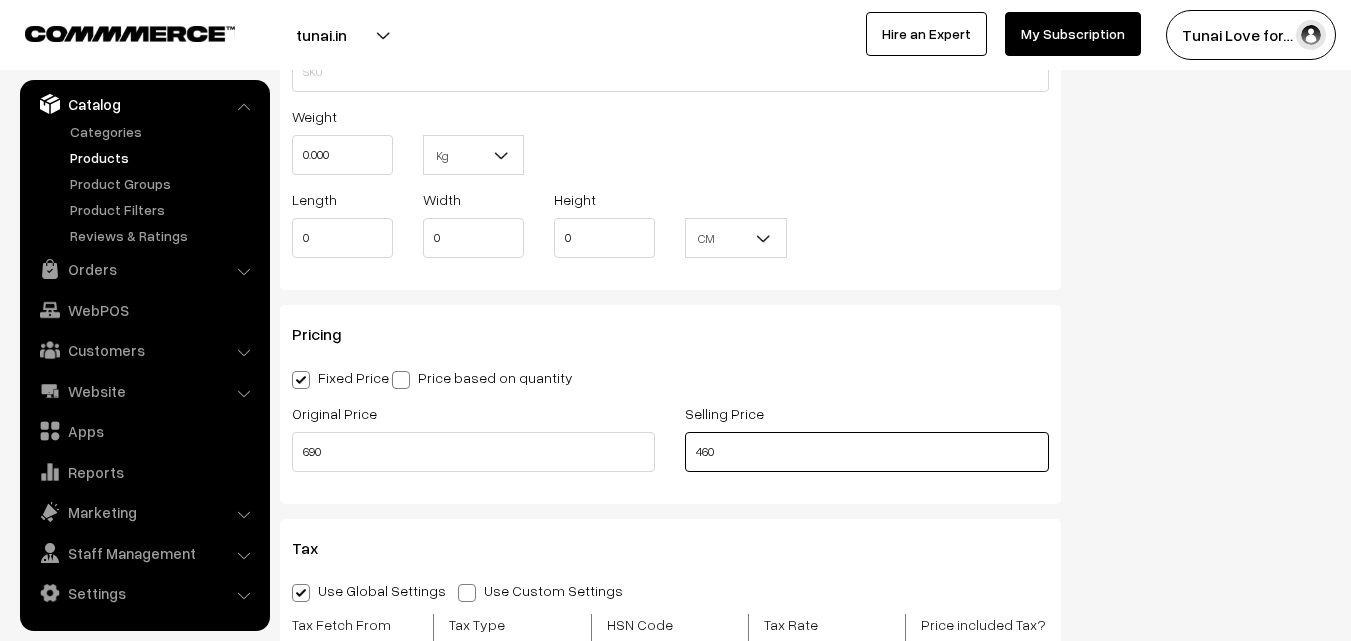 type on "460" 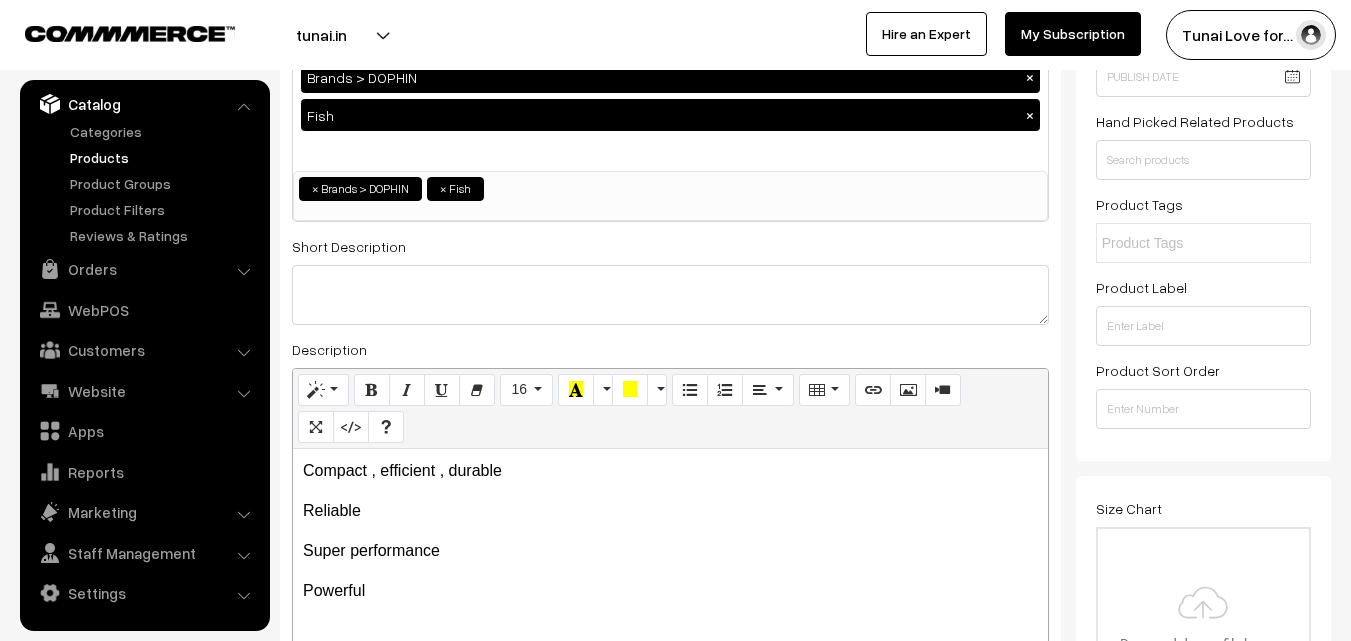scroll, scrollTop: 0, scrollLeft: 0, axis: both 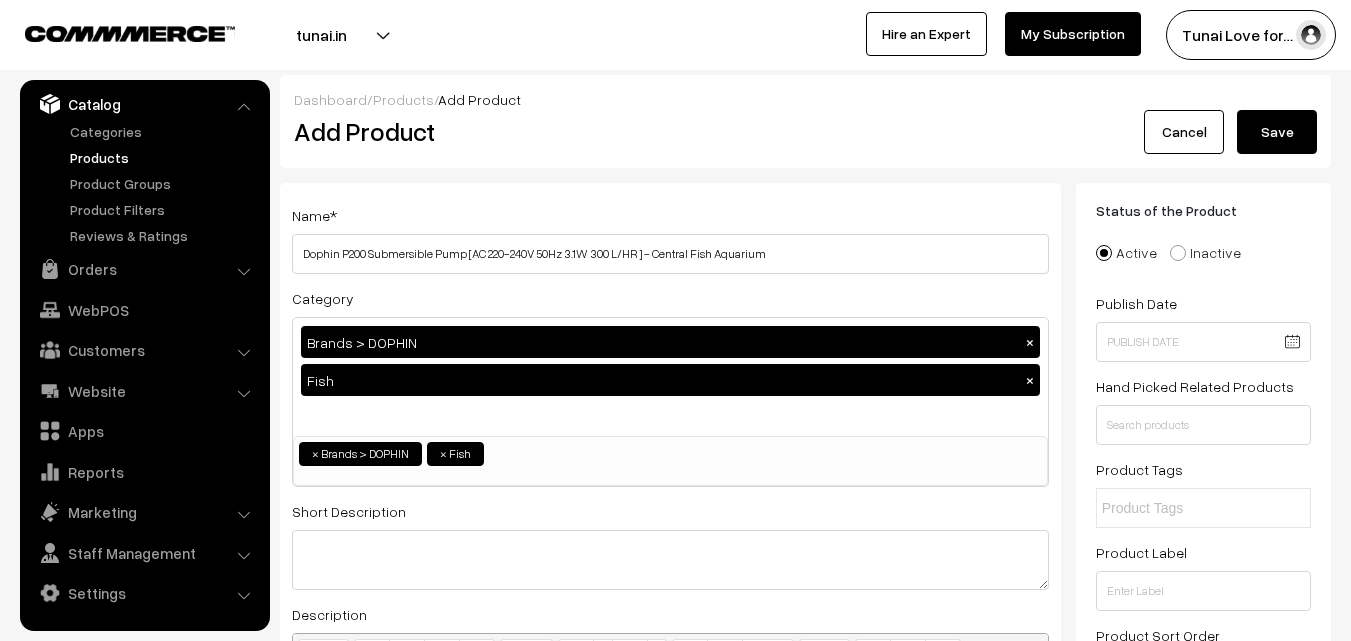 click on "Save" at bounding box center [1277, 132] 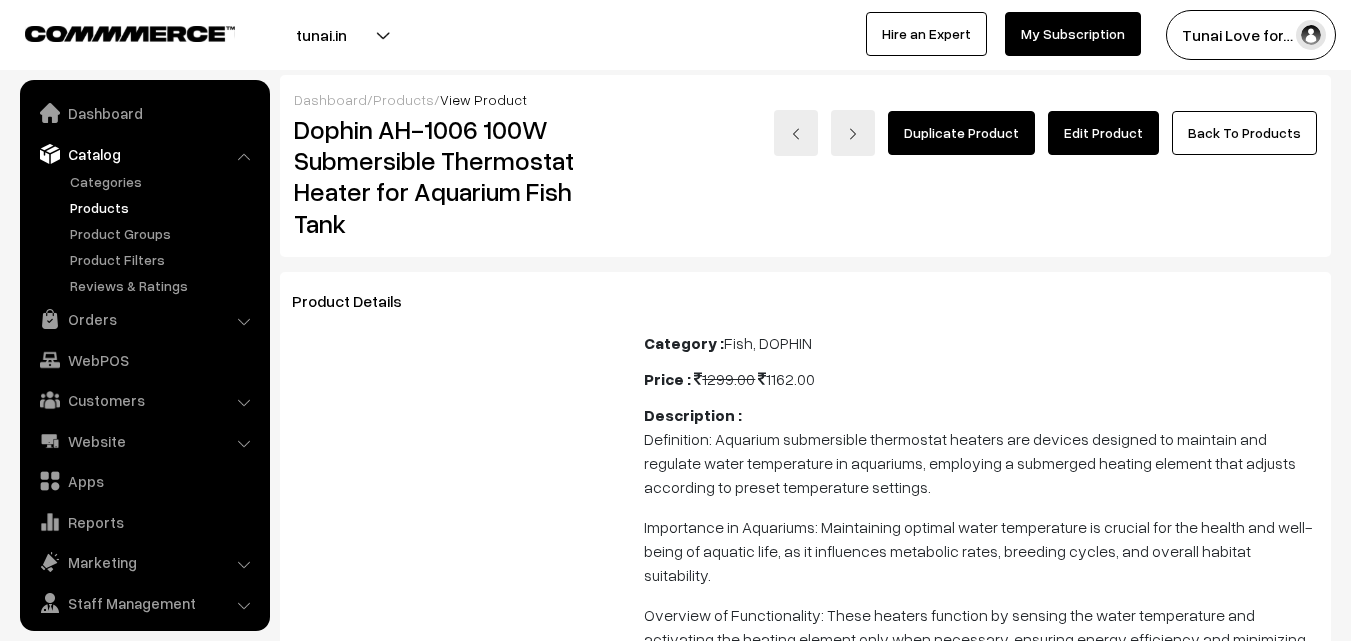 scroll, scrollTop: 0, scrollLeft: 0, axis: both 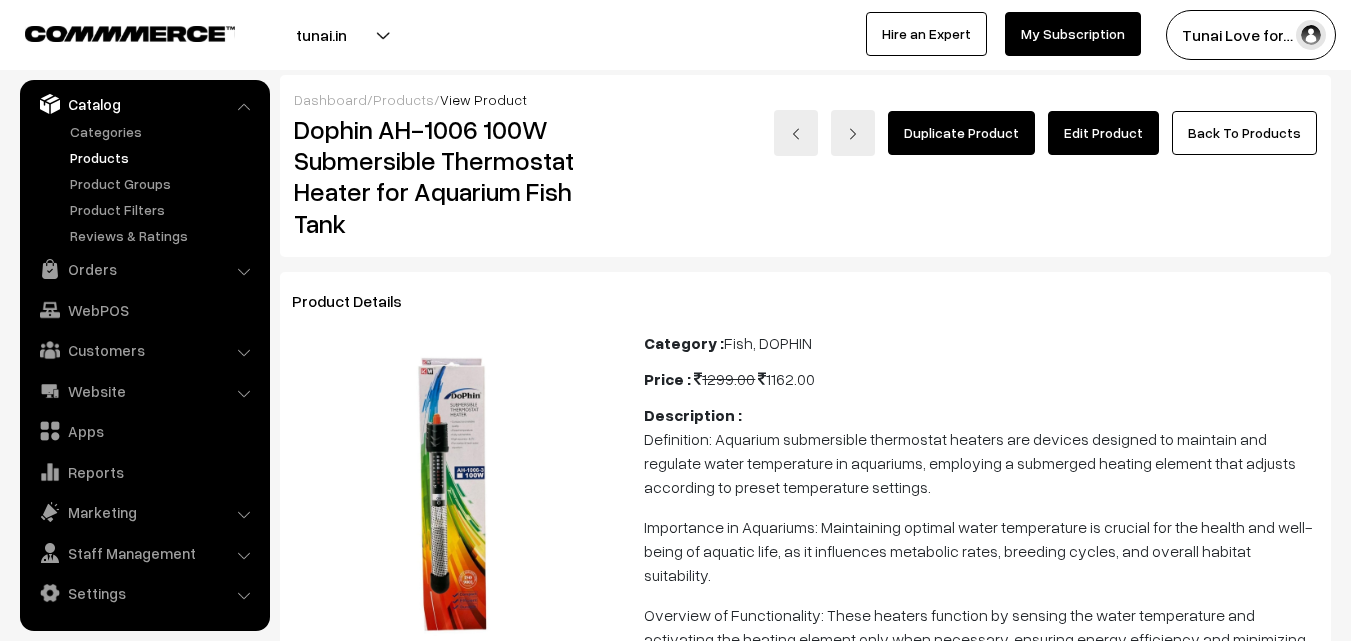 click on "Edit Product" at bounding box center [1103, 133] 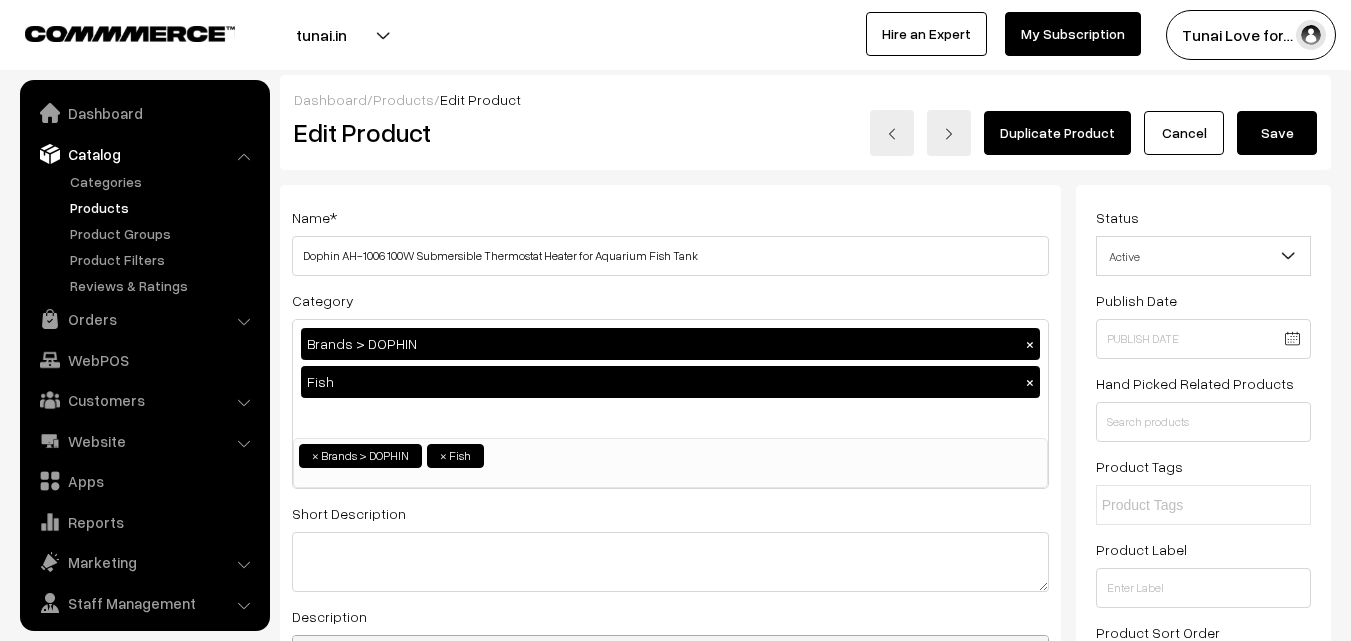 scroll, scrollTop: 0, scrollLeft: 0, axis: both 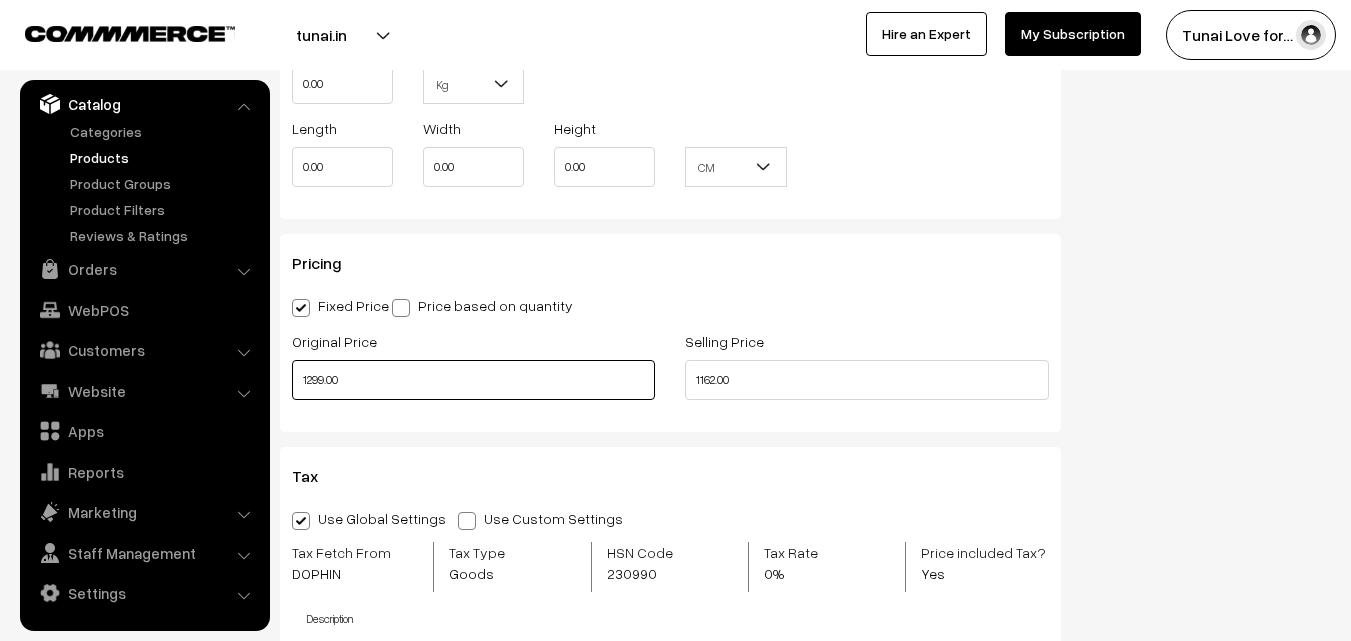 drag, startPoint x: 299, startPoint y: 375, endPoint x: 448, endPoint y: 370, distance: 149.08386 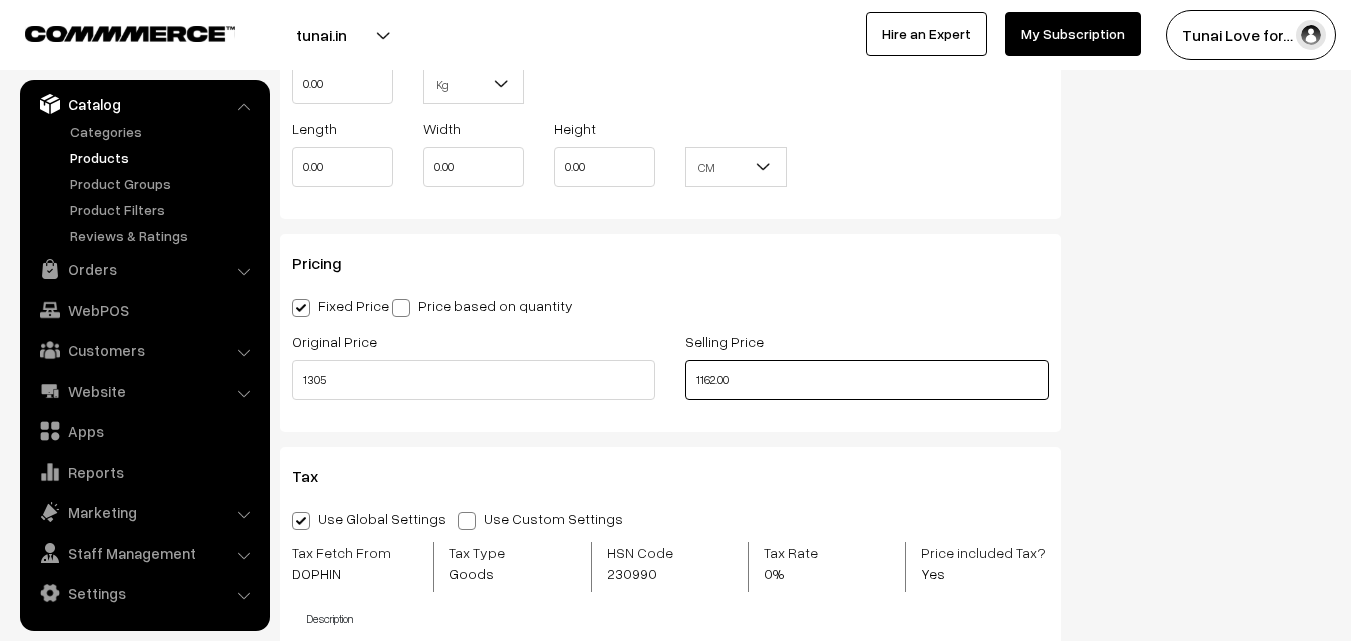 type on "1305.00" 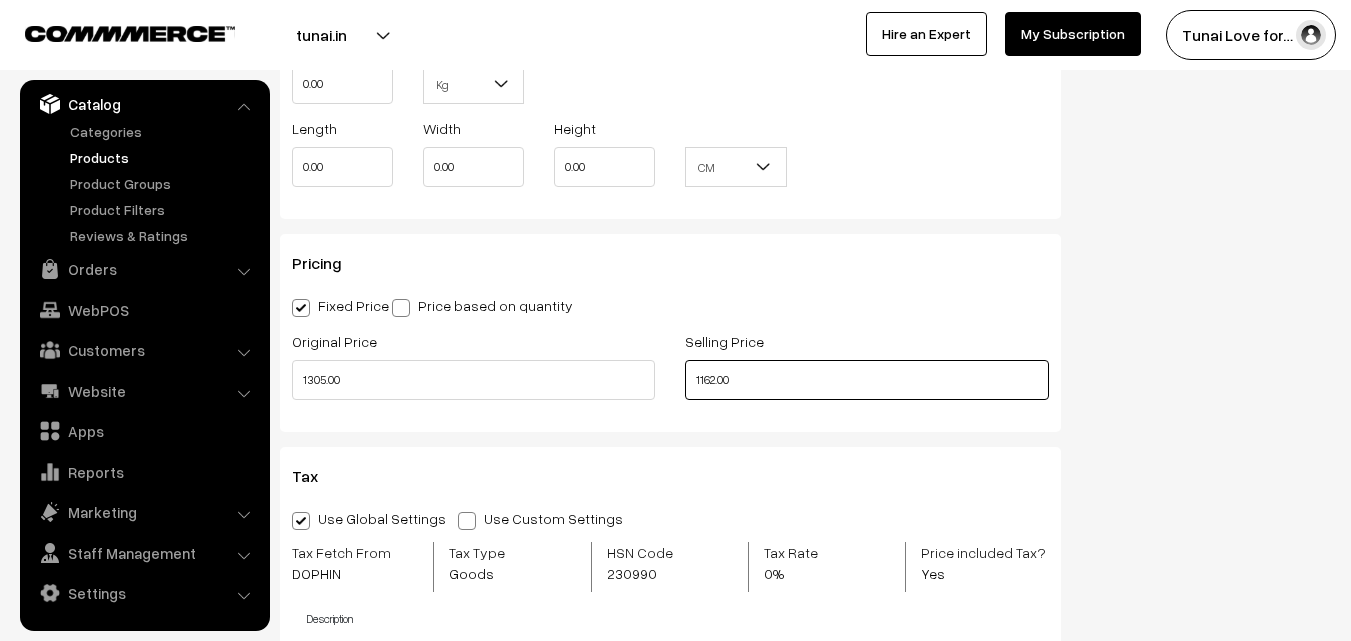 drag, startPoint x: 767, startPoint y: 369, endPoint x: 654, endPoint y: 379, distance: 113.44161 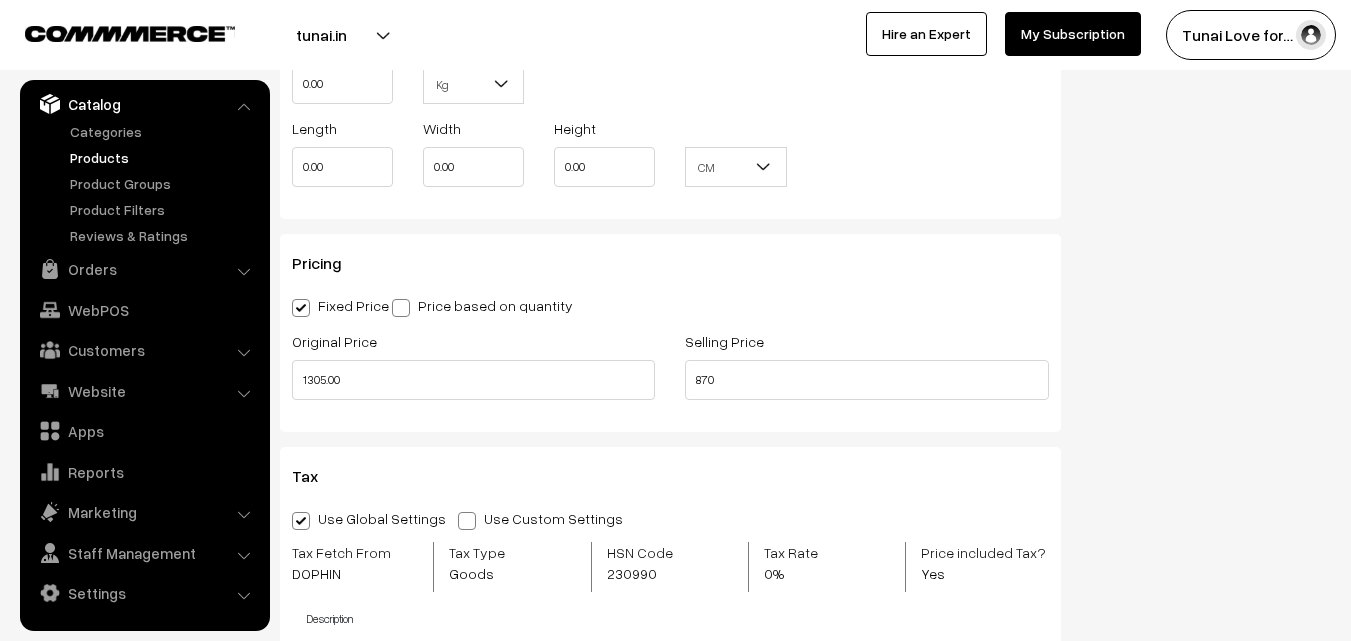 type on "870.00" 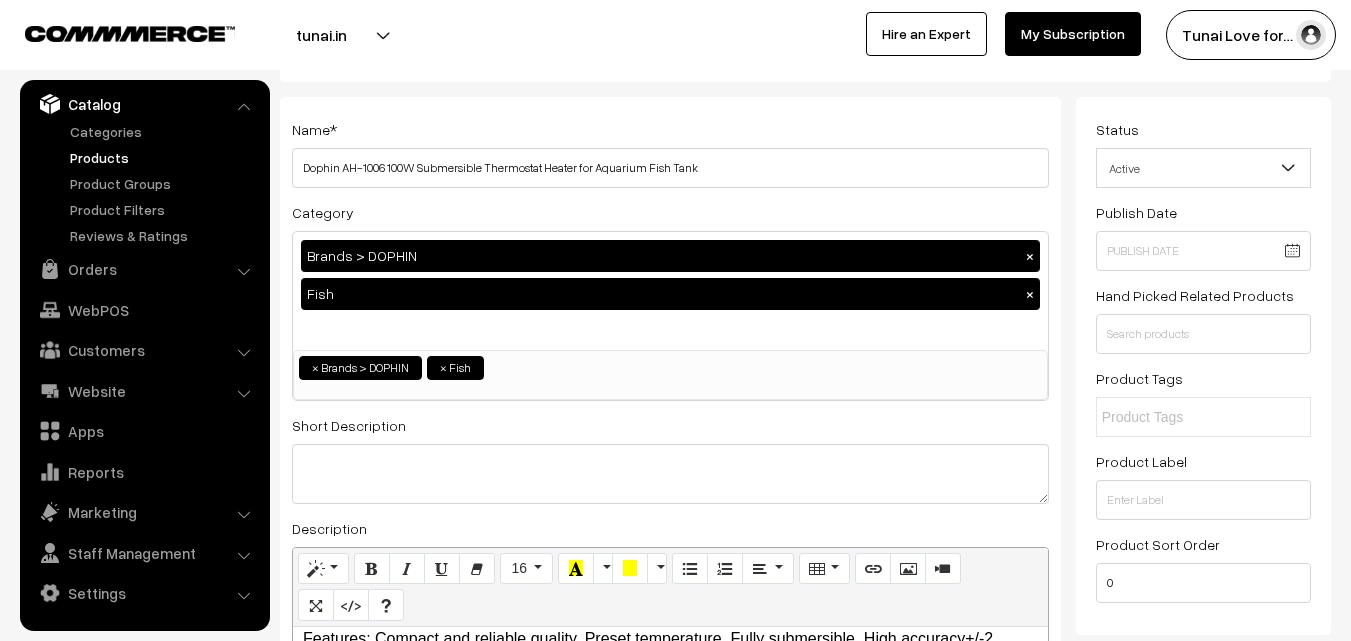 scroll, scrollTop: 0, scrollLeft: 0, axis: both 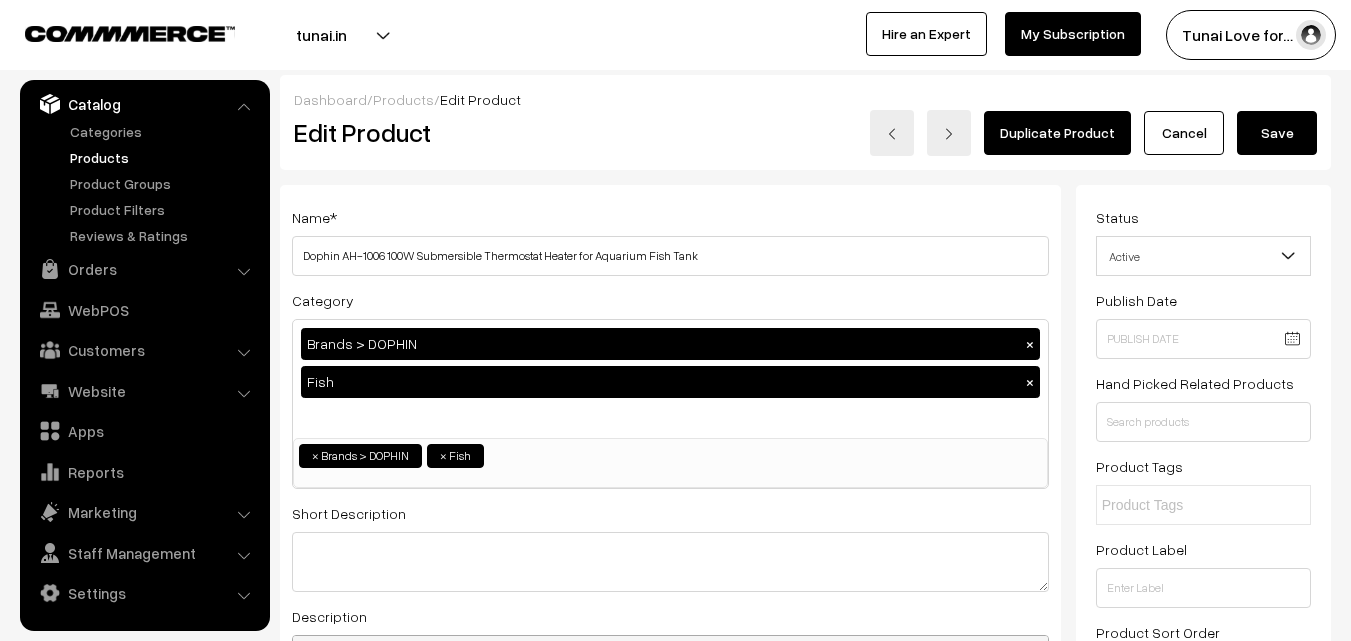 click on "Save" at bounding box center (1277, 133) 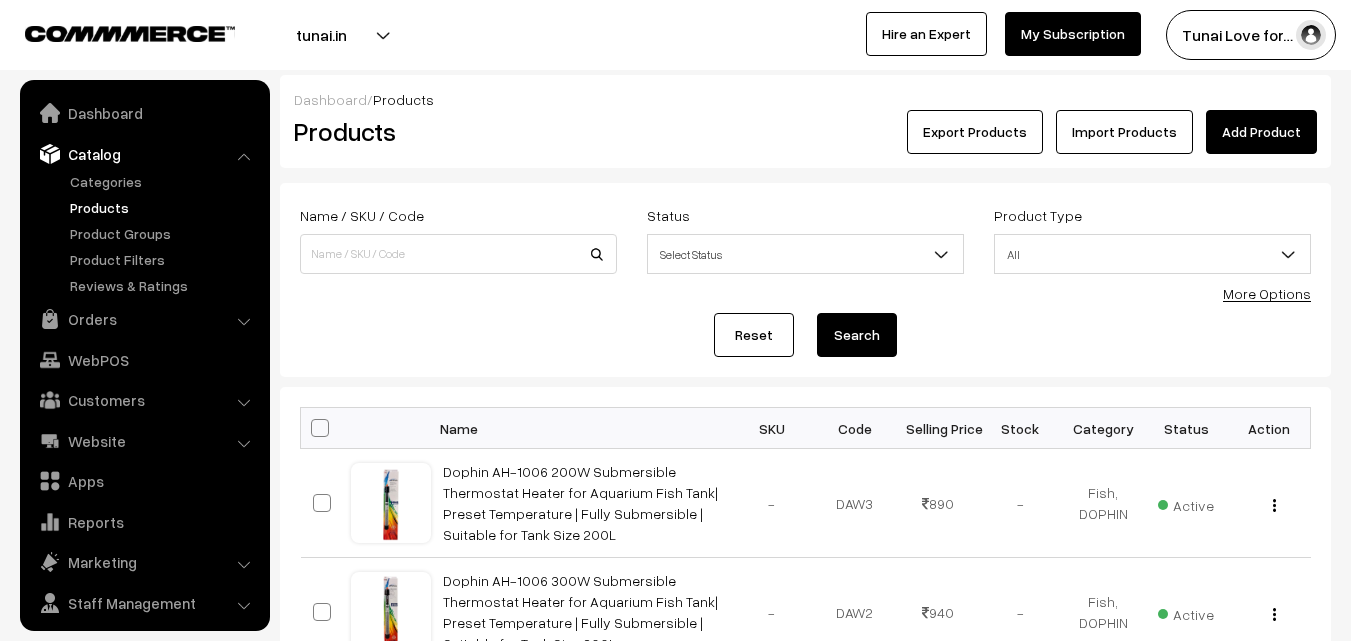 scroll, scrollTop: 0, scrollLeft: 0, axis: both 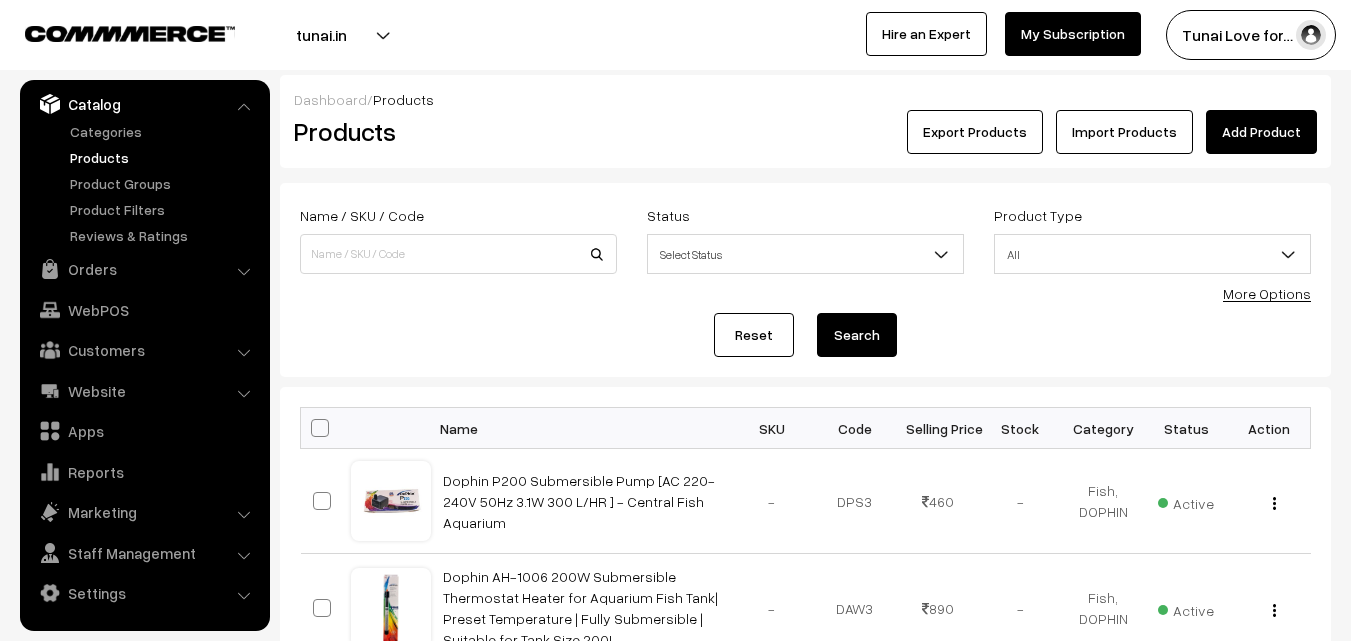 click on "Add Product" at bounding box center [1261, 132] 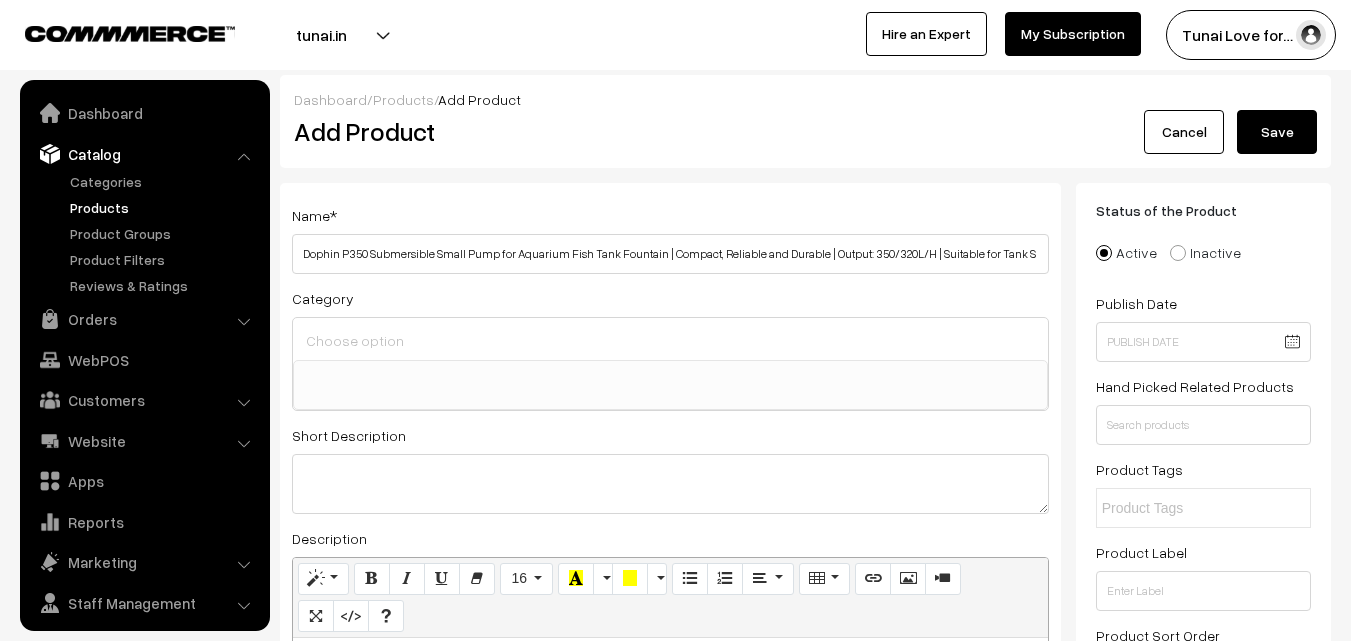 select 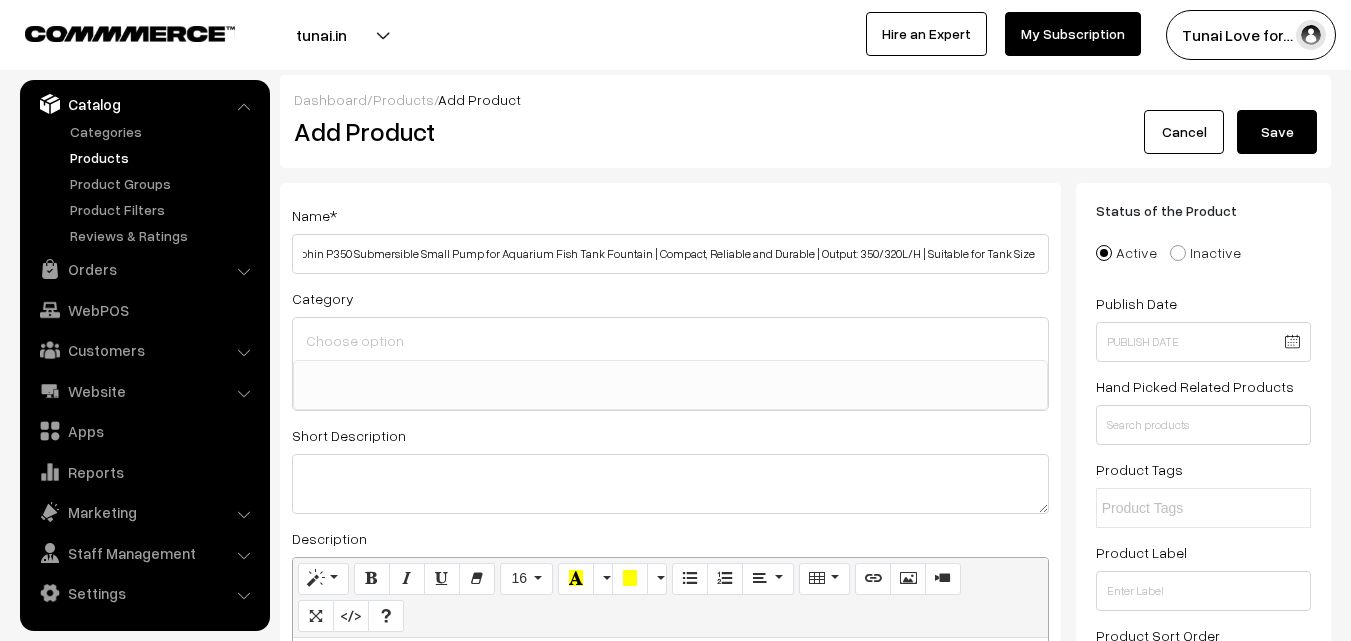 scroll, scrollTop: 0, scrollLeft: 16, axis: horizontal 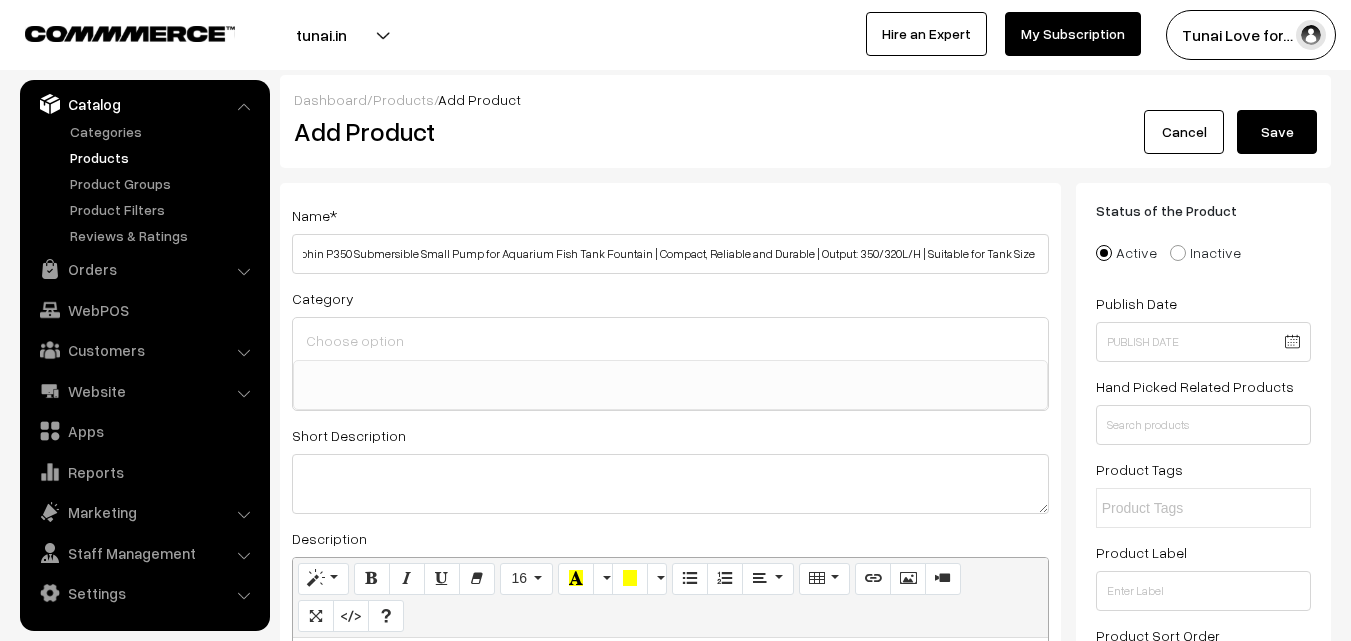 type on "Dophin P350 Submersible Small Pump for Aquarium Fish Tank Fountain | Compact, Reliable and Durable | Output: 350/320L/H | Suitable for Tank Size 80L" 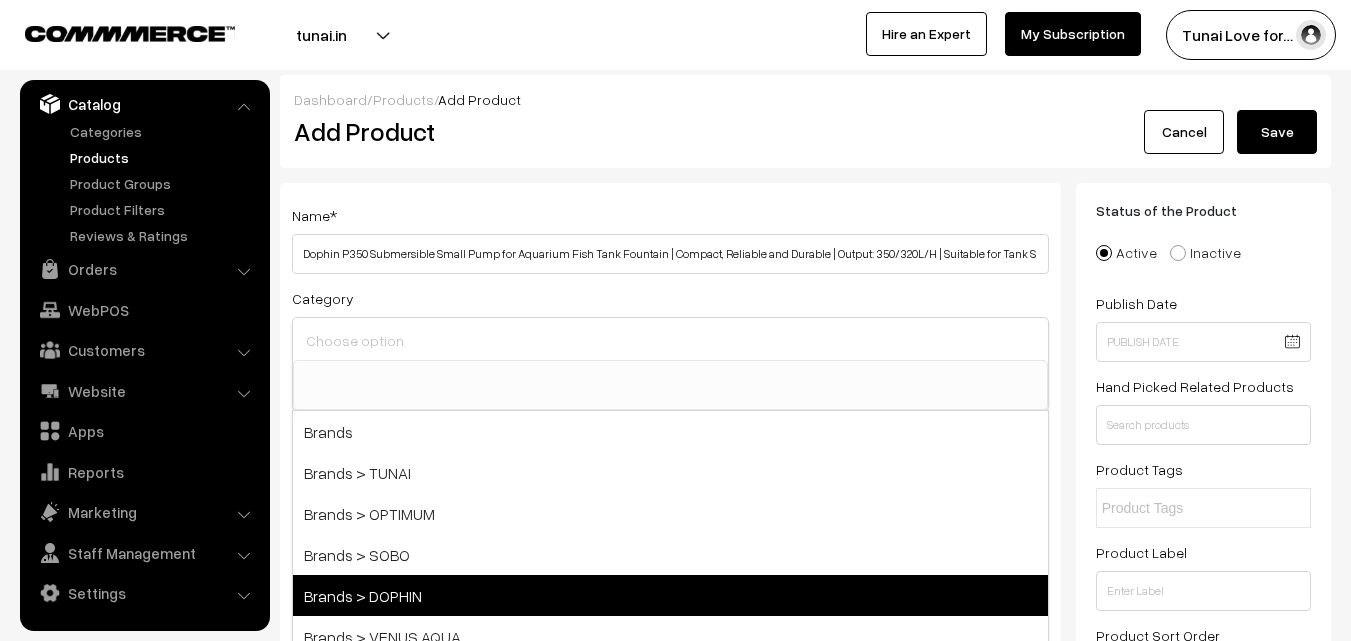 click on "Brands > DOPHIN" at bounding box center (670, 595) 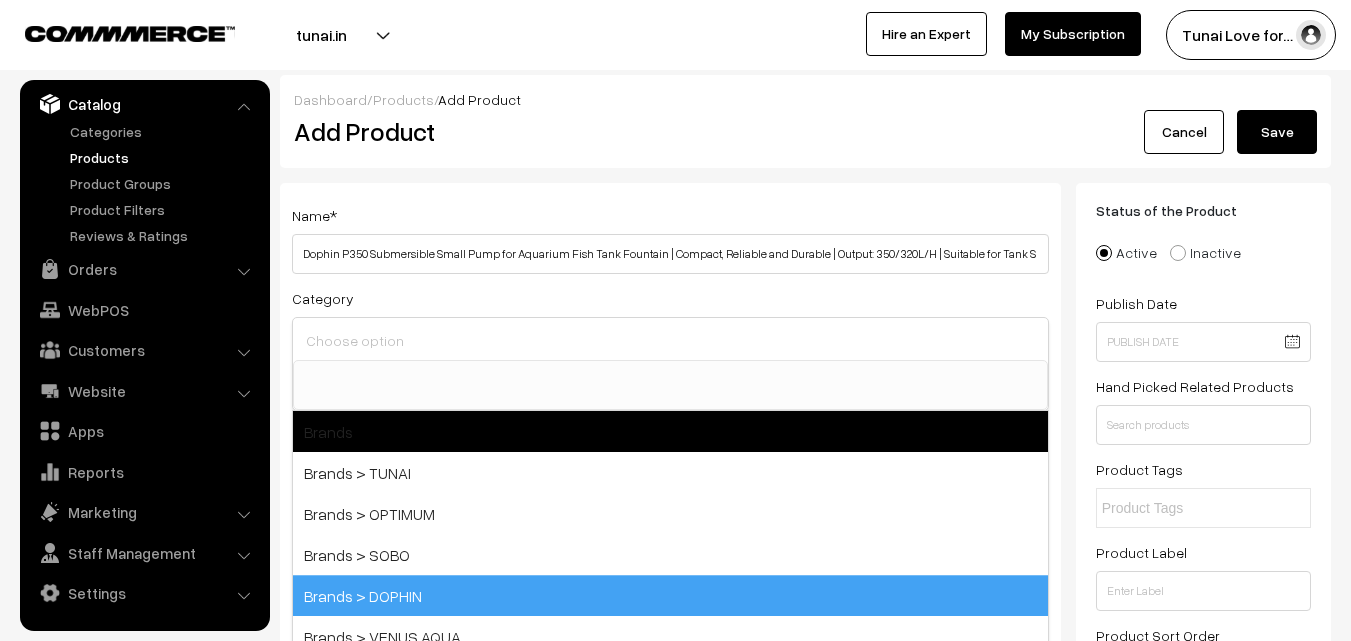 scroll, scrollTop: 17, scrollLeft: 0, axis: vertical 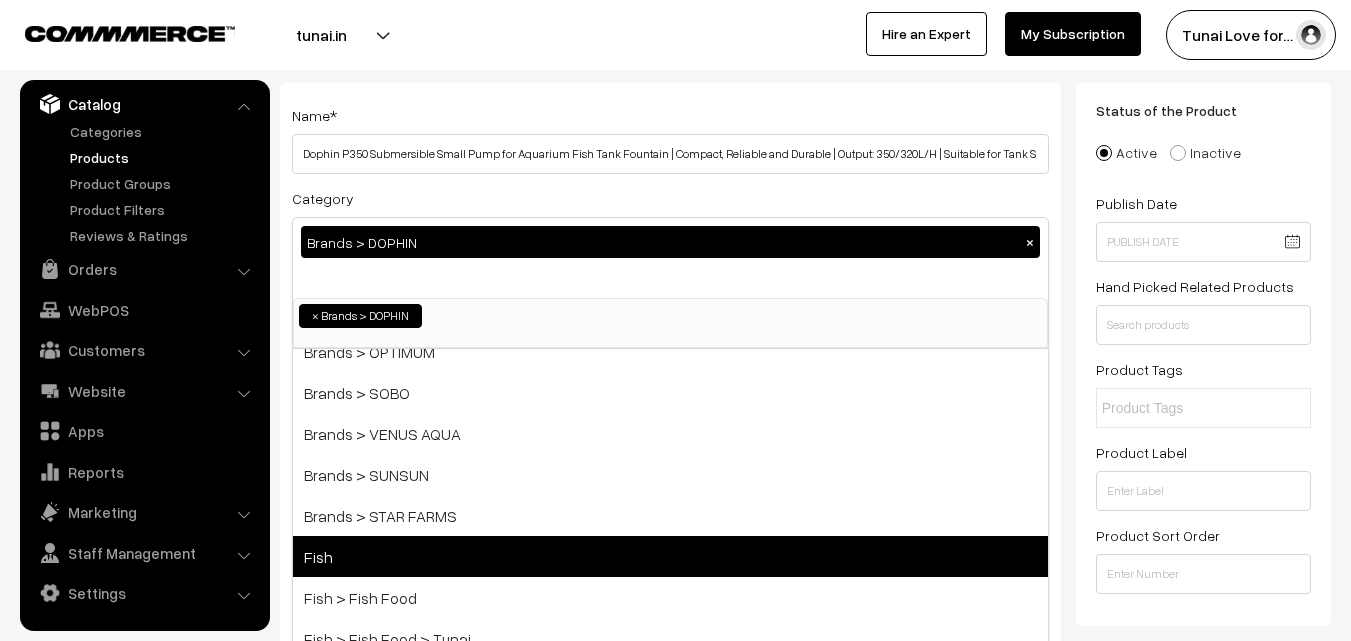 click on "Fish" at bounding box center (670, 556) 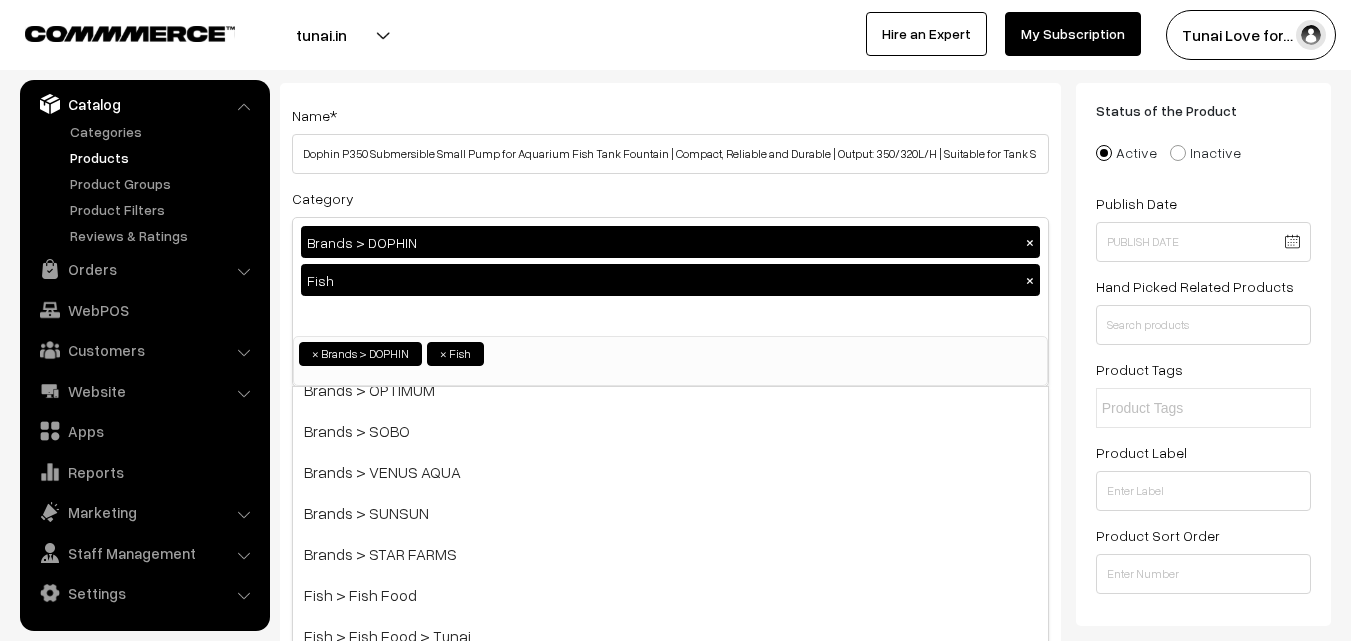 click on "Name  *
Dophin P350 Submersible Small Pump for Aquarium Fish Tank Fountain | Compact, Reliable and Durable | Output: 350/320L/H | Suitable for Tank Size 80L
Category
Brands > DOPHIN × Fish ×
Brands
Brands > TUNAI
Brands > OPTIMUM
Brands > SOBO
Brands > DOPHIN
Brands > VENUS AQUA
Brands > SUNSUN Brands > STAR FARMS Fish" at bounding box center (670, 1442) 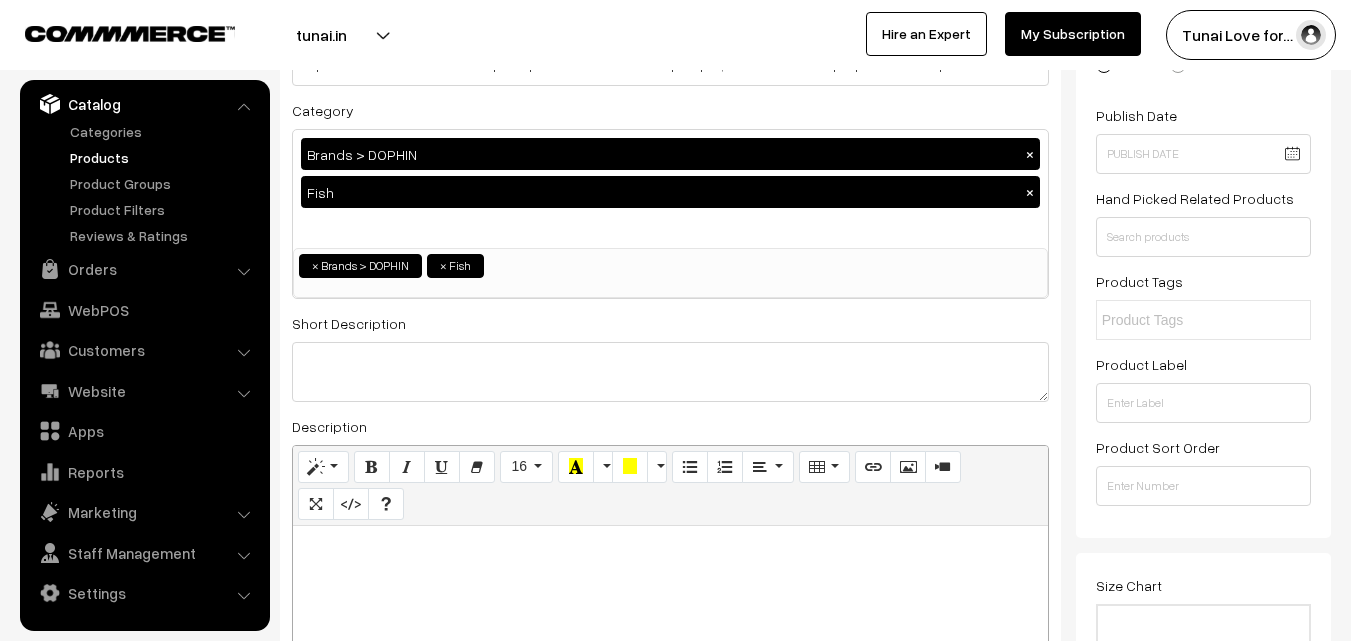 scroll, scrollTop: 500, scrollLeft: 0, axis: vertical 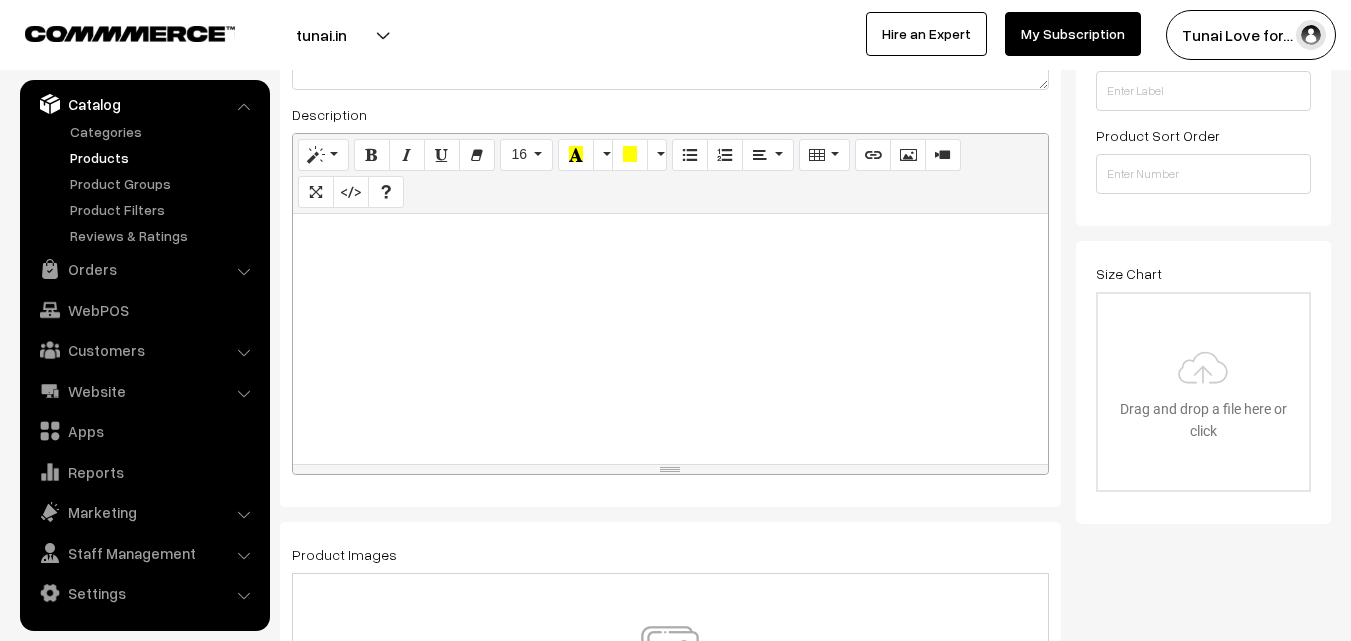 click at bounding box center (670, 339) 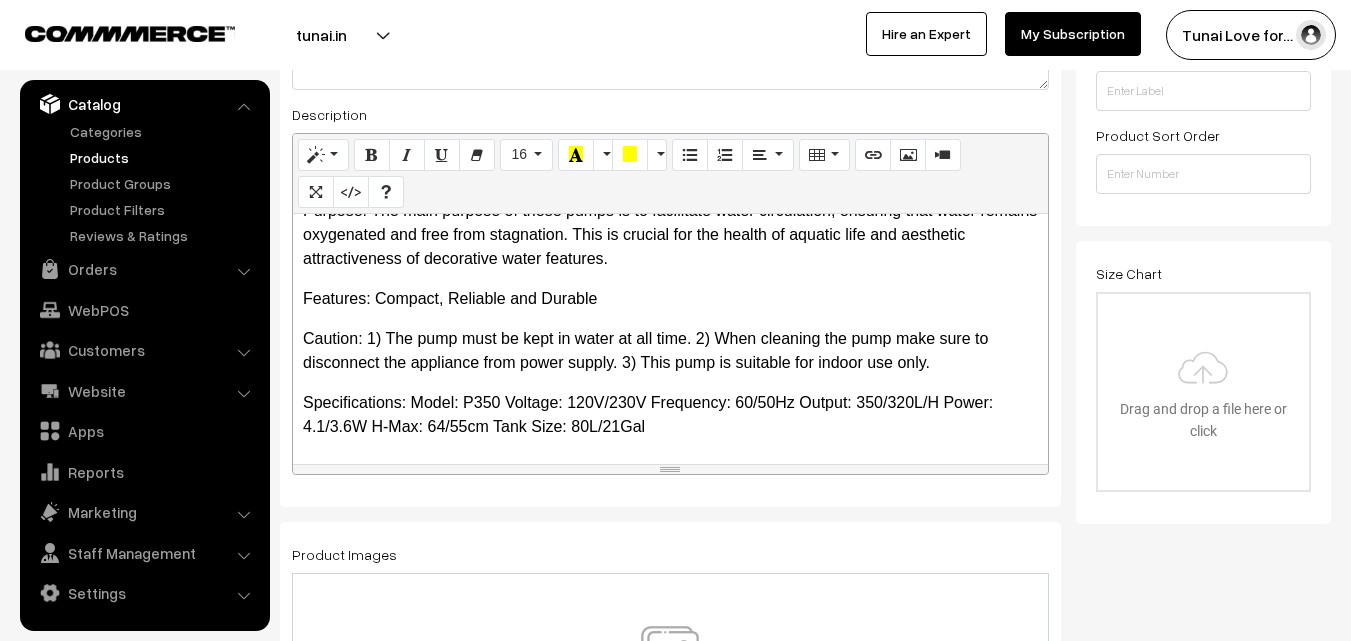 scroll, scrollTop: 114, scrollLeft: 0, axis: vertical 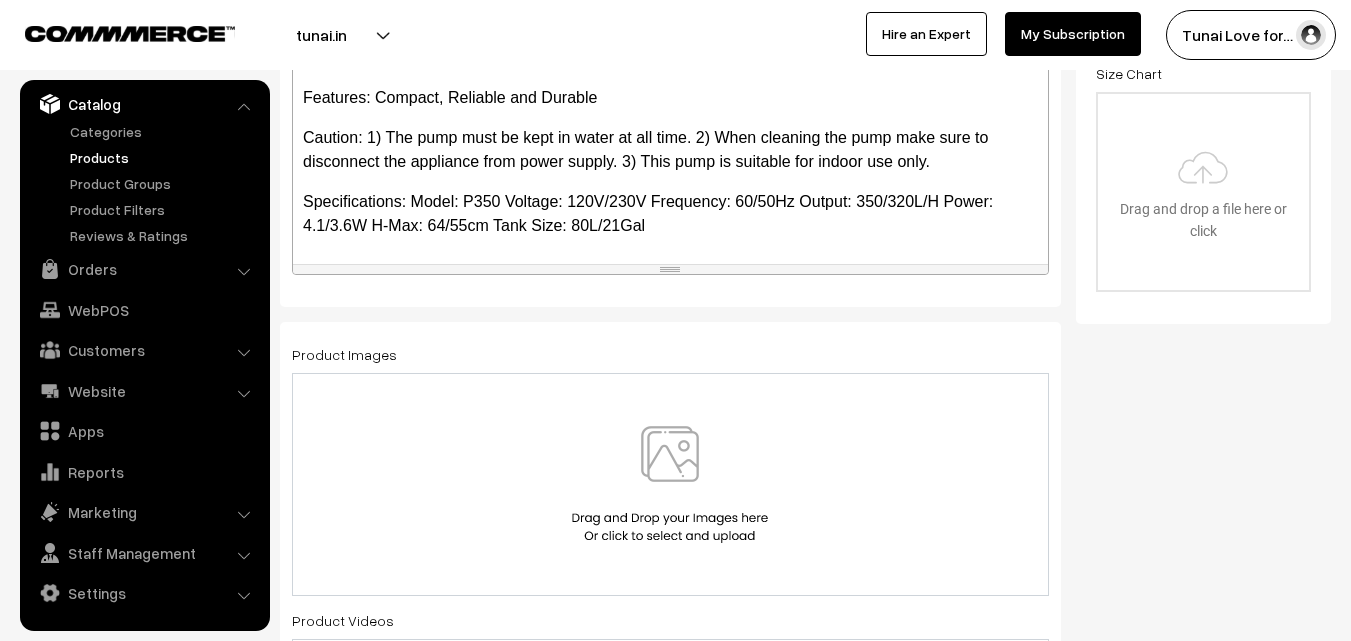 click at bounding box center [670, 484] 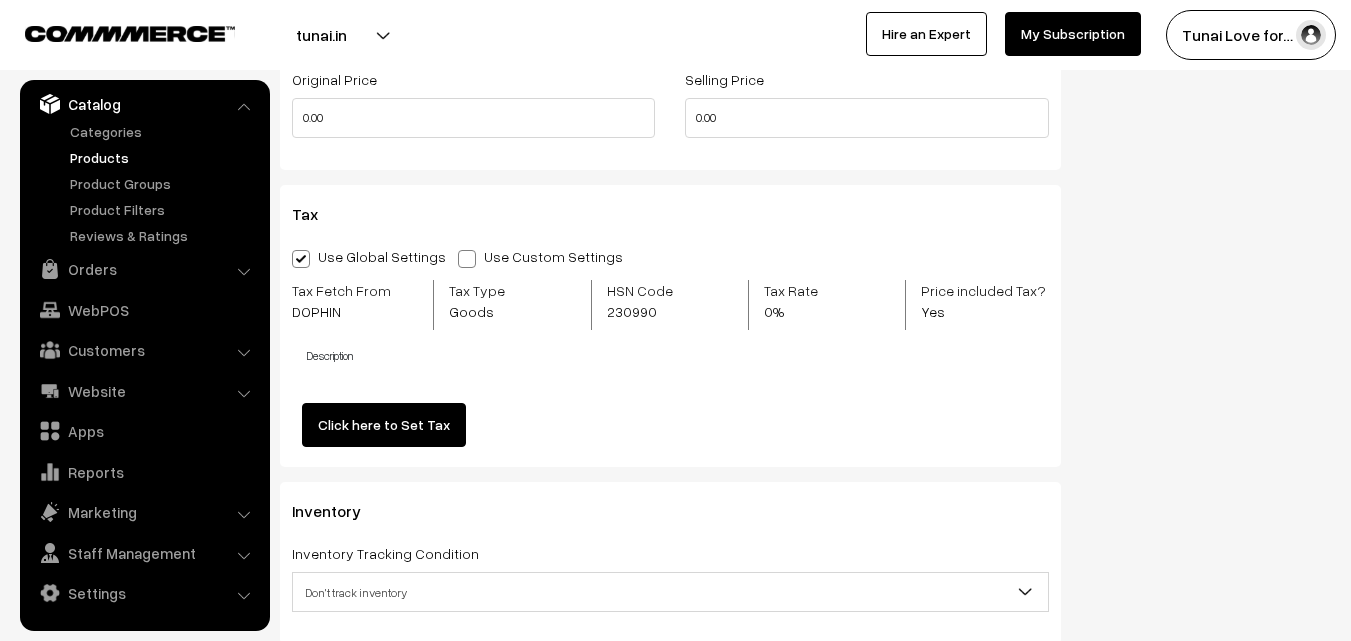 scroll, scrollTop: 1900, scrollLeft: 0, axis: vertical 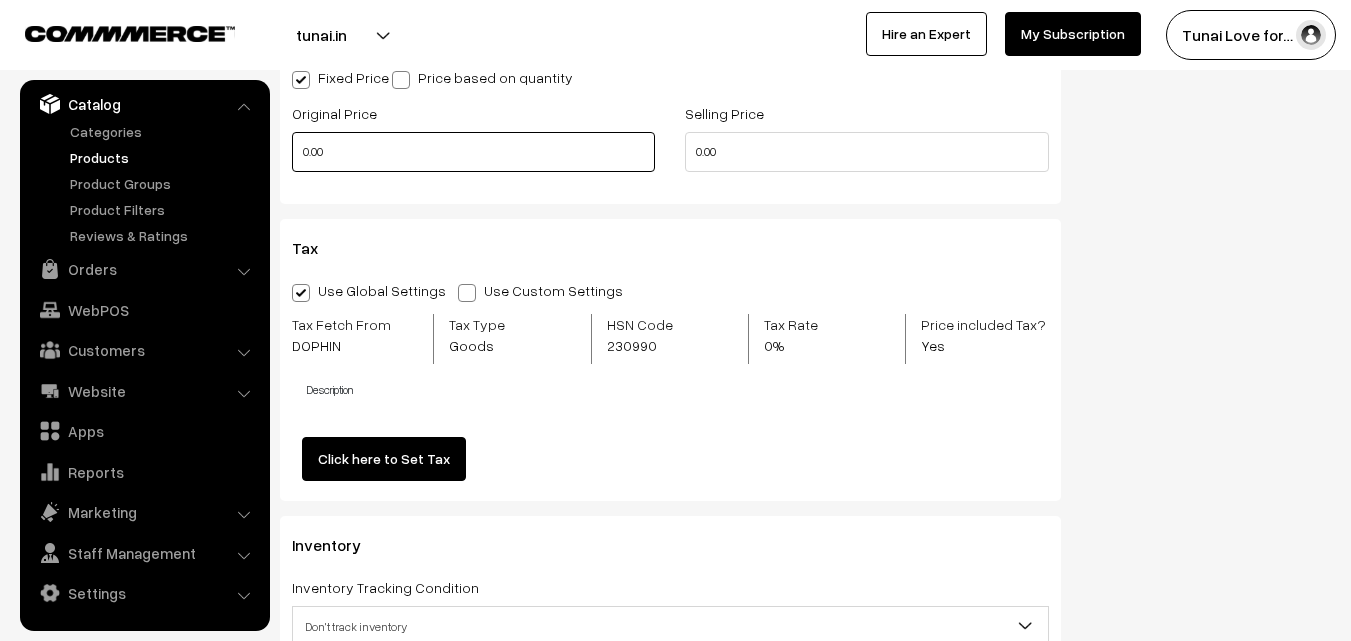 click on "0.00" at bounding box center (473, 152) 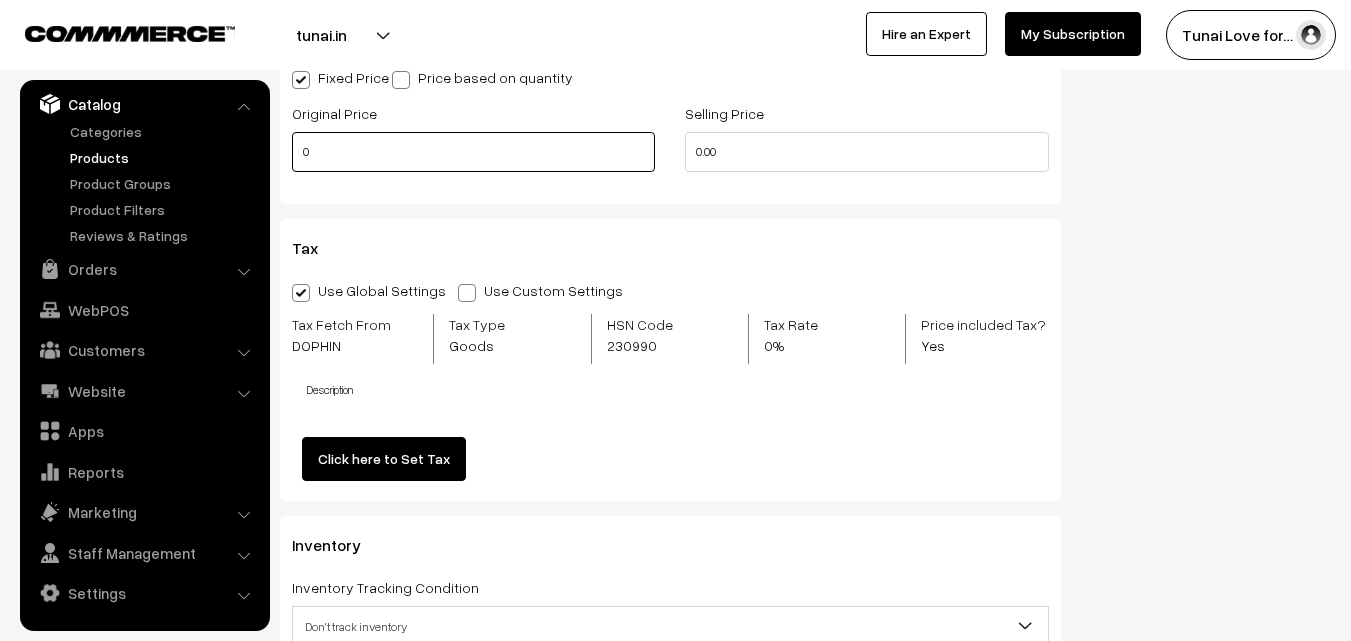 drag, startPoint x: 332, startPoint y: 157, endPoint x: 277, endPoint y: 158, distance: 55.00909 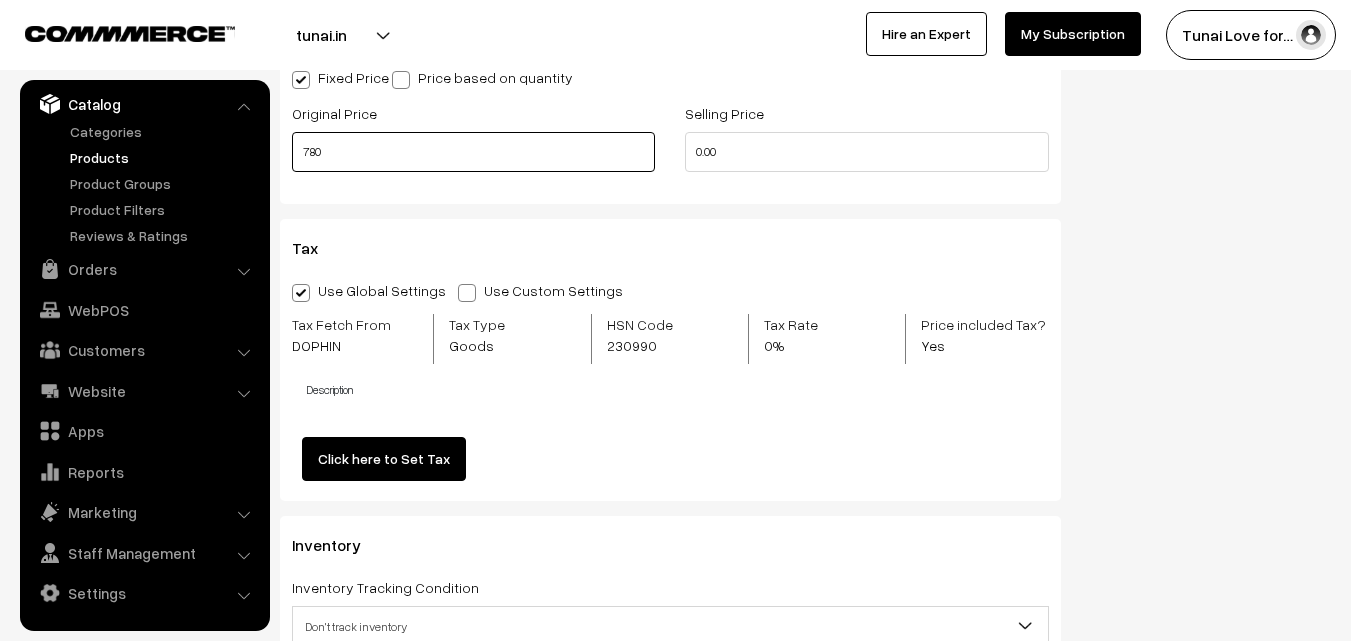 type on "780" 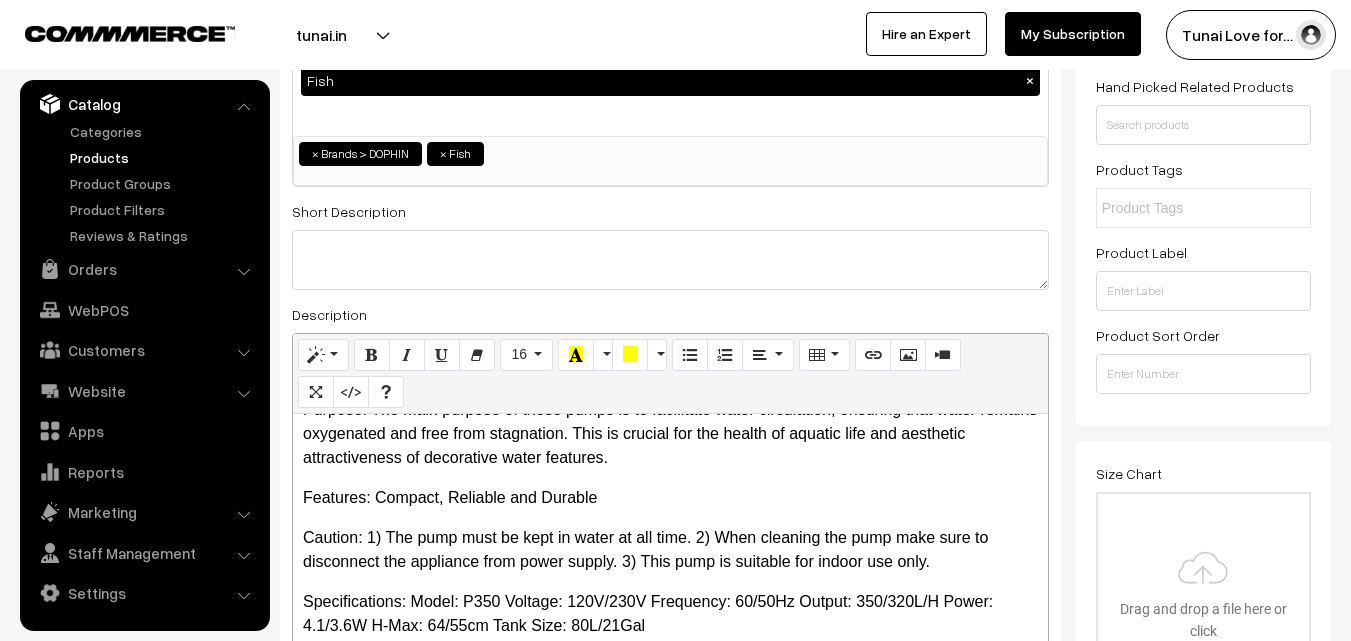 scroll, scrollTop: 0, scrollLeft: 0, axis: both 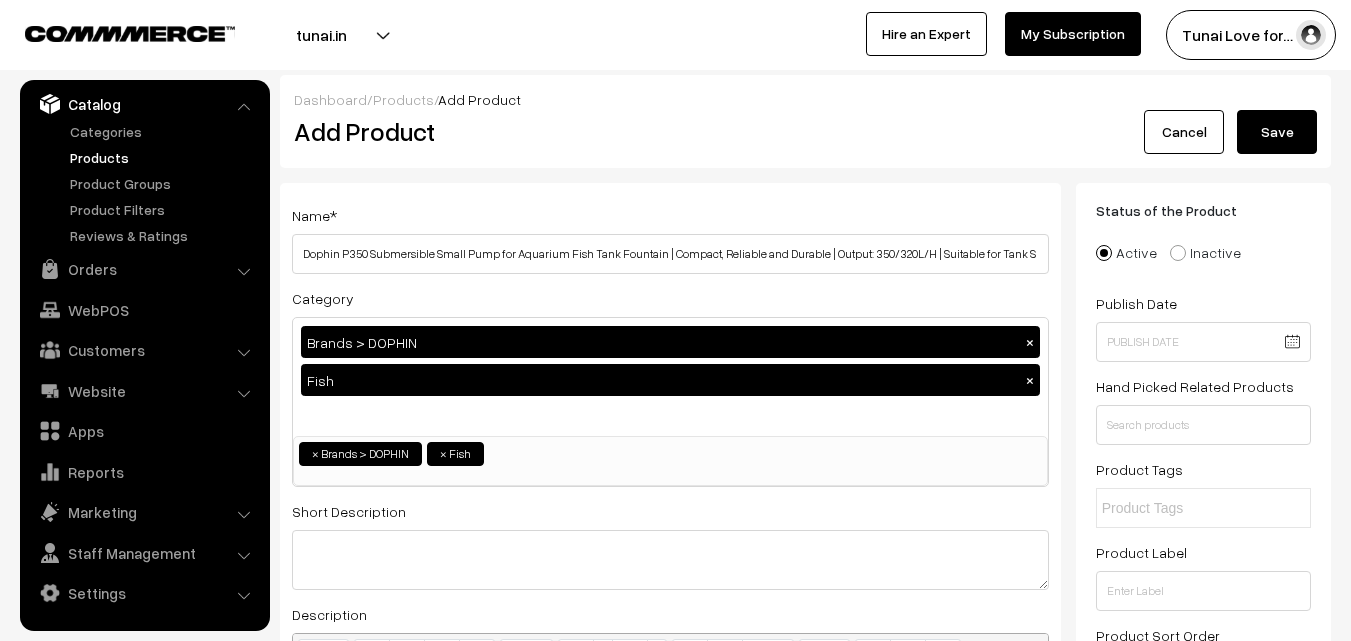 type on "520" 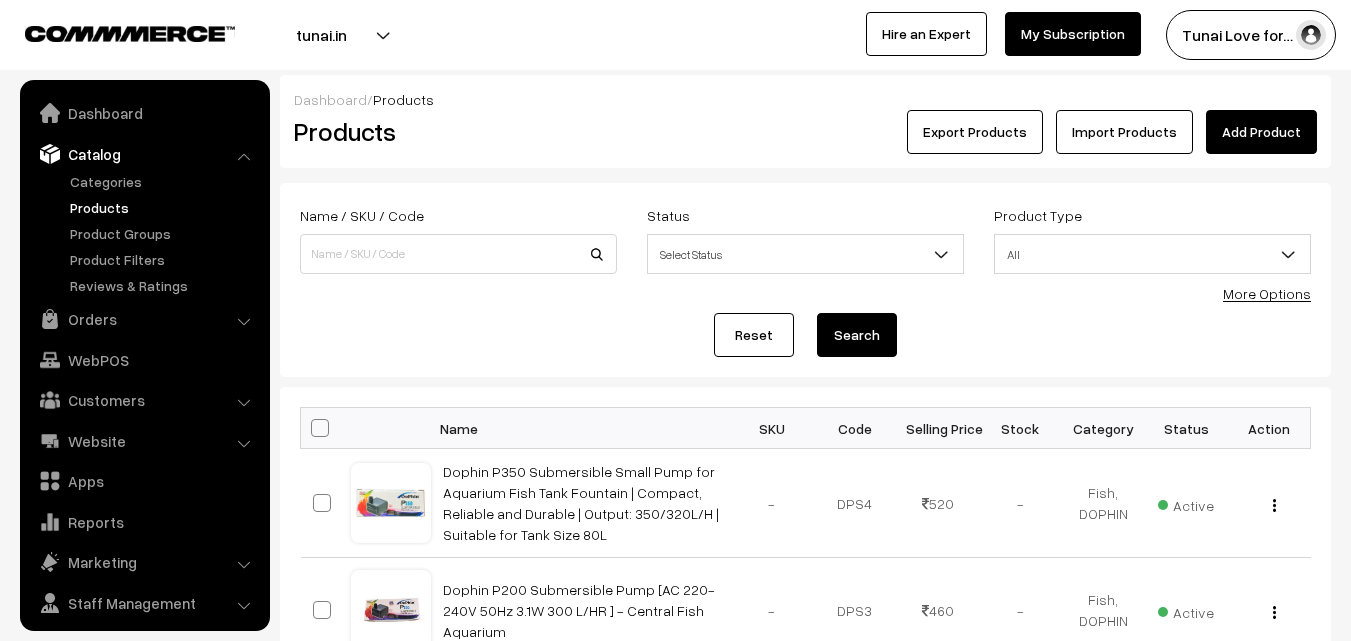scroll, scrollTop: 0, scrollLeft: 0, axis: both 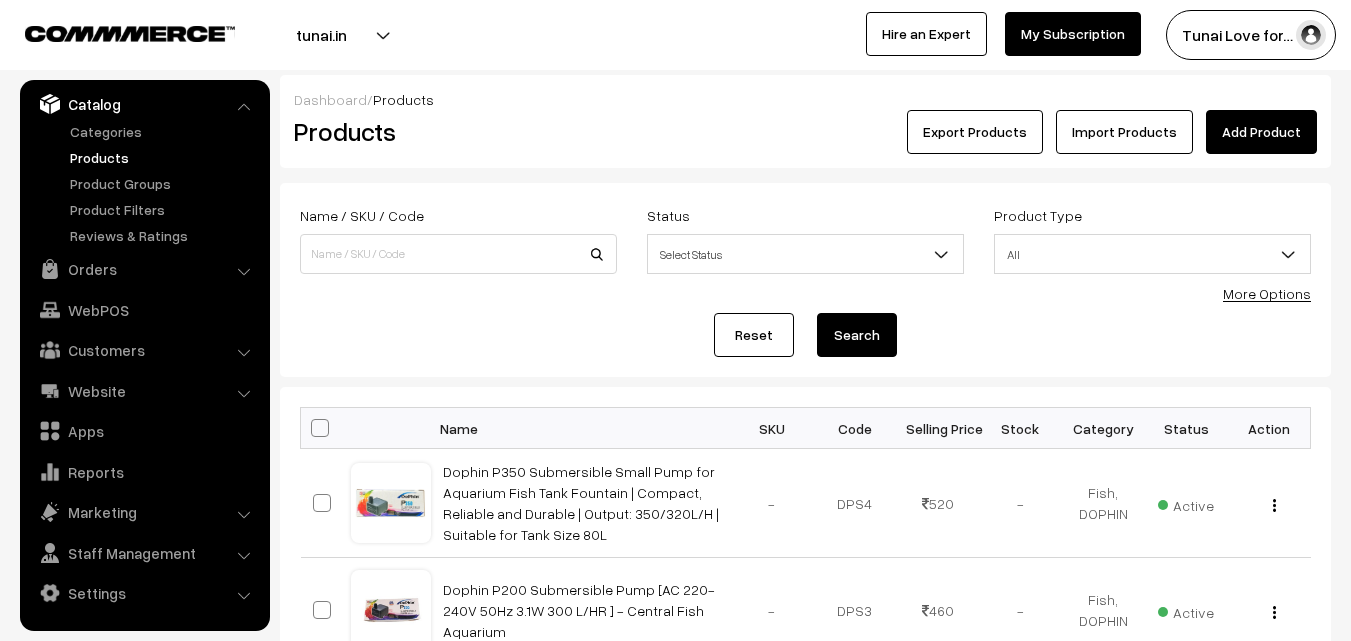 click on "Add Product" at bounding box center (1261, 132) 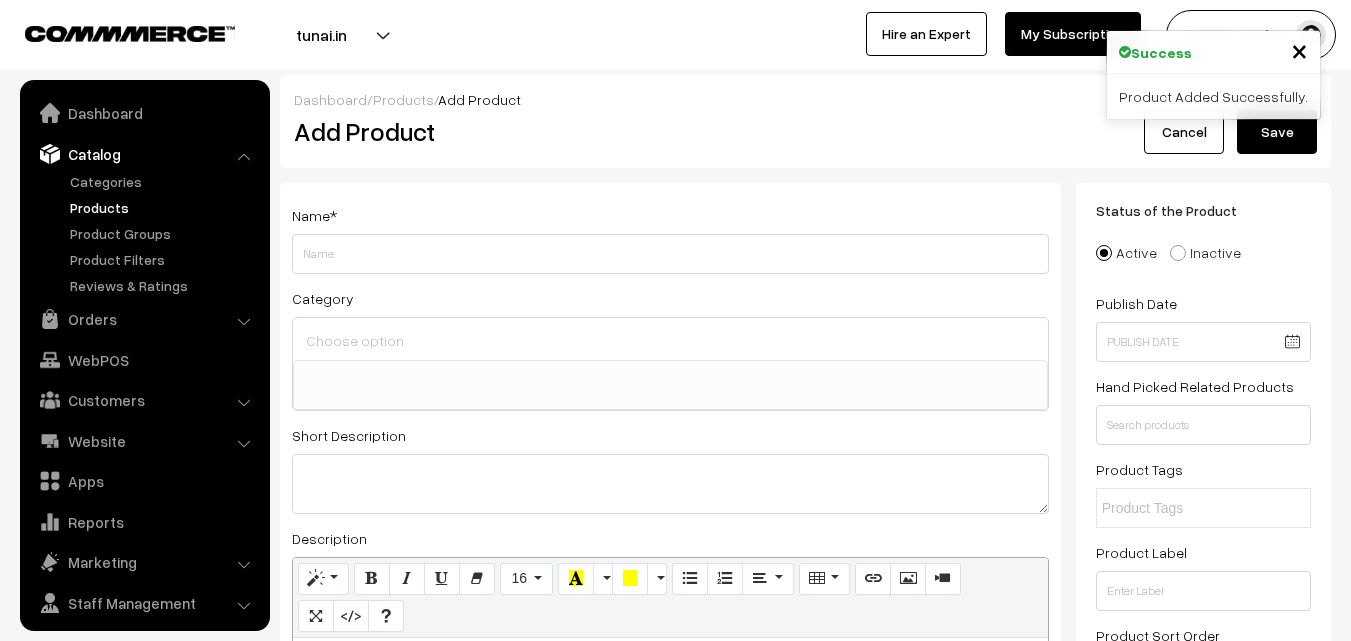 select 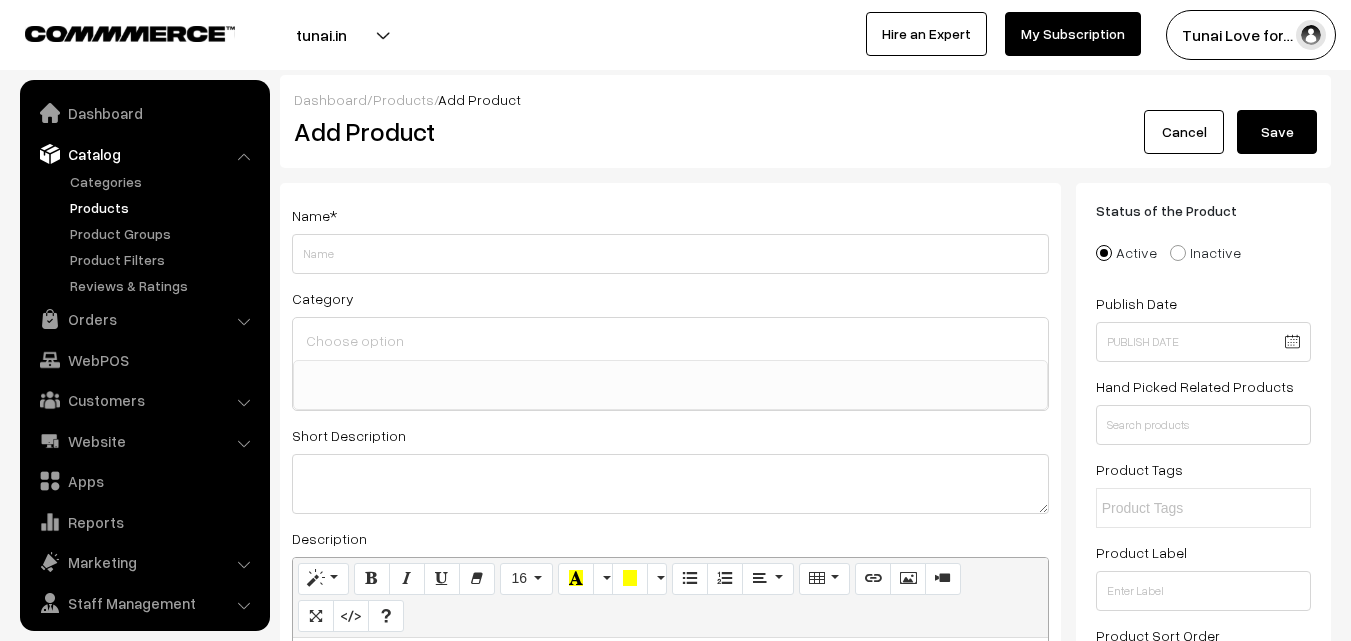 scroll, scrollTop: 0, scrollLeft: 0, axis: both 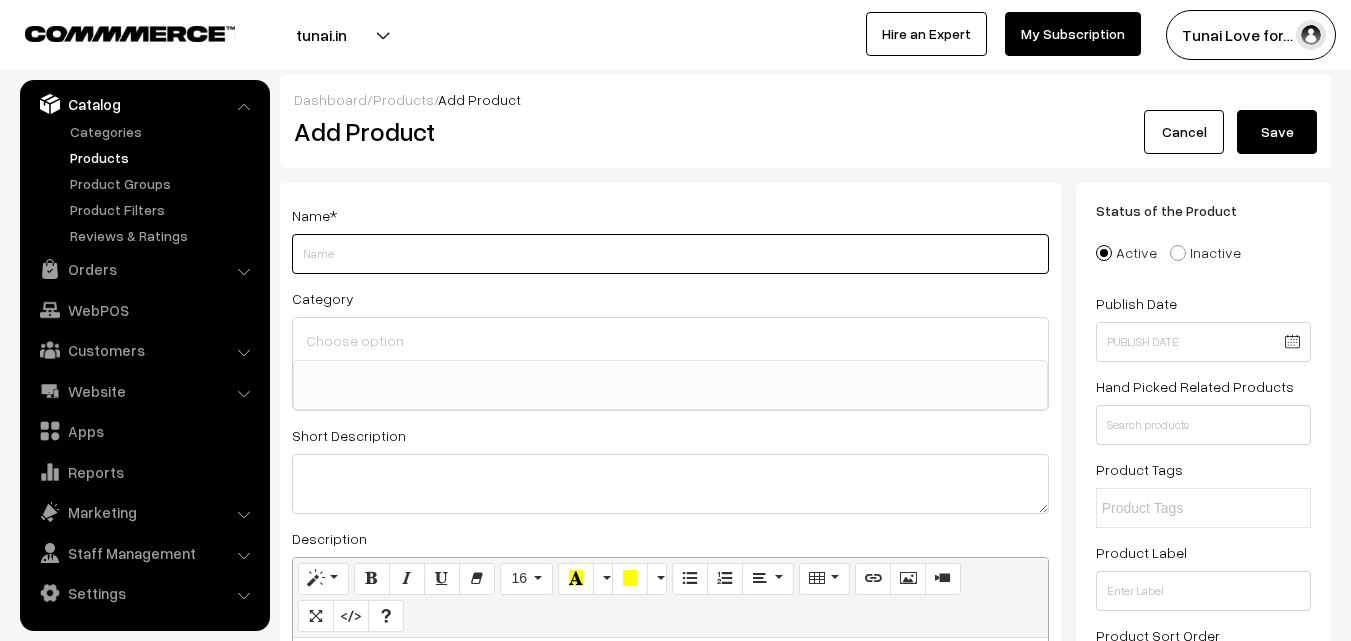 click on "Weight" at bounding box center [670, 254] 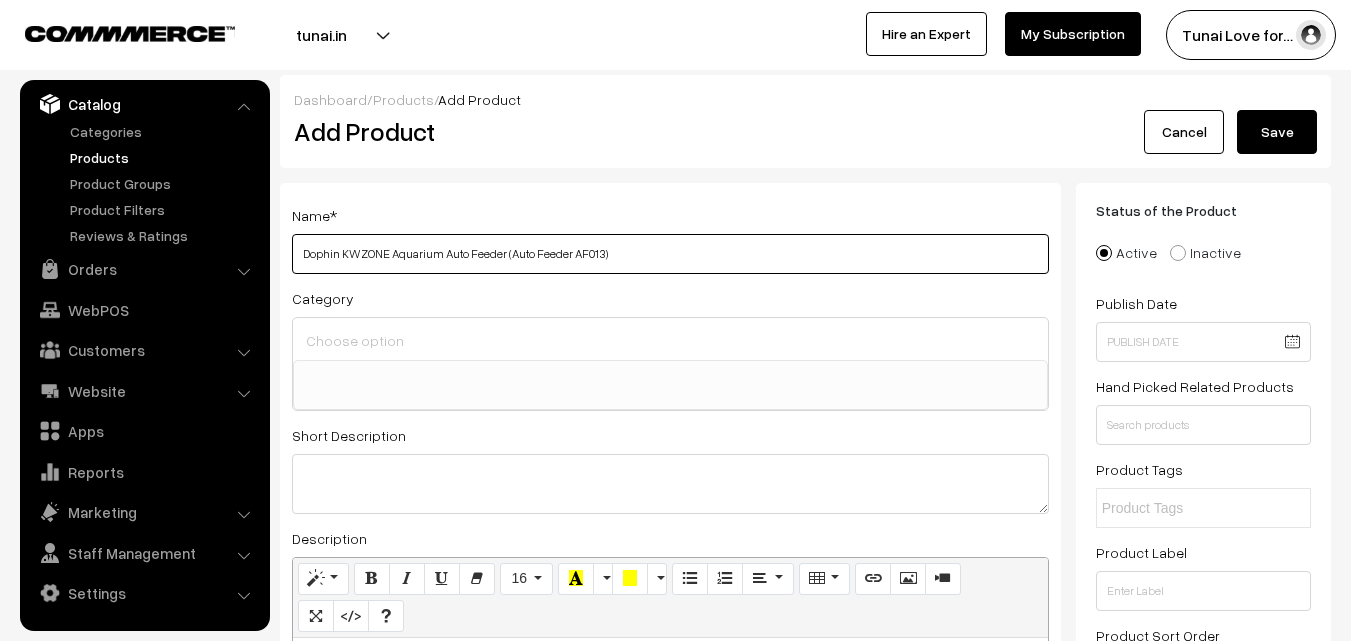 drag, startPoint x: 340, startPoint y: 252, endPoint x: 385, endPoint y: 255, distance: 45.099888 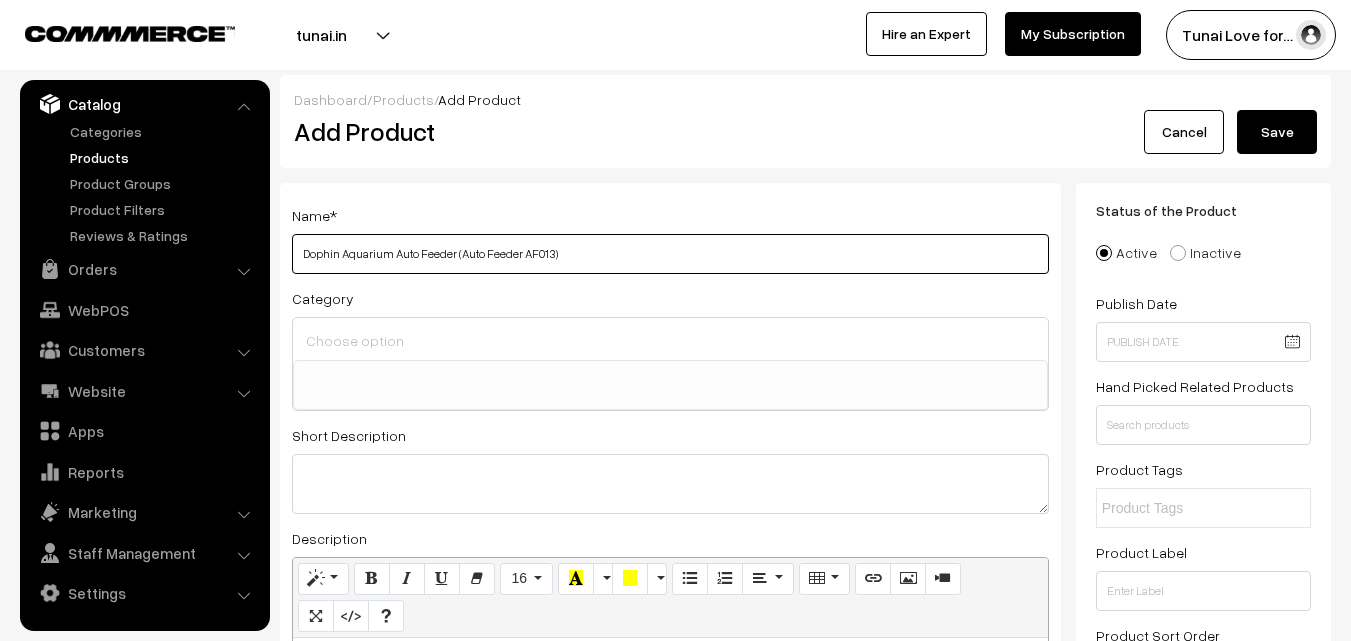 drag, startPoint x: 528, startPoint y: 251, endPoint x: 553, endPoint y: 252, distance: 25.019993 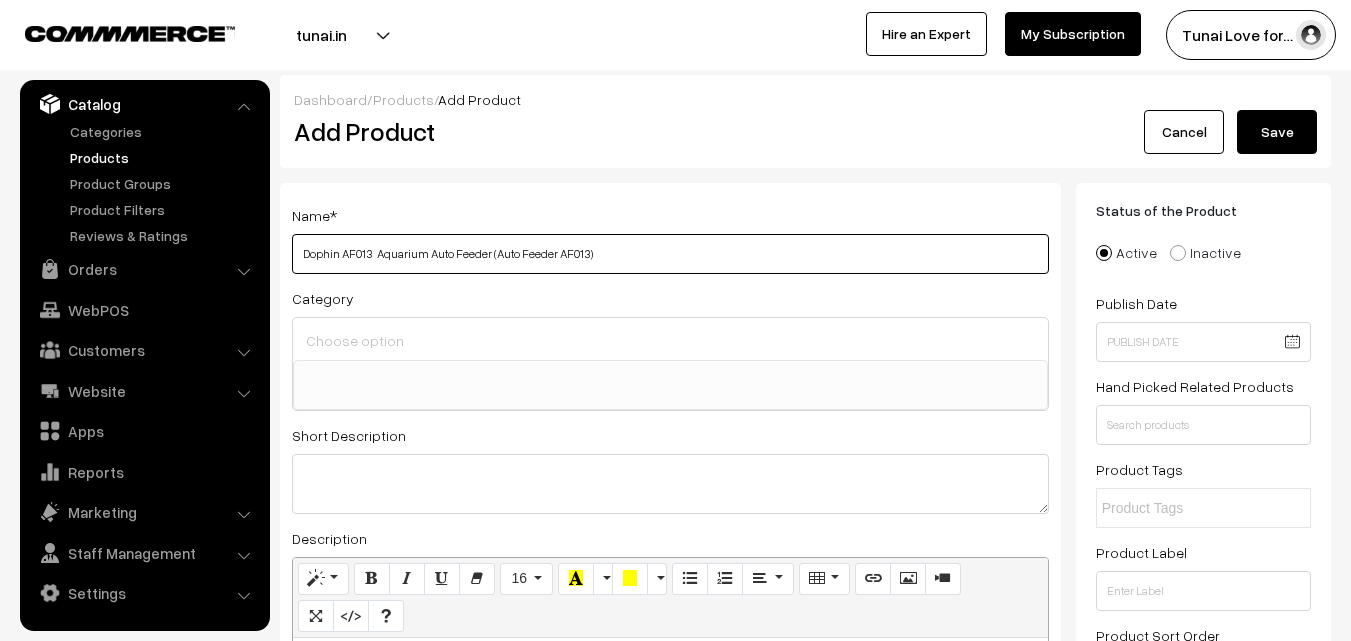 drag, startPoint x: 489, startPoint y: 253, endPoint x: 620, endPoint y: 253, distance: 131 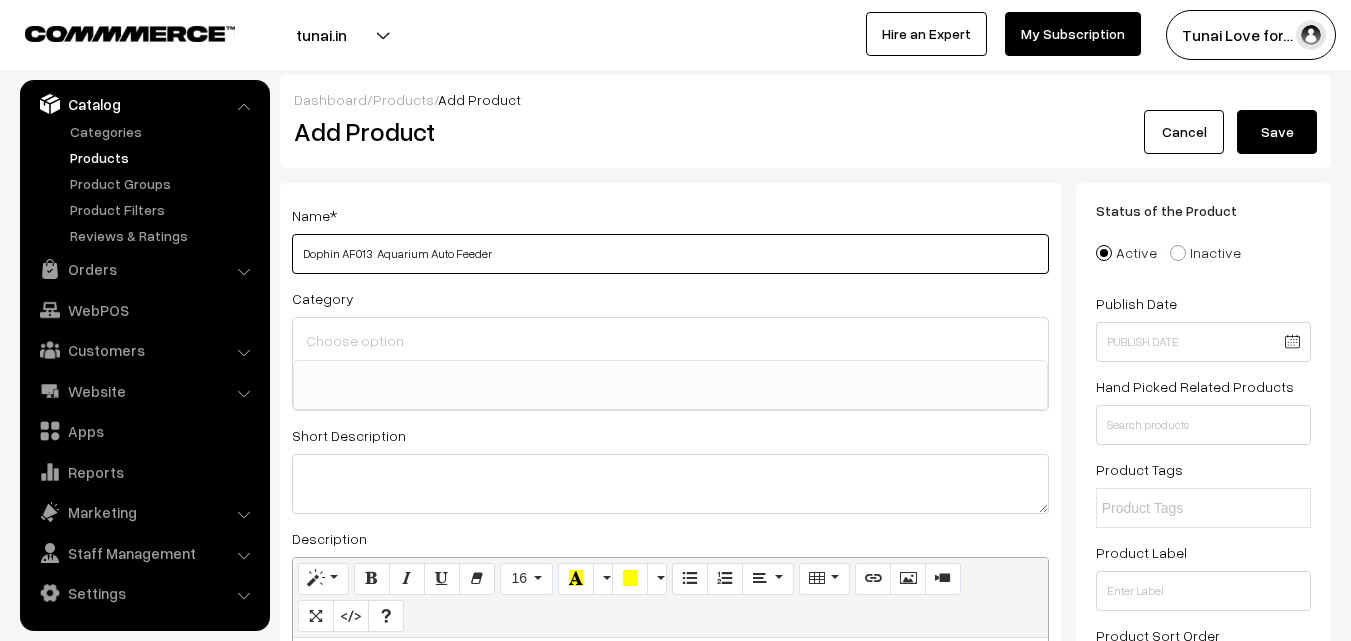 type on "Dophin AF013  Aquarium Auto Feeder" 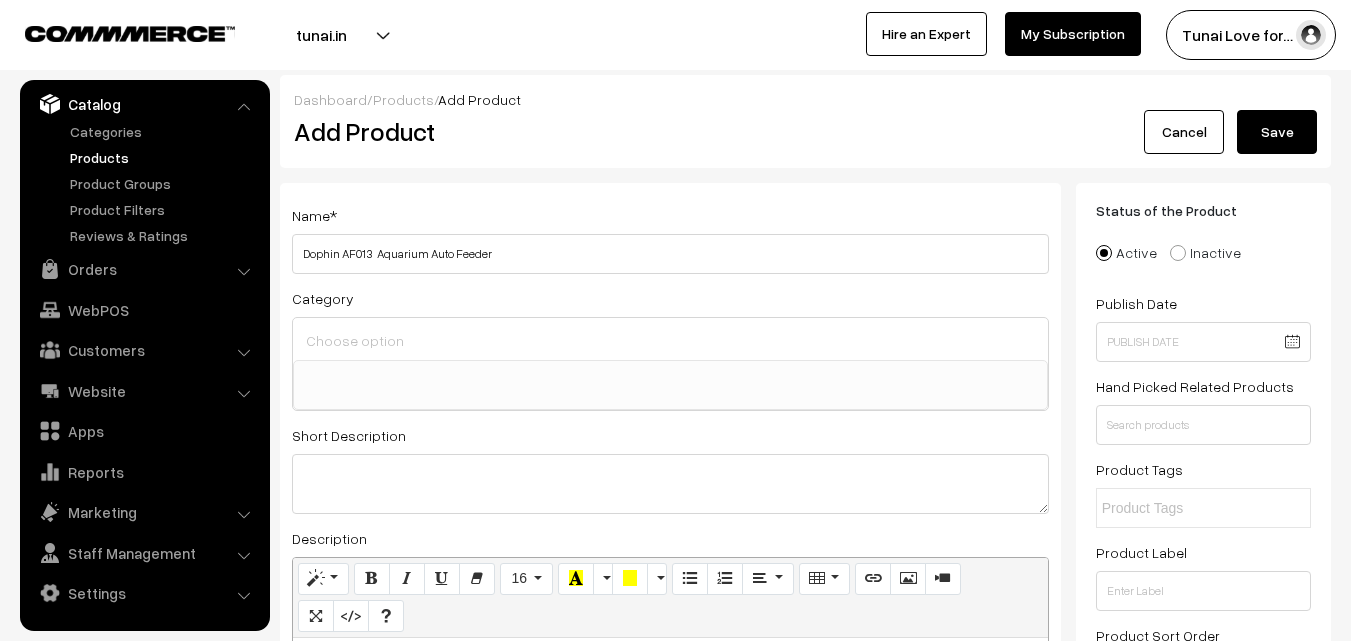 click at bounding box center [670, 339] 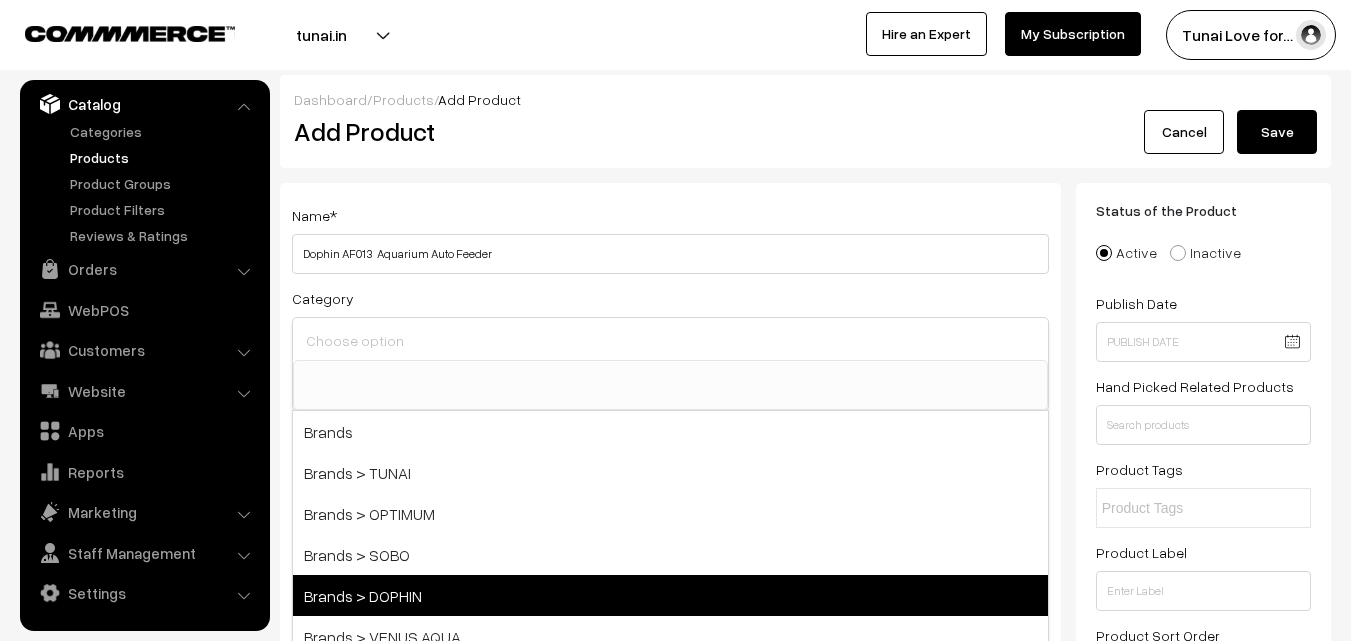 click on "Brands > DOPHIN" at bounding box center [670, 595] 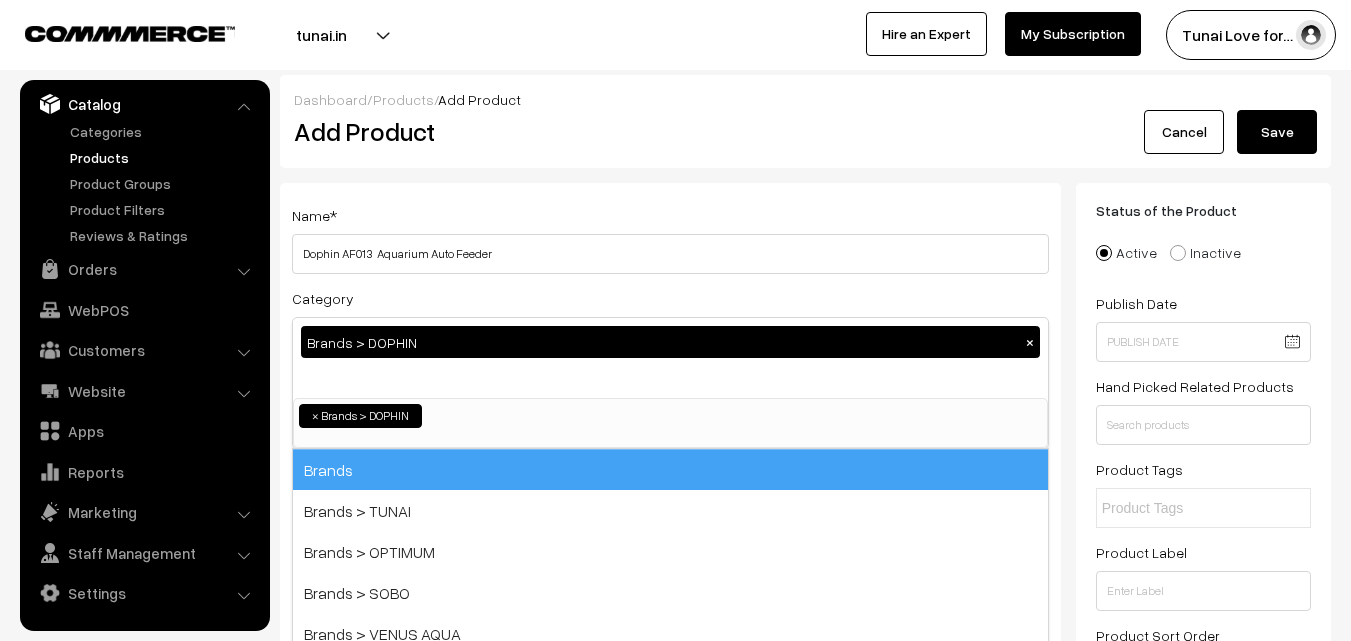 scroll, scrollTop: 17, scrollLeft: 0, axis: vertical 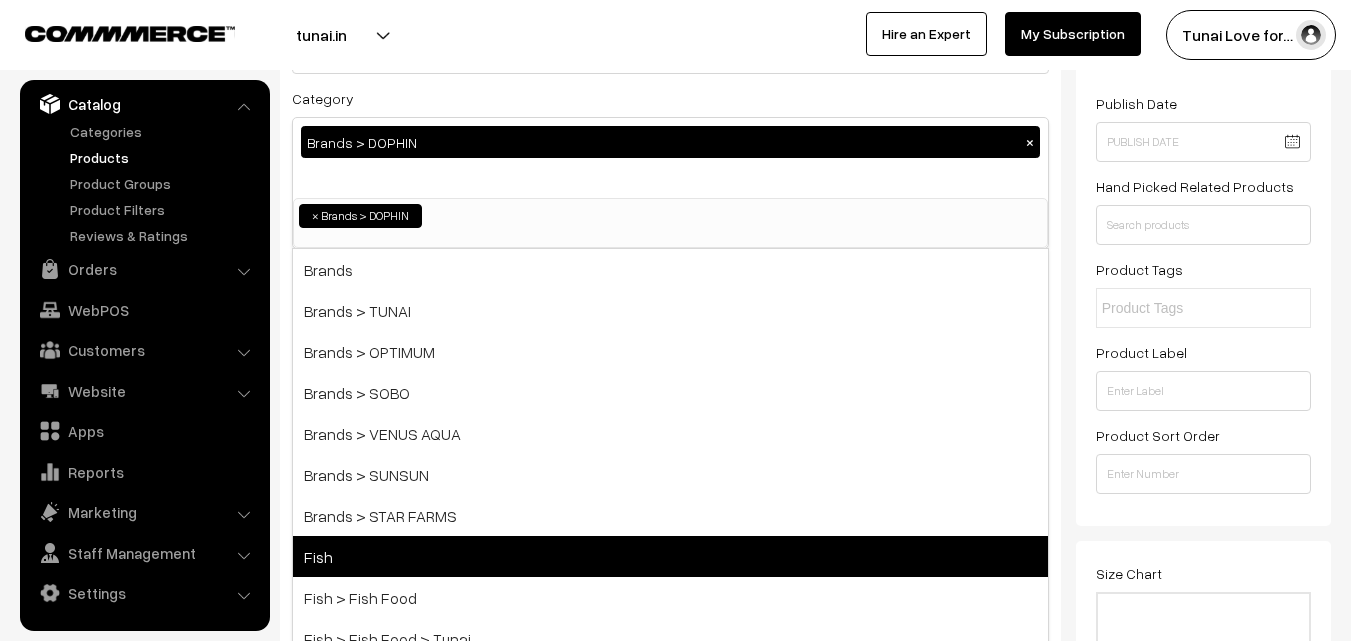 click on "Fish" at bounding box center [670, 556] 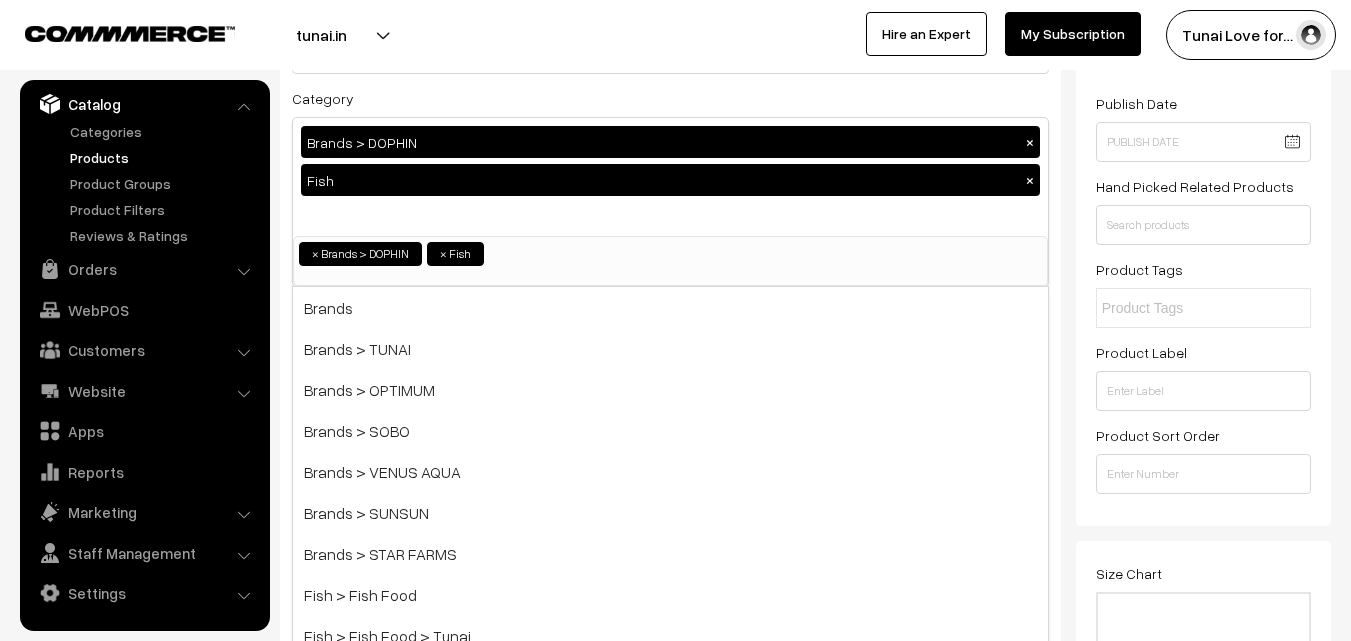 click on "Name  *
Dophin AF013  Aquarium Auto Feeder
Category
Brands > DOPHIN × Fish ×
Brands
Brands > TUNAI
Brands > OPTIMUM
Brands > SOBO
Brands > DOPHIN
Brands > VENUS AQUA
Brands > SUNSUN
Brands > STAR FARMS Fish Fish > Fish Food Fish > Fish Food > Tunai Turtle Dogs" at bounding box center [670, 1342] 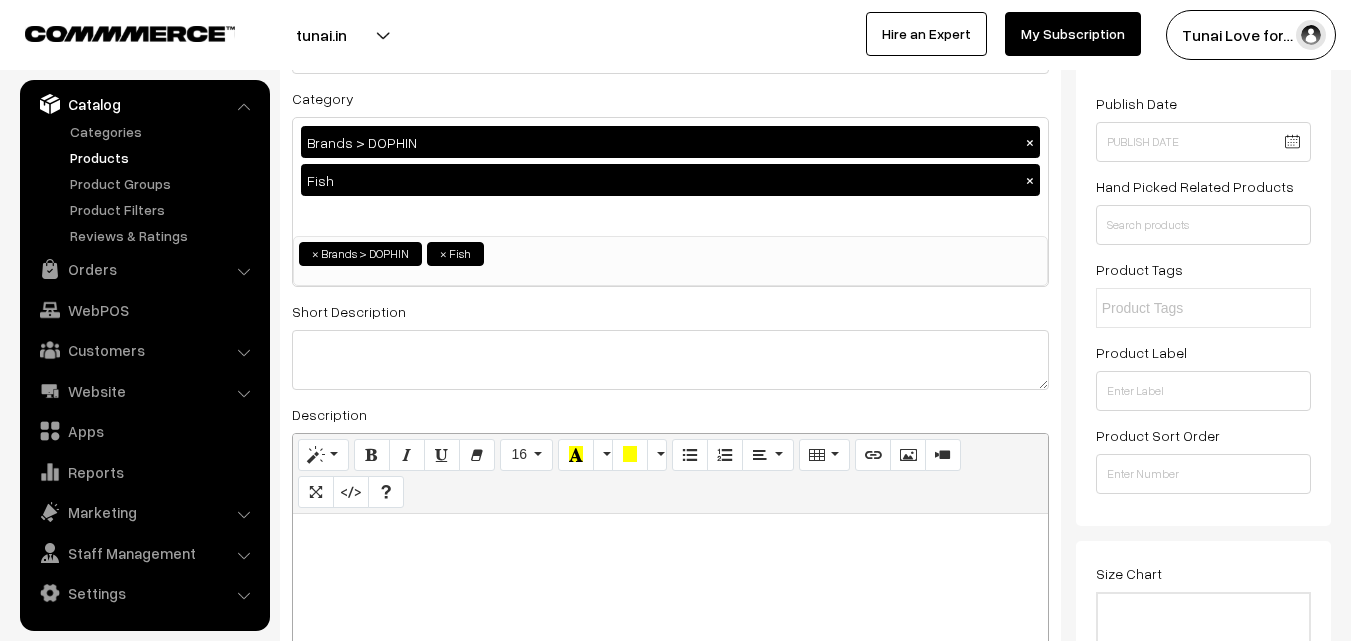 scroll, scrollTop: 500, scrollLeft: 0, axis: vertical 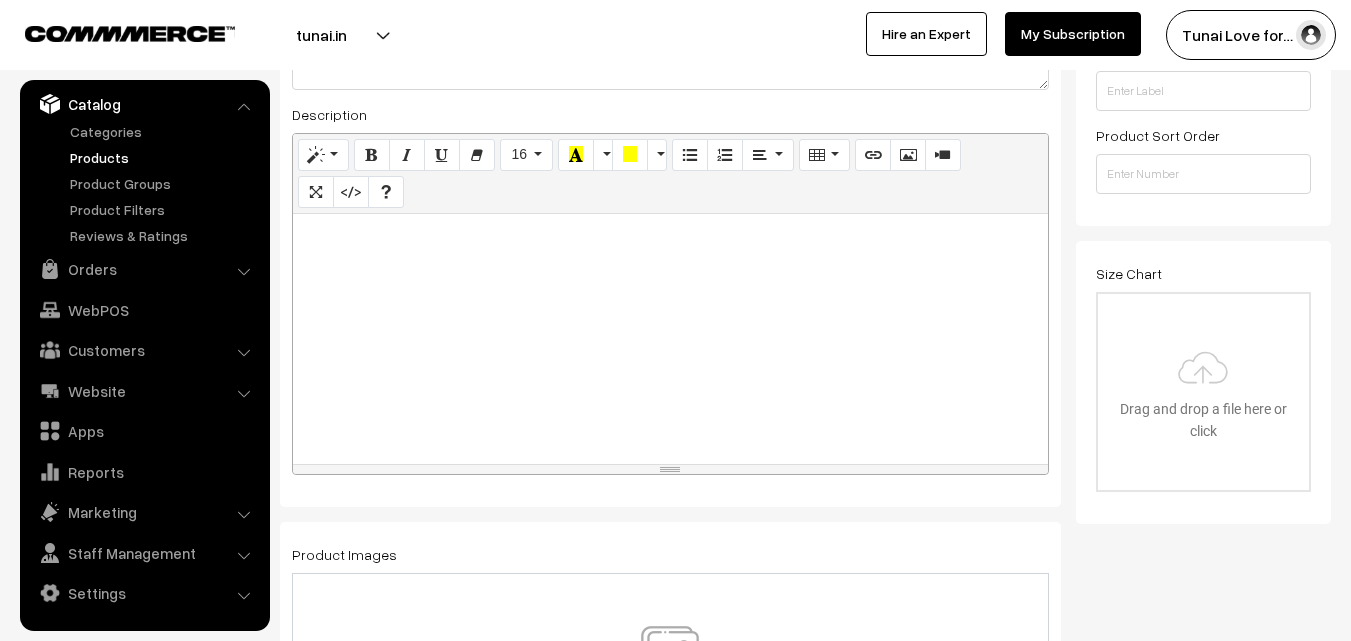 click at bounding box center [670, 339] 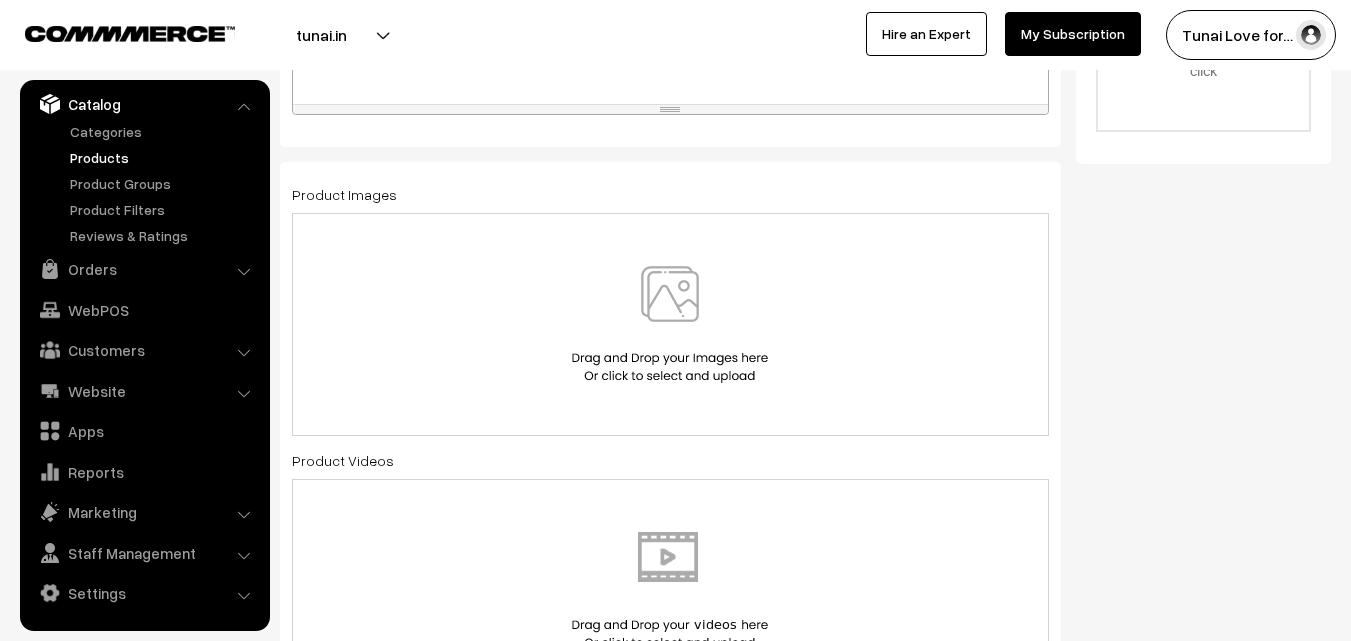 scroll, scrollTop: 900, scrollLeft: 0, axis: vertical 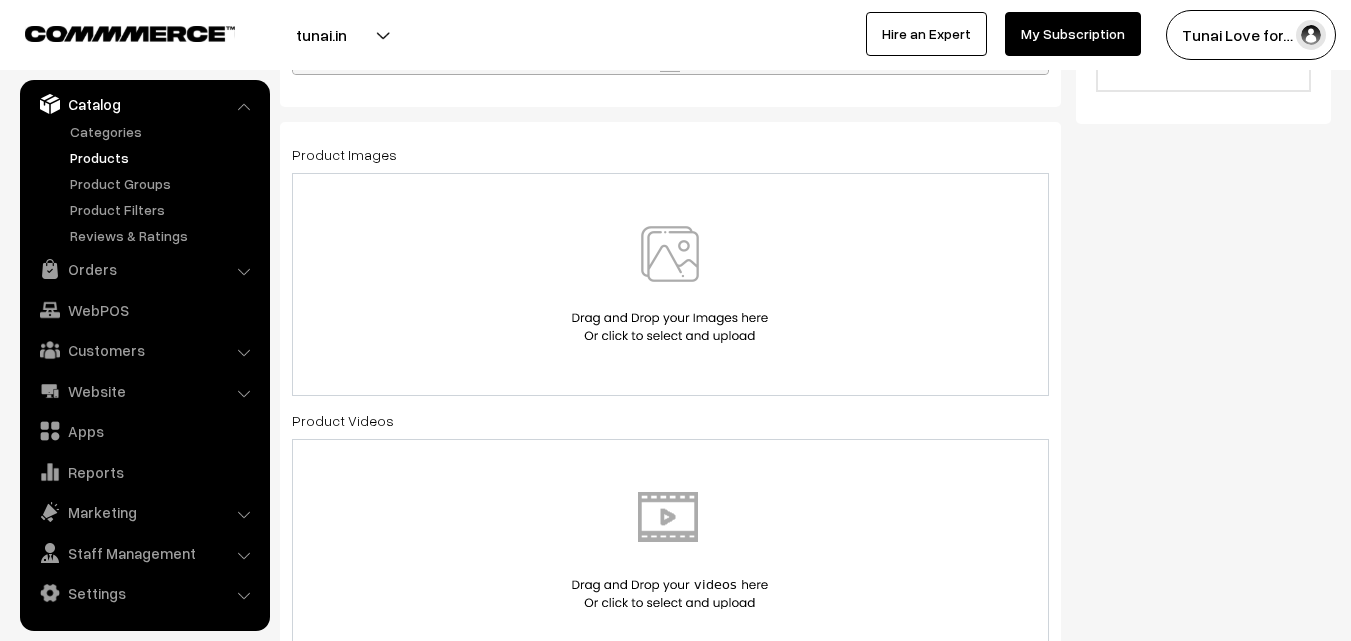 click at bounding box center (670, 284) 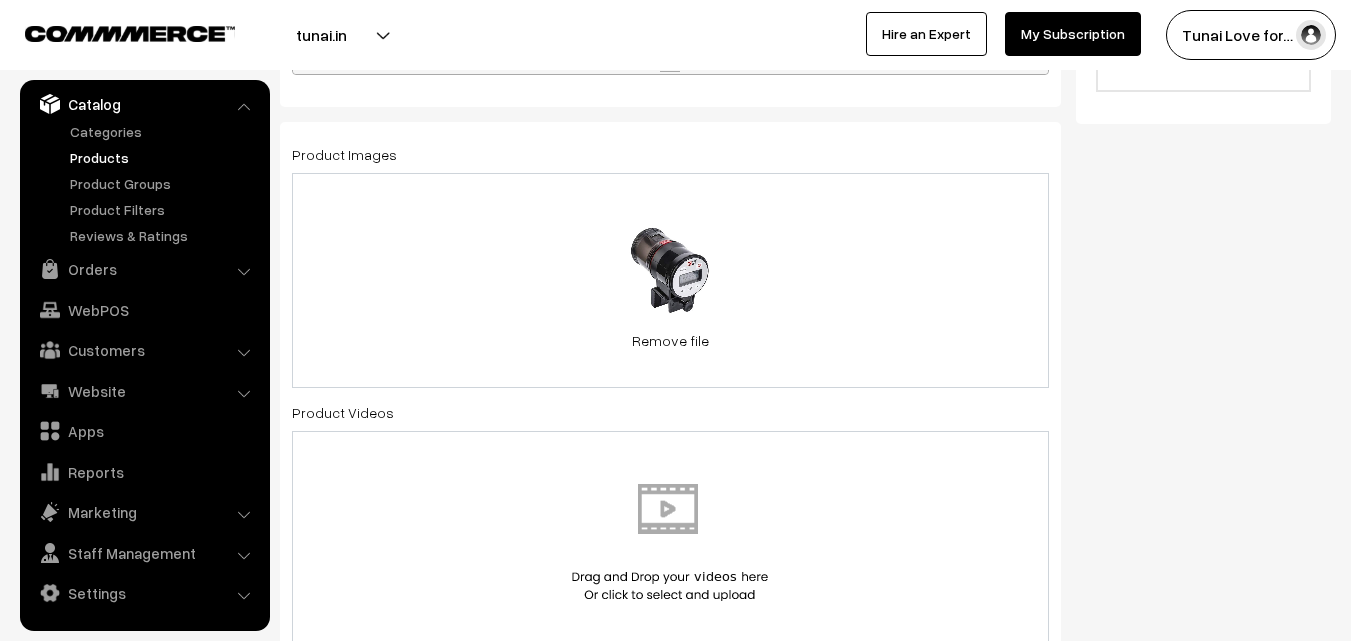 click on "48  KB      51bQ6GAUlUL._SL1000_.jpg                         Check                                                      Error                                                           Remove file" at bounding box center [670, 280] 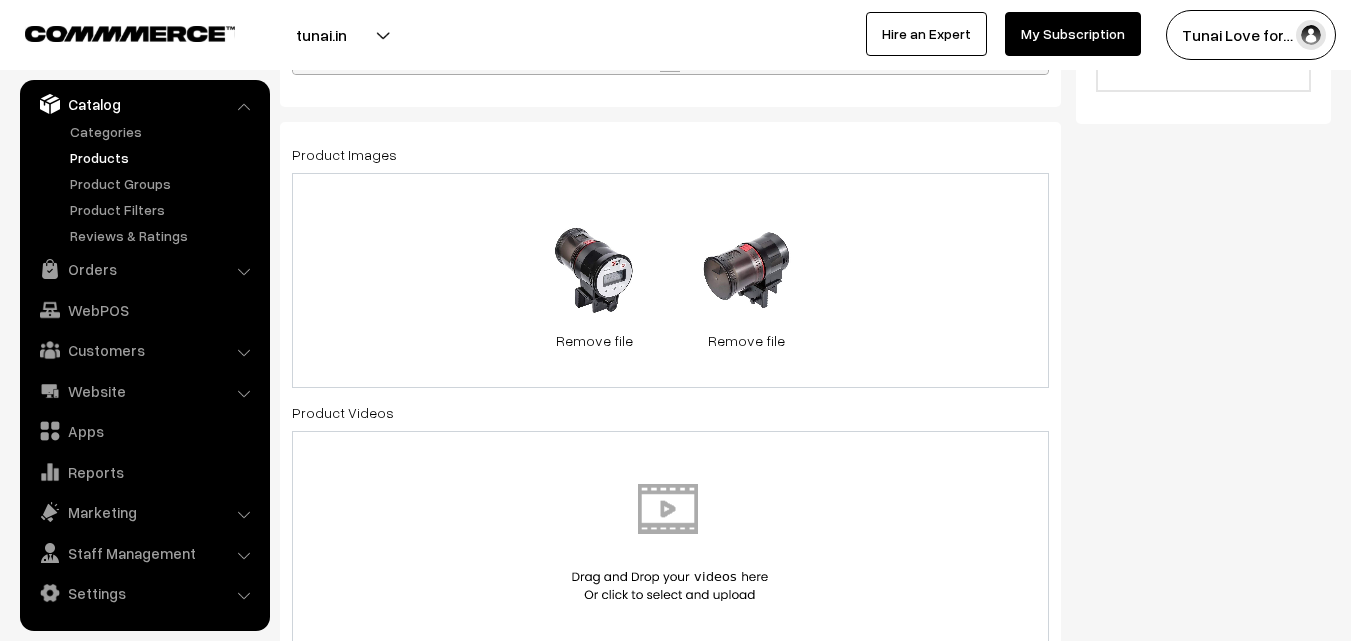 click on "48  KB      51bQ6GAUlUL._SL1000_.jpg                         Check                                                      Error                                                           Remove file            46.3  KB      51YPJl7s+9L._SL1000_.jpg                         Check                                                      Error                                                           Remove file" at bounding box center (670, 280) 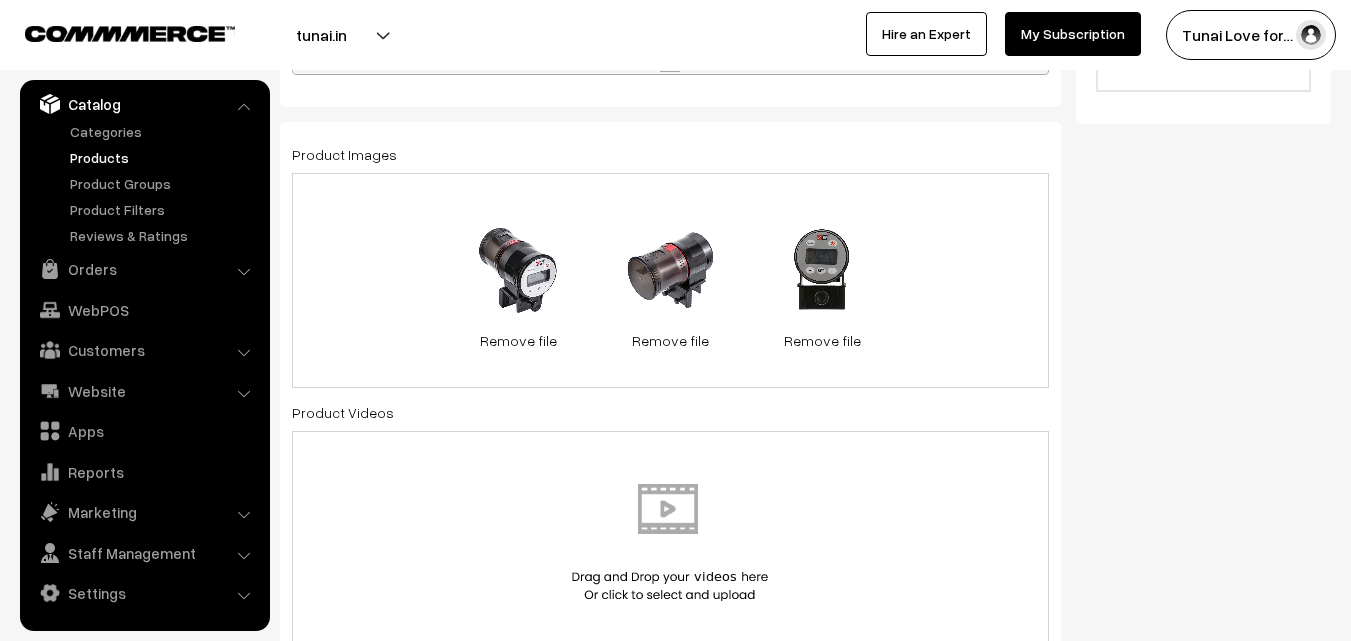 click on "48  KB      51bQ6GAUlUL._SL1000_.jpg                         Check                                                      Error                                                           Remove file            46.3  KB      51YPJl7s+9L._SL1000_.jpg                         Check                                                      Error                                                           Remove file            44.3  KB      51lydRVuDUL._SL1000_.jpg                         Check                                                      Error                                                           Remove file" at bounding box center [670, 280] 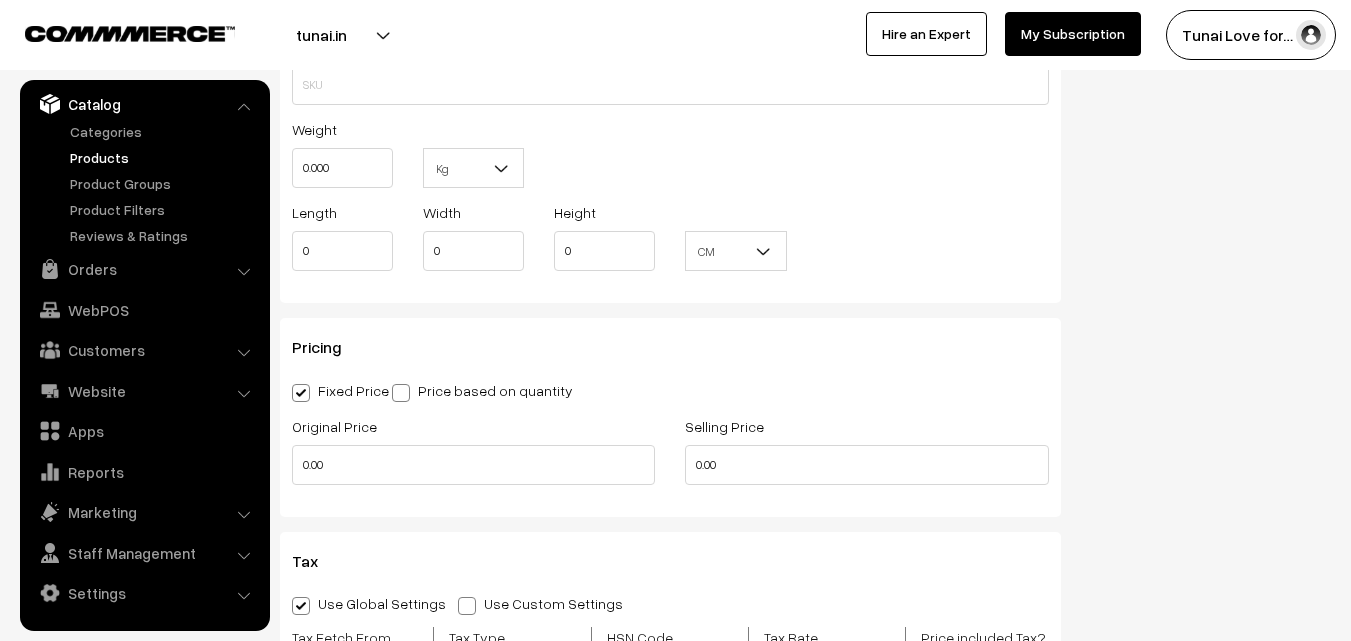 scroll, scrollTop: 1800, scrollLeft: 0, axis: vertical 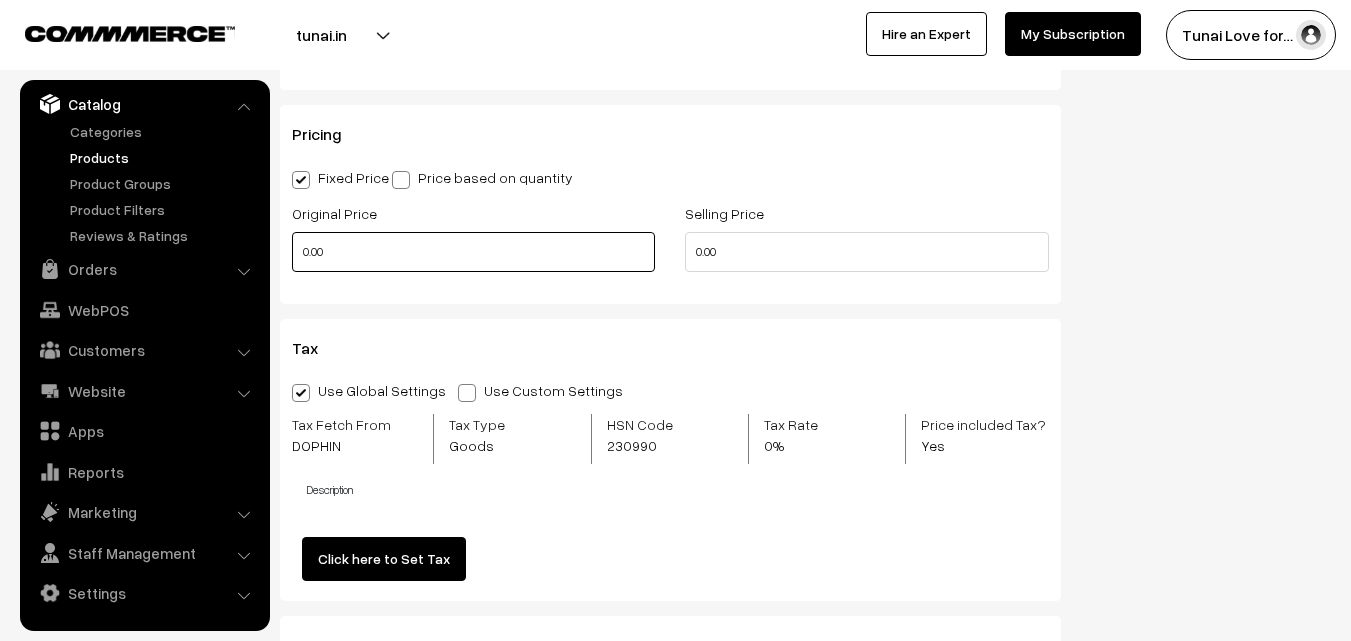 click on "0.00" at bounding box center [473, 252] 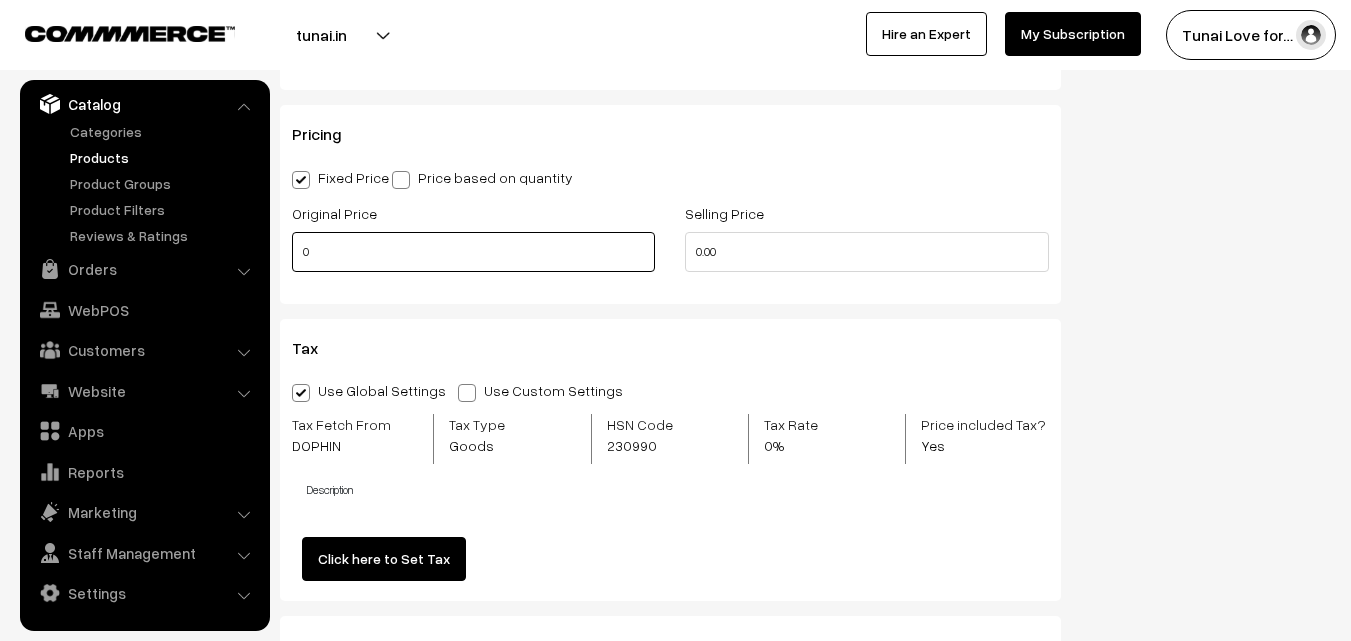 click on "Name  *
Dophin AF013  Aquarium Auto Feeder
Category
Brands > DOPHIN × Fish ×
Brands
Brands > TUNAI
Brands > OPTIMUM
Brands > SOBO
Brands > DOPHIN
Brands > VENUS AQUA
Brands > SUNSUN
Brands > STAR FARMS Fish Fish > Fish Food Fish > Fish Food > Tunai Turtle Dogs" at bounding box center [670, -262] 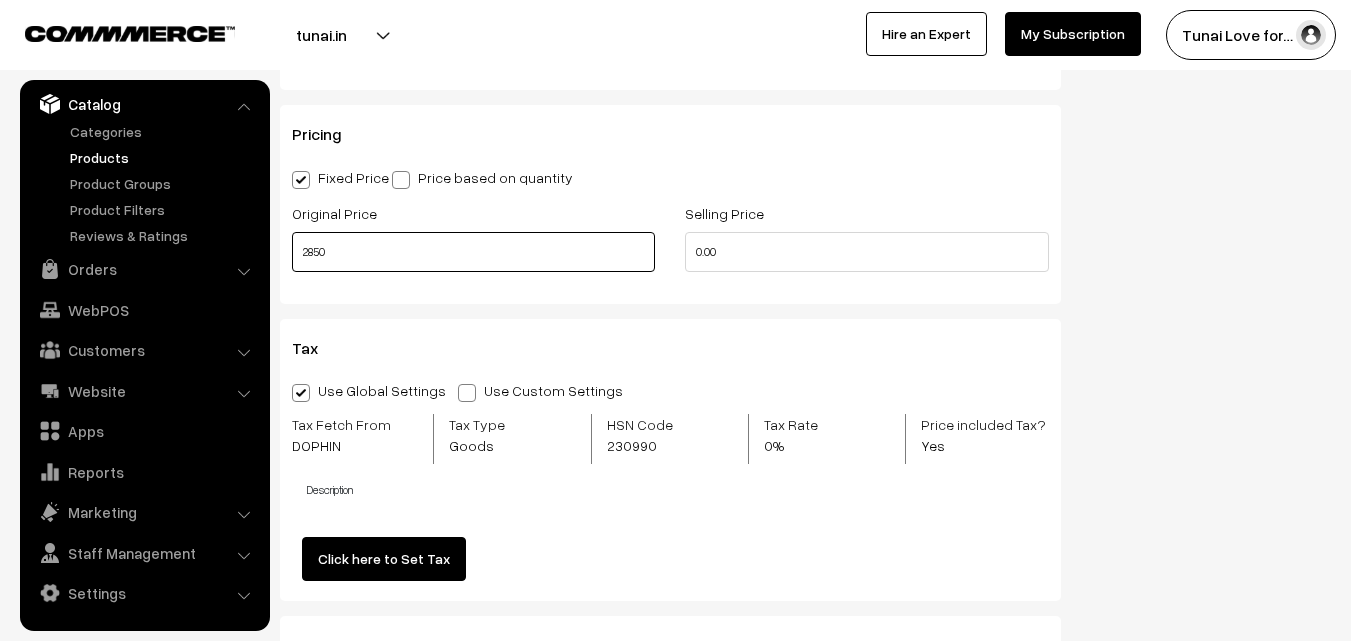 type on "2850" 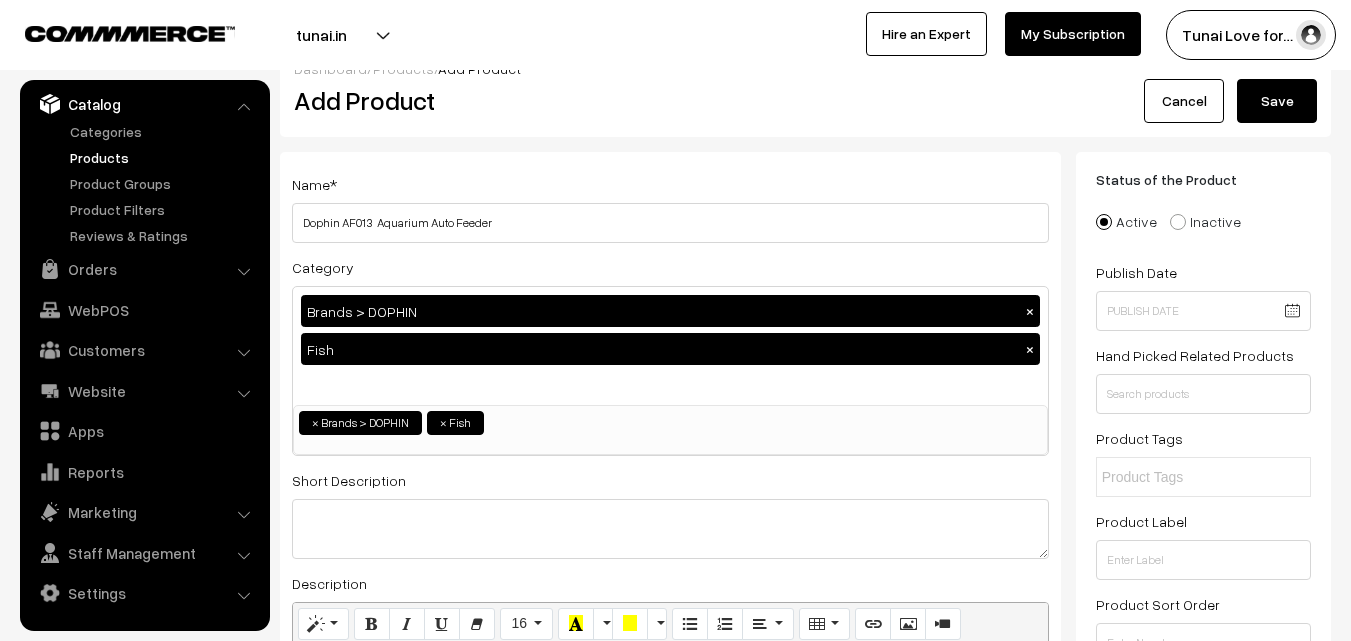 scroll, scrollTop: 0, scrollLeft: 0, axis: both 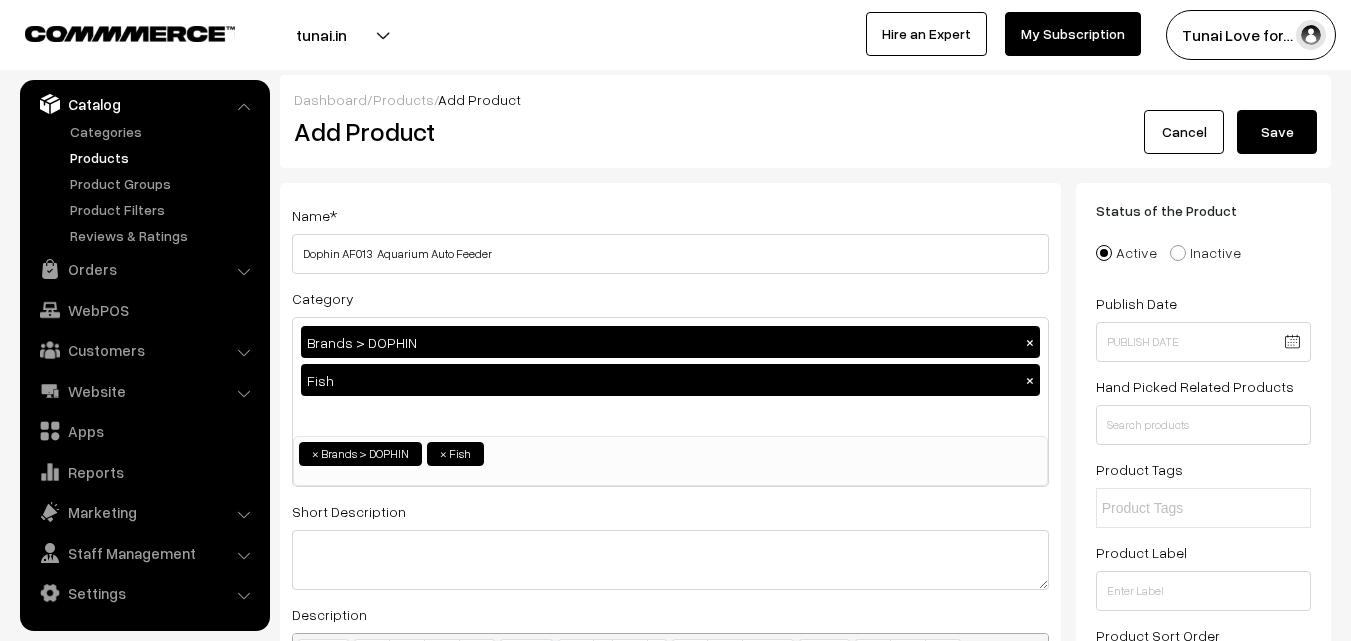 type on "1900" 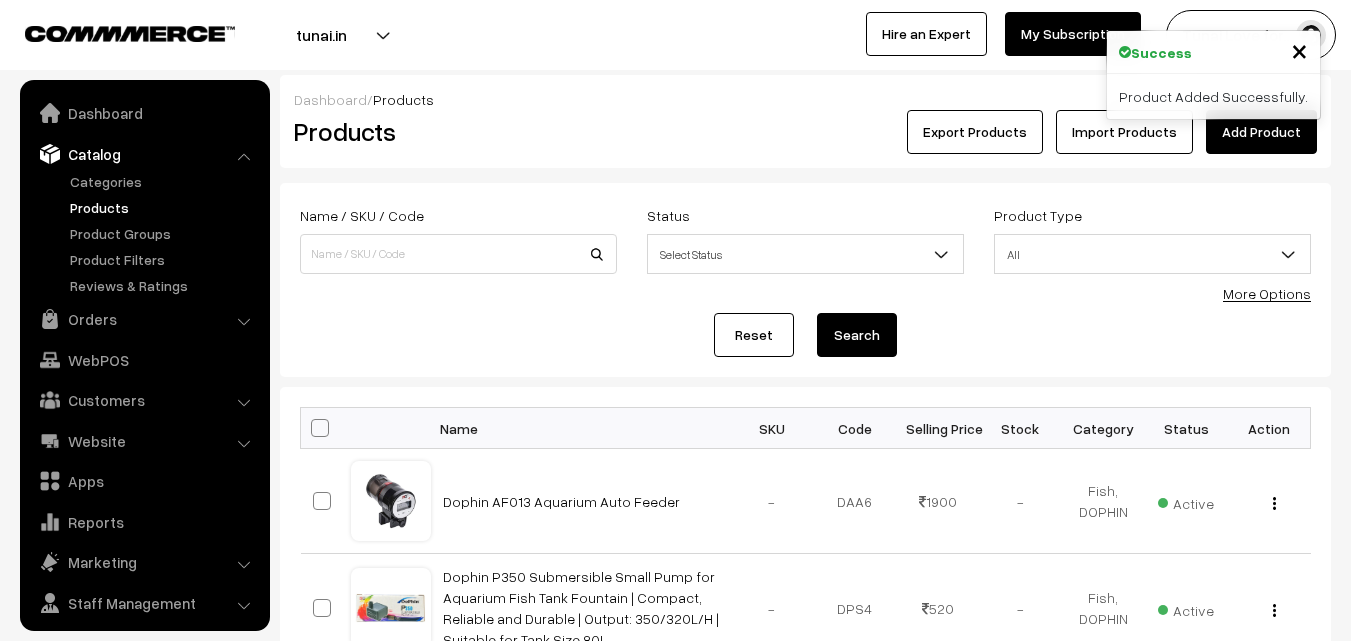 scroll, scrollTop: 0, scrollLeft: 0, axis: both 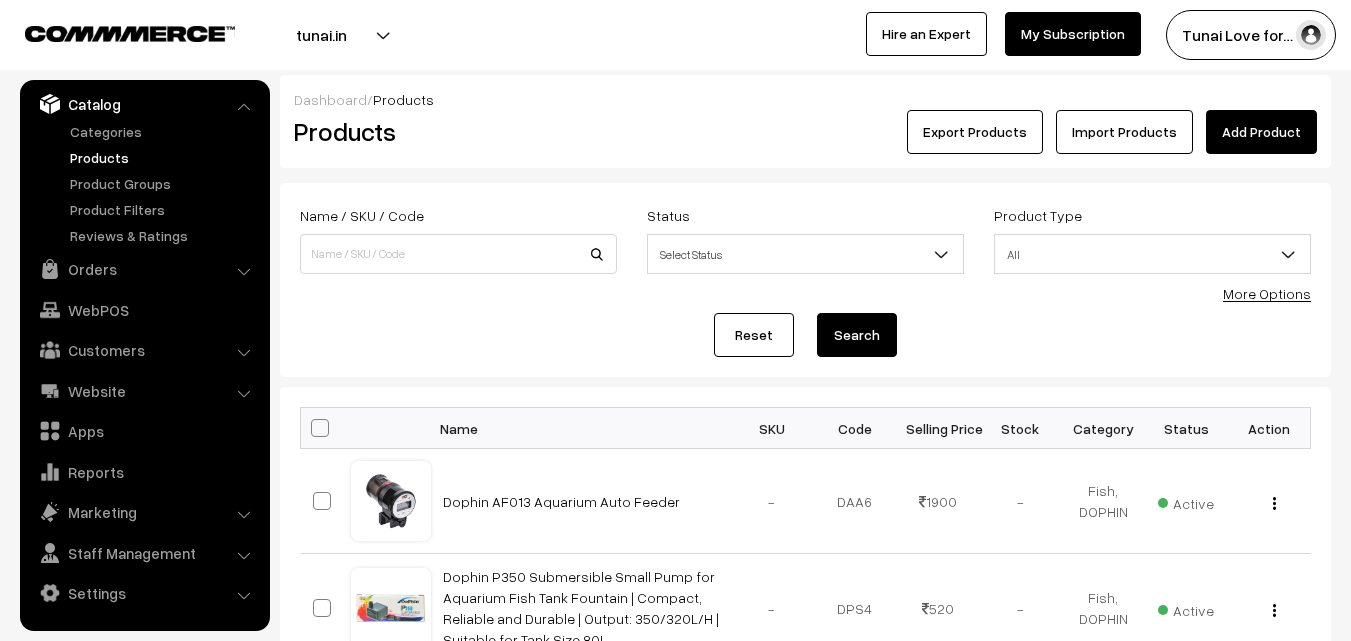click on "Add Product" at bounding box center (1261, 132) 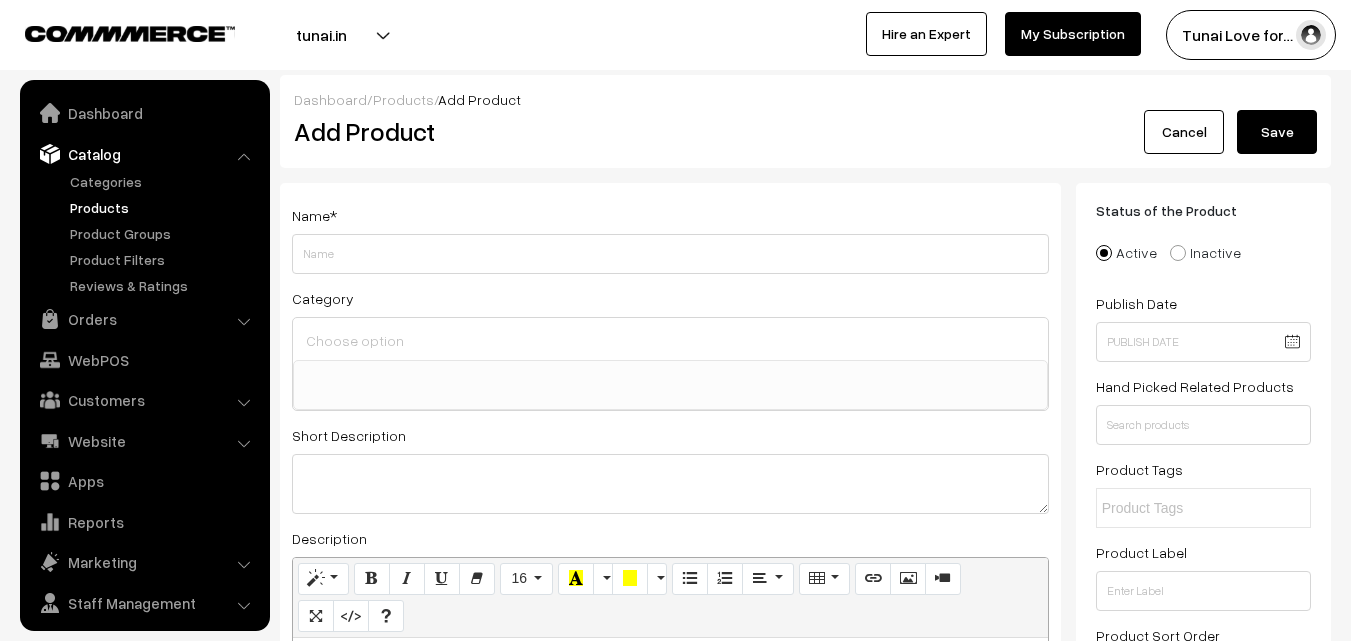 select 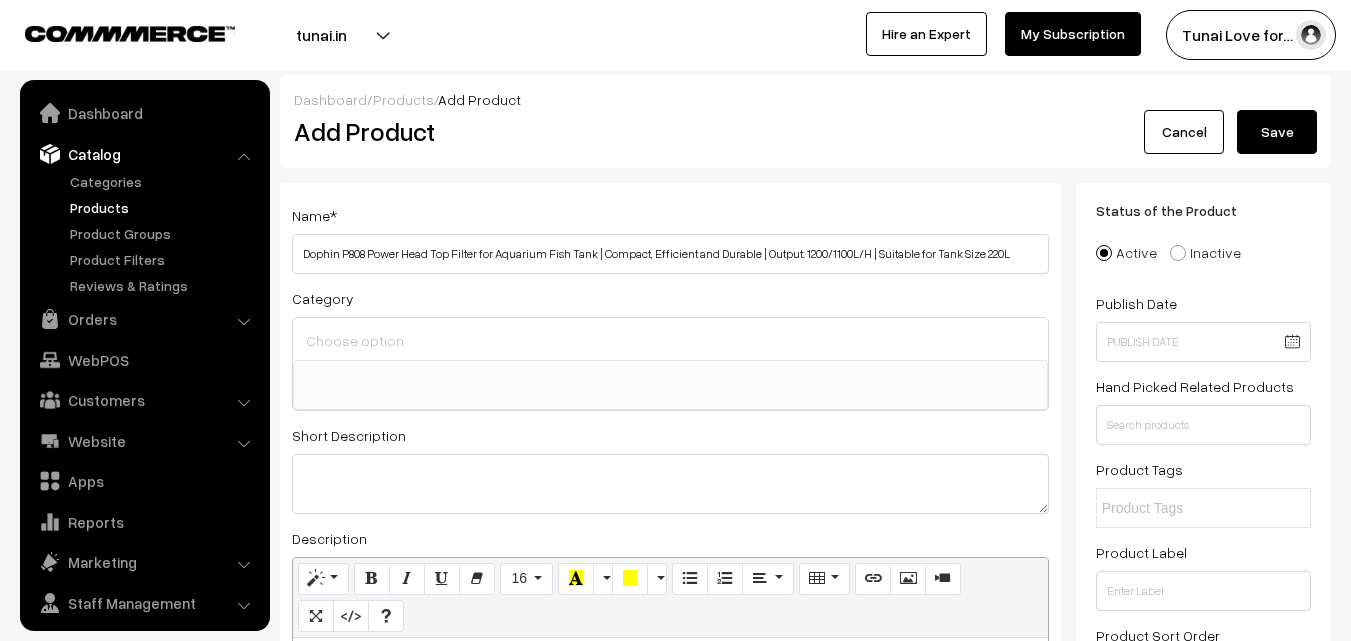 scroll, scrollTop: 0, scrollLeft: 0, axis: both 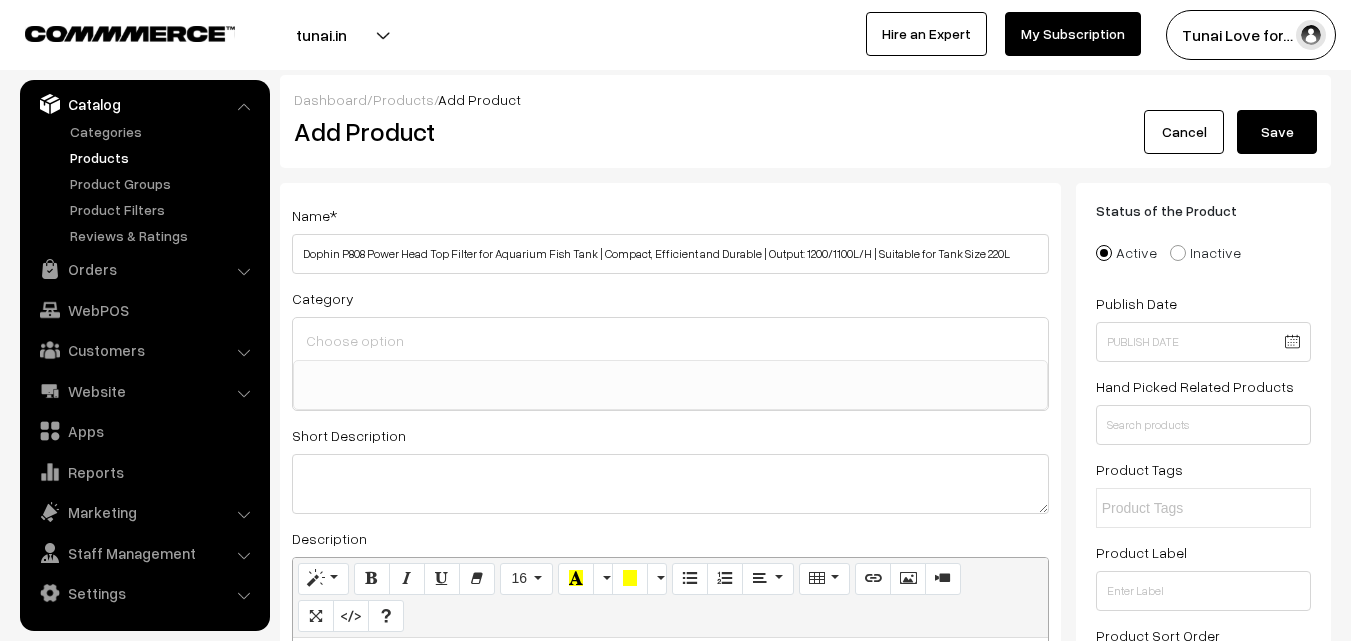 type on "Dophin P808 Power Head Top Filter for Aquarium Fish Tank | Compact, Efficient and Durable | Output: 1200/1100L/H | Suitable for Tank Size 220L" 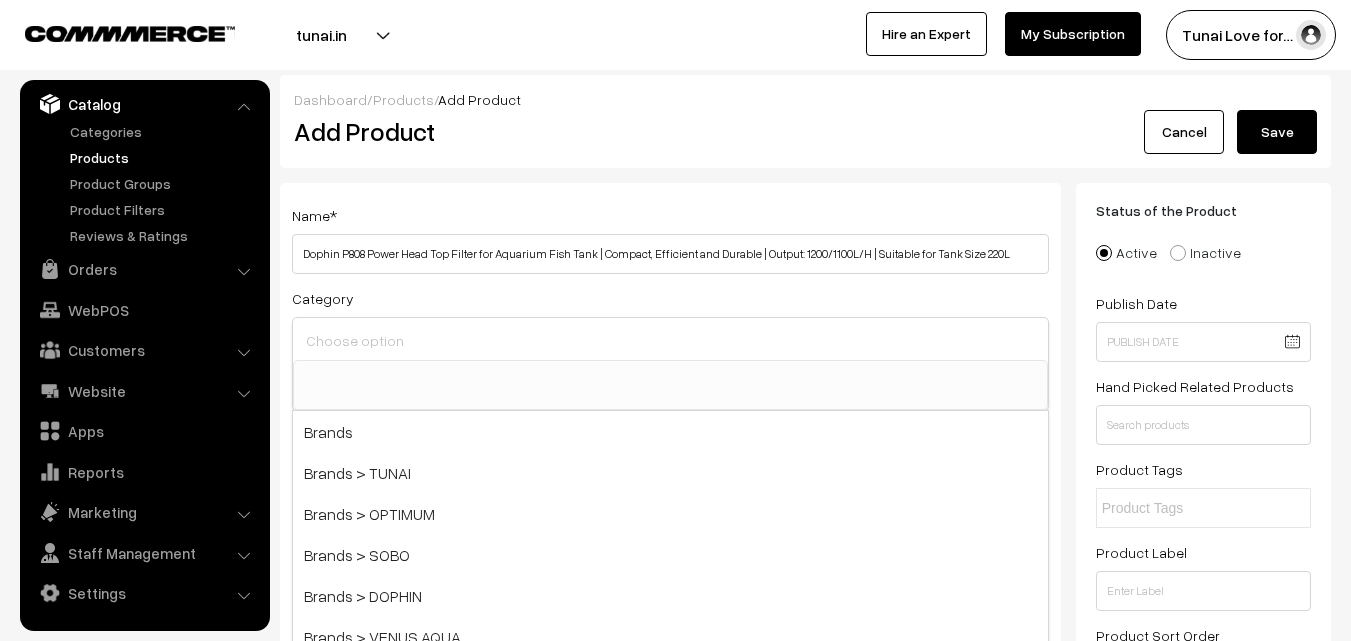 click at bounding box center [670, 340] 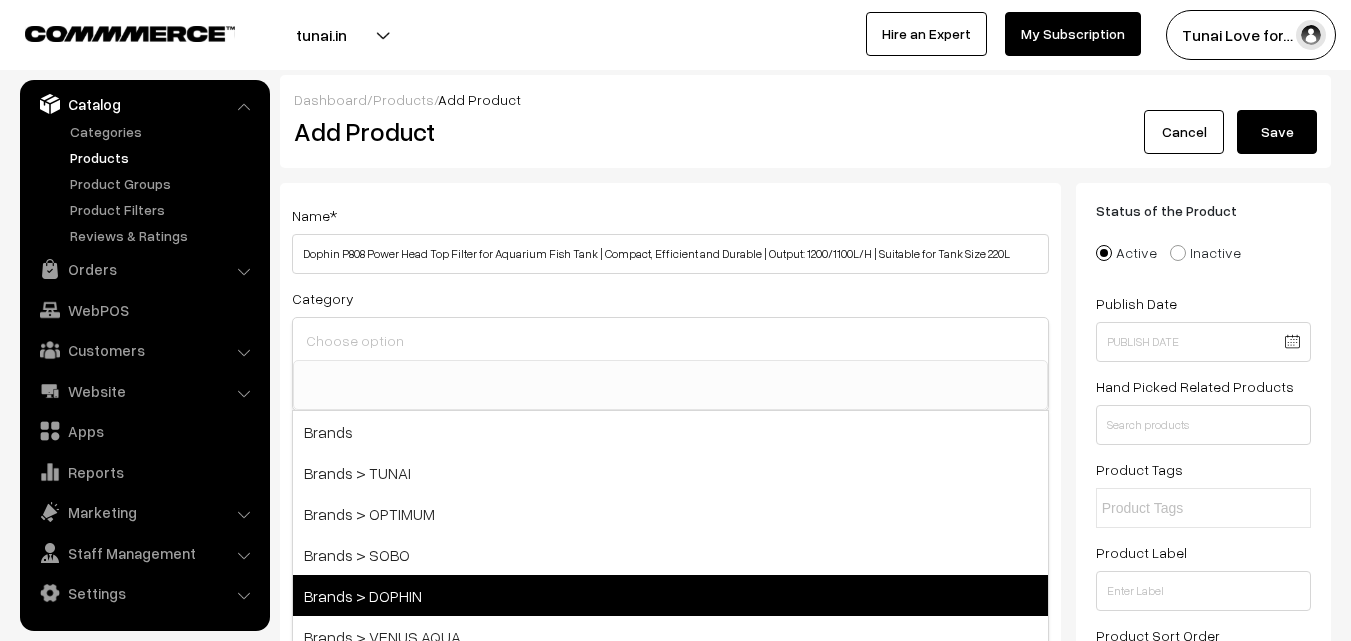 click on "Brands > DOPHIN" at bounding box center [670, 595] 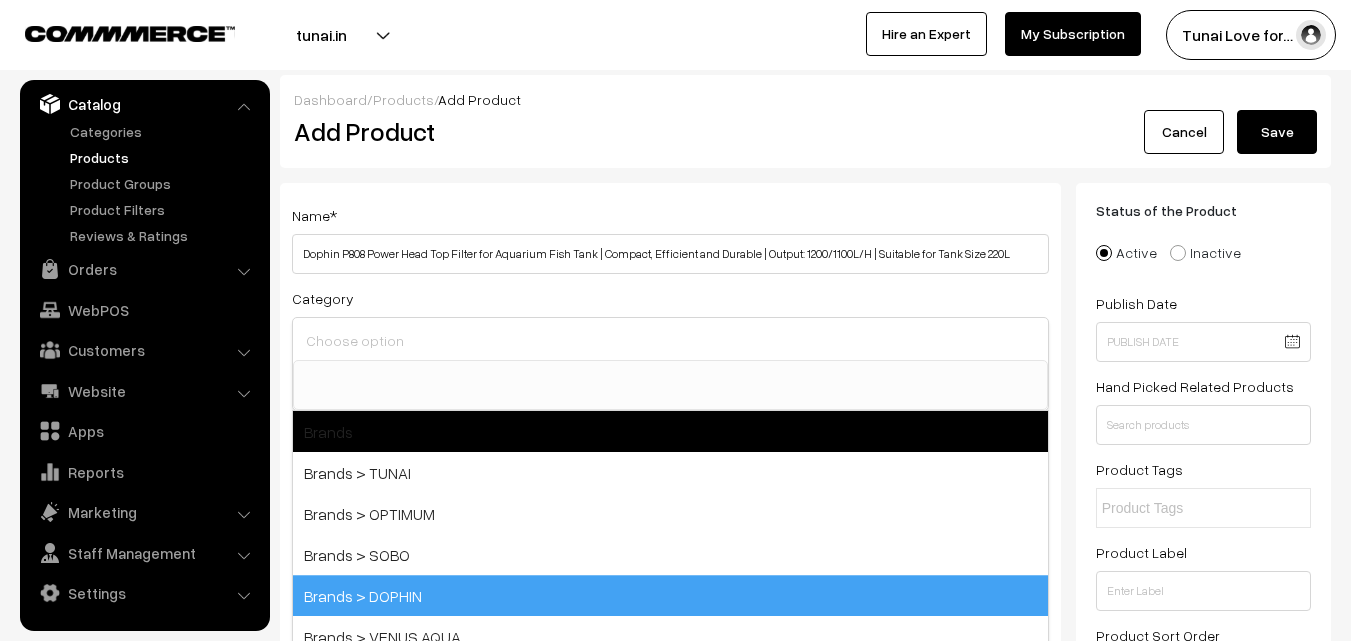 scroll, scrollTop: 17, scrollLeft: 0, axis: vertical 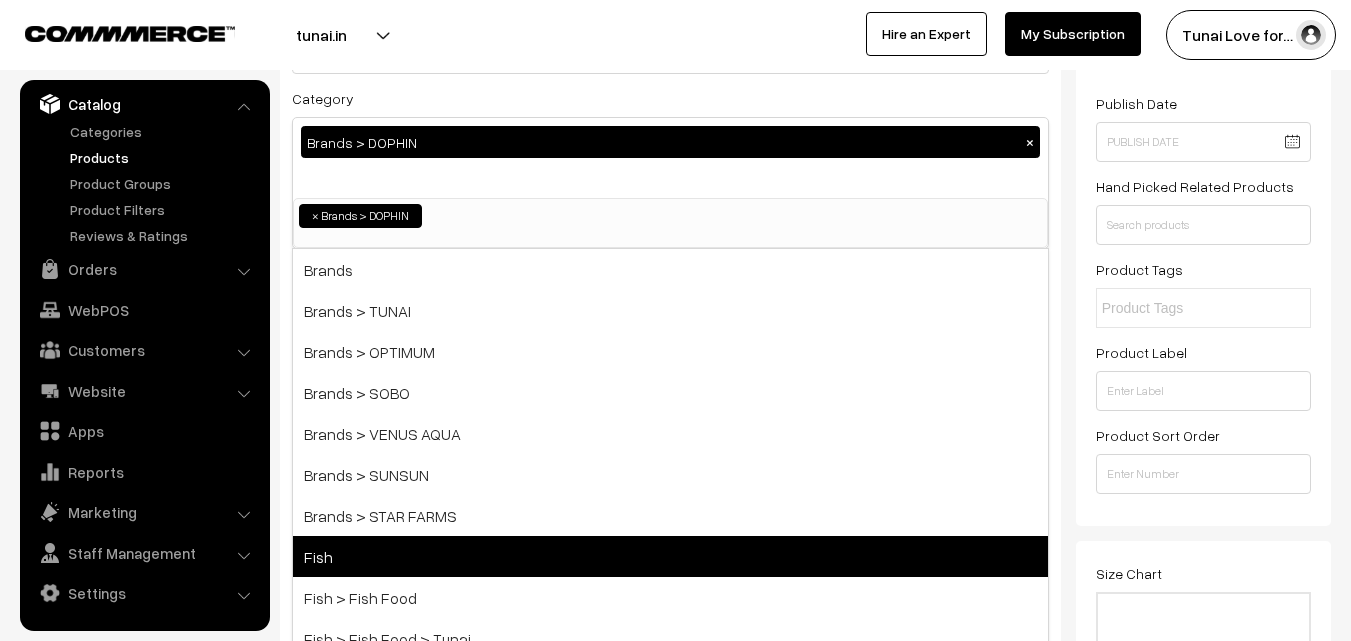 click on "Fish" at bounding box center (670, 556) 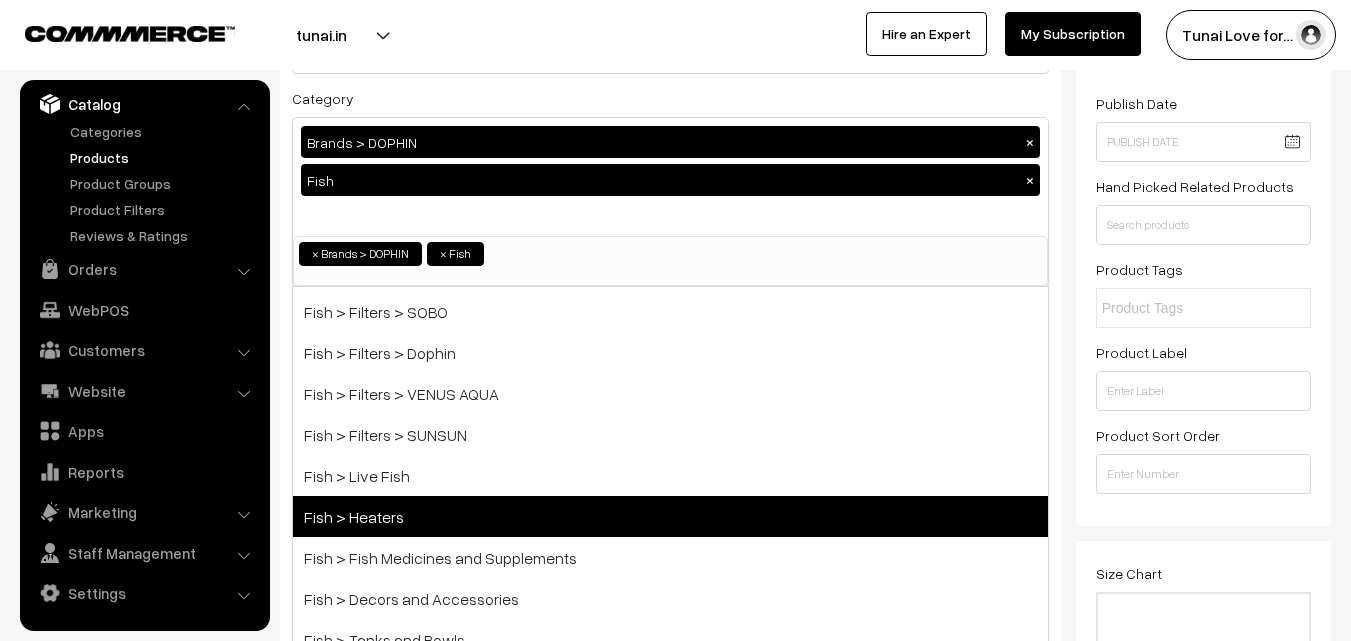scroll, scrollTop: 700, scrollLeft: 0, axis: vertical 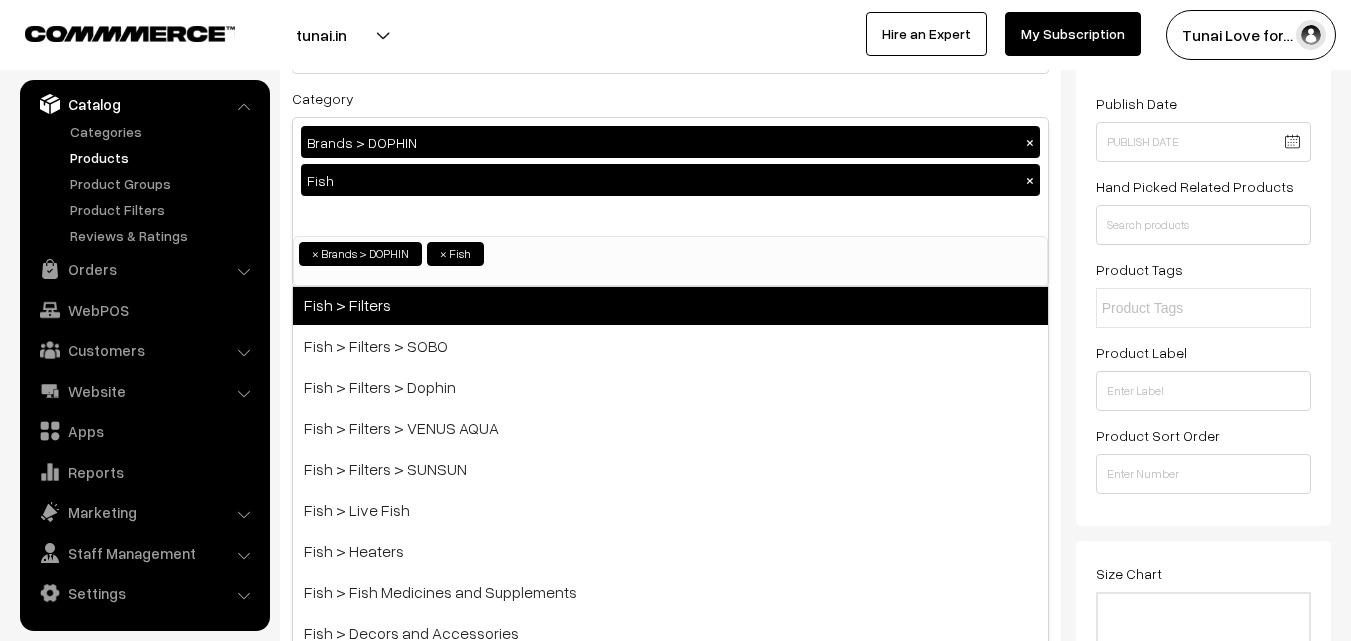 click on "Fish > Filters" at bounding box center [670, 304] 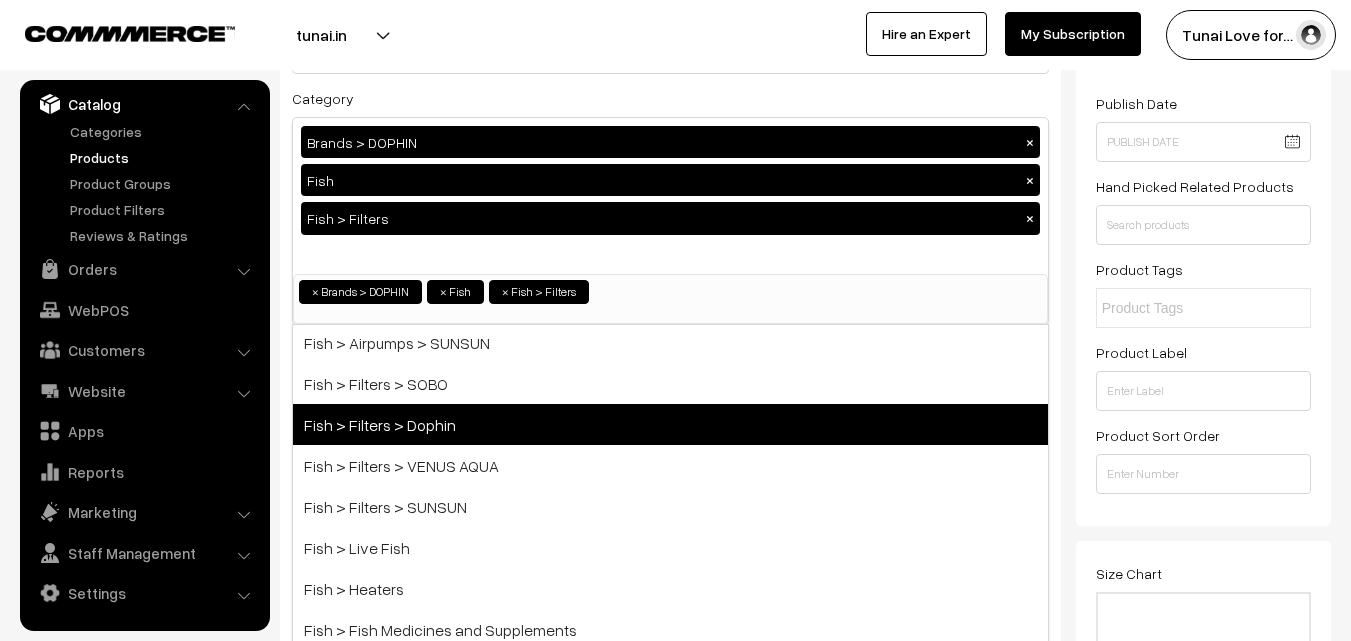 click on "Fish > Filters > Dophin" at bounding box center [670, 424] 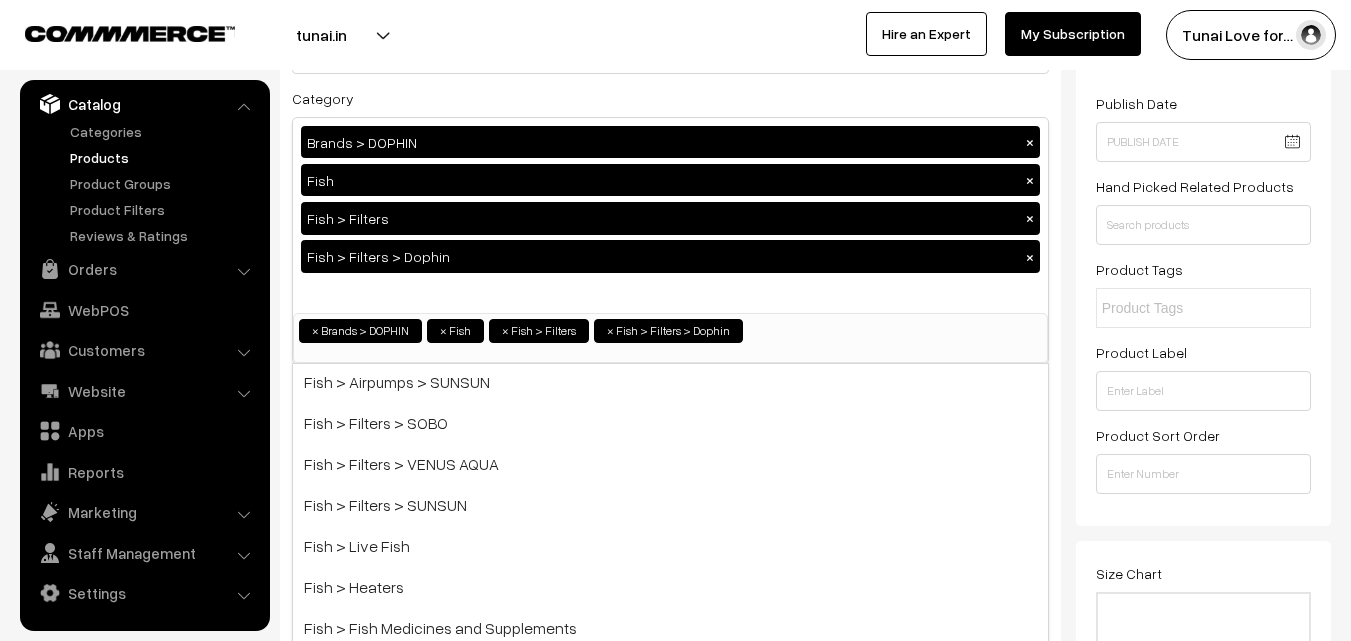 click on "Name  *
Dophin P808 Power Head Top Filter for Aquarium Fish Tank | Compact, Efficient and Durable | Output: 1200/1100L/H | Suitable for Tank Size 220L
Category
Brands > DOPHIN × Fish × Fish > Filters × Fish > Filters > Dophin ×
Brands
Brands > TUNAI
Brands > OPTIMUM
Brands > SOBO
Brands > DOPHIN
Brands > VENUS AQUA
×" at bounding box center [670, 1380] 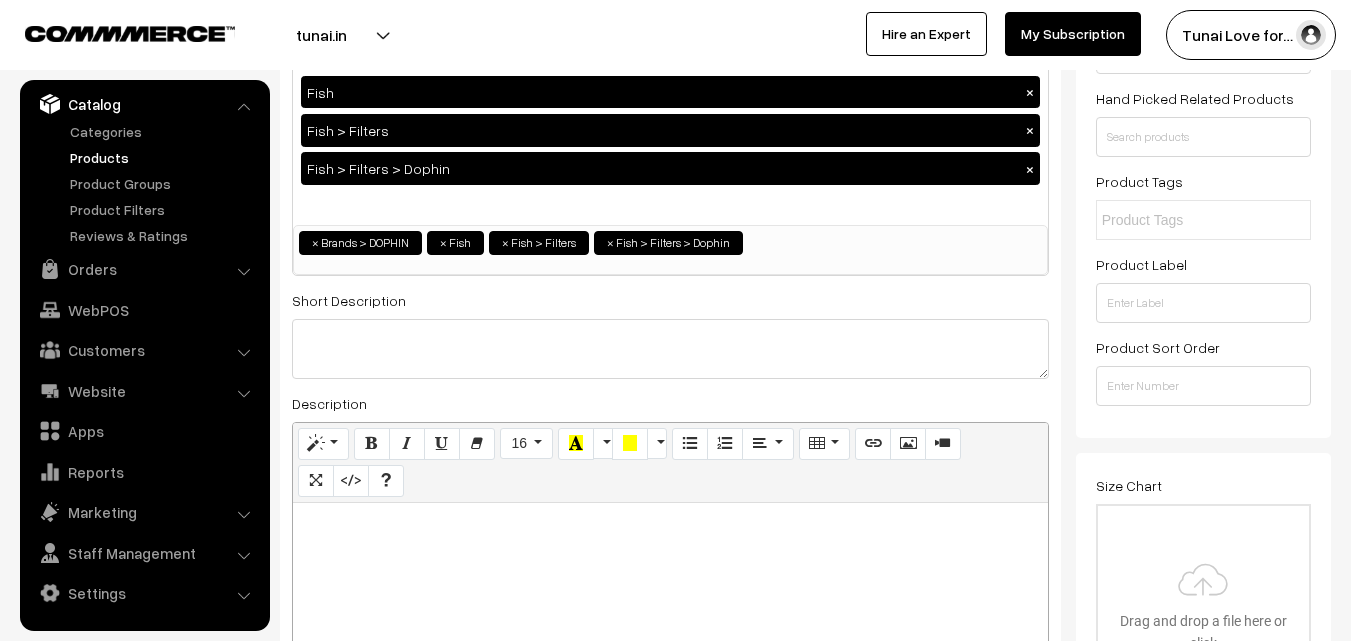 scroll, scrollTop: 400, scrollLeft: 0, axis: vertical 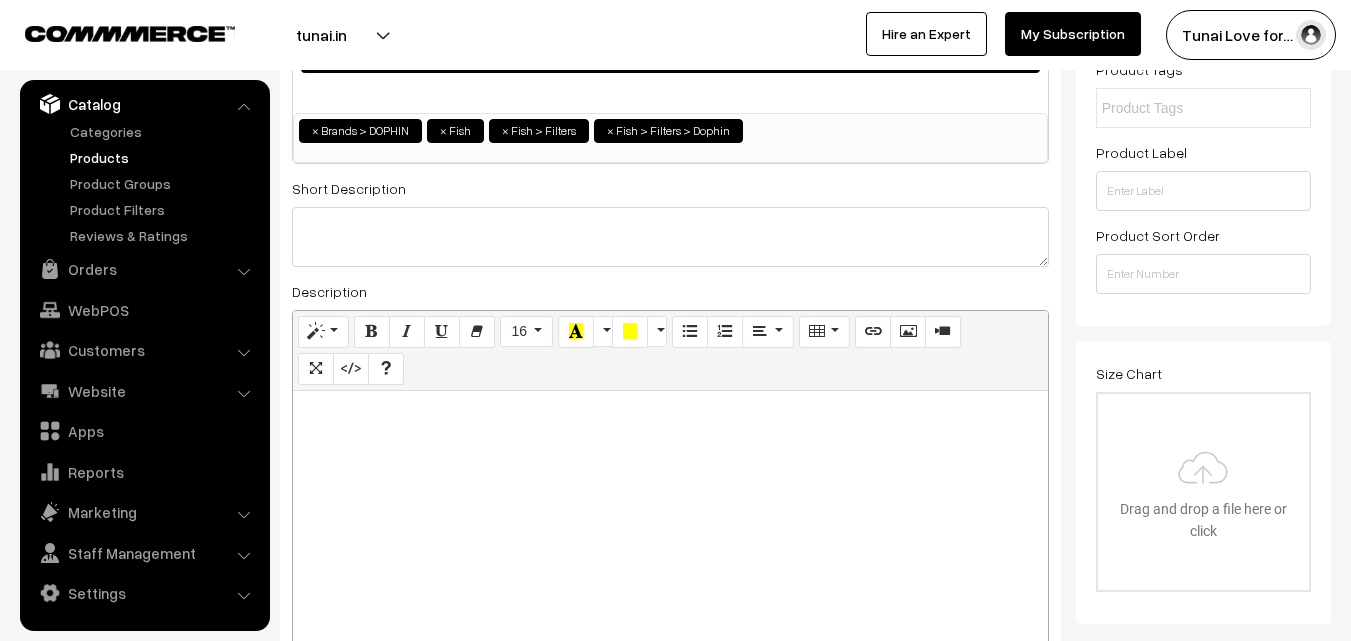 click at bounding box center (670, 516) 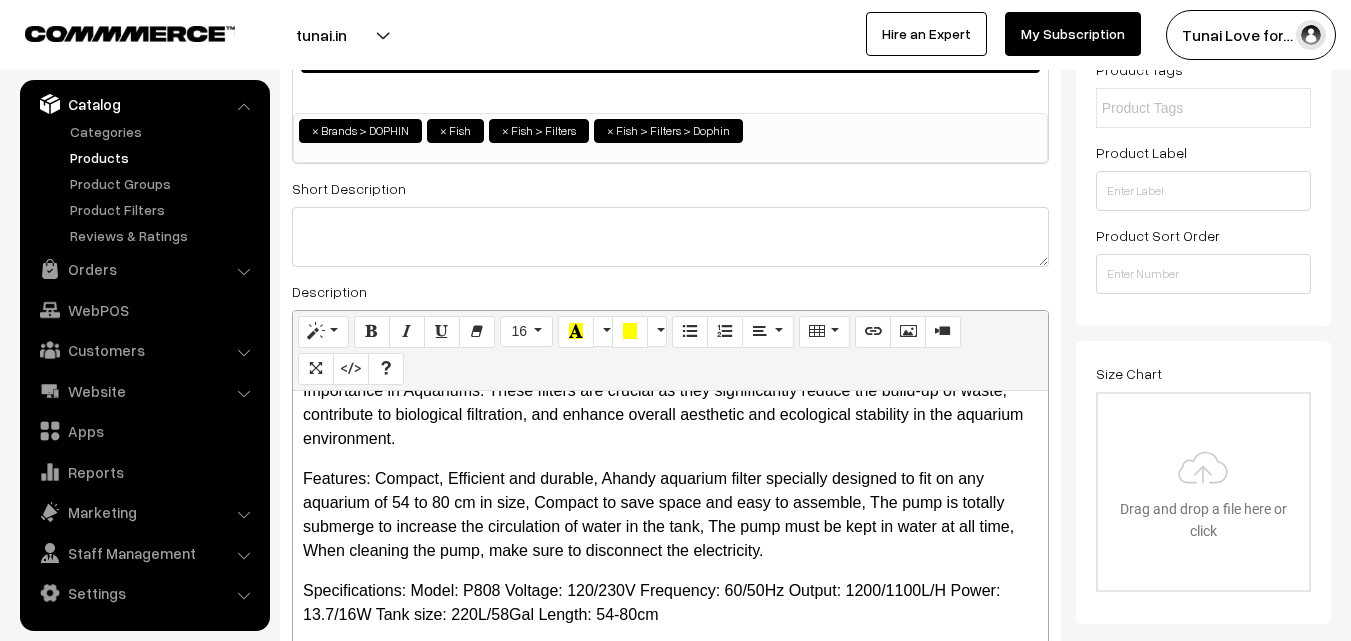 scroll, scrollTop: 162, scrollLeft: 0, axis: vertical 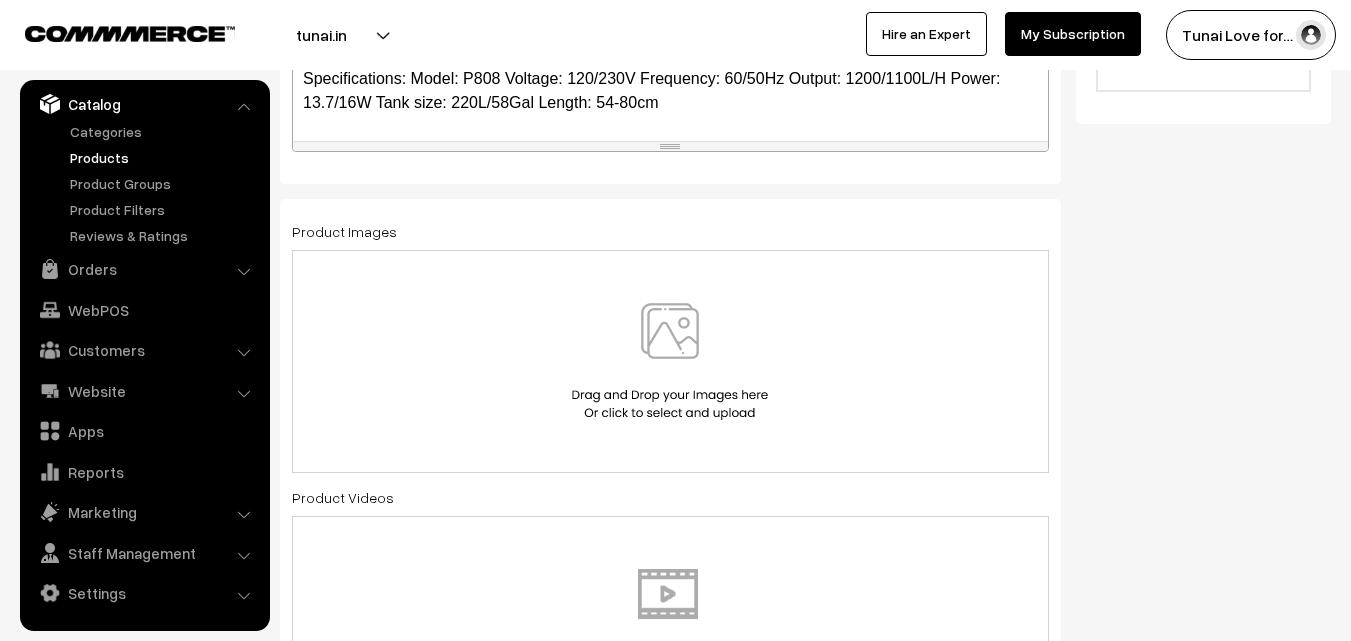 click at bounding box center (670, 361) 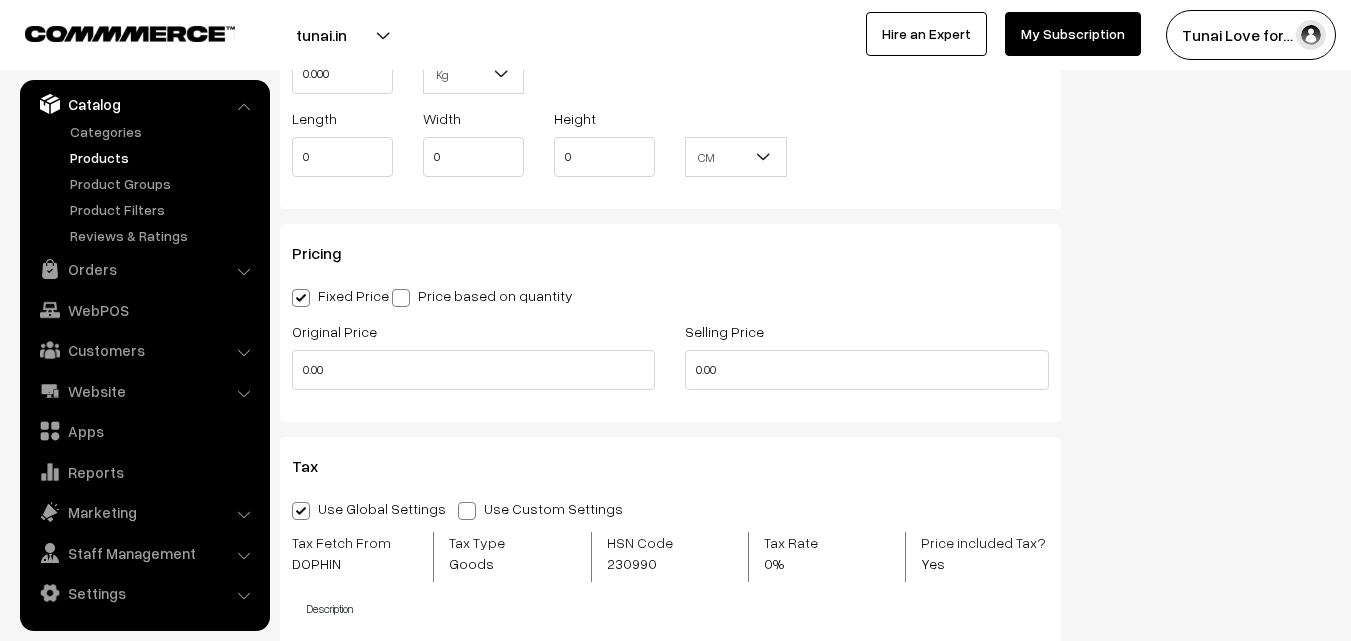 scroll, scrollTop: 1800, scrollLeft: 0, axis: vertical 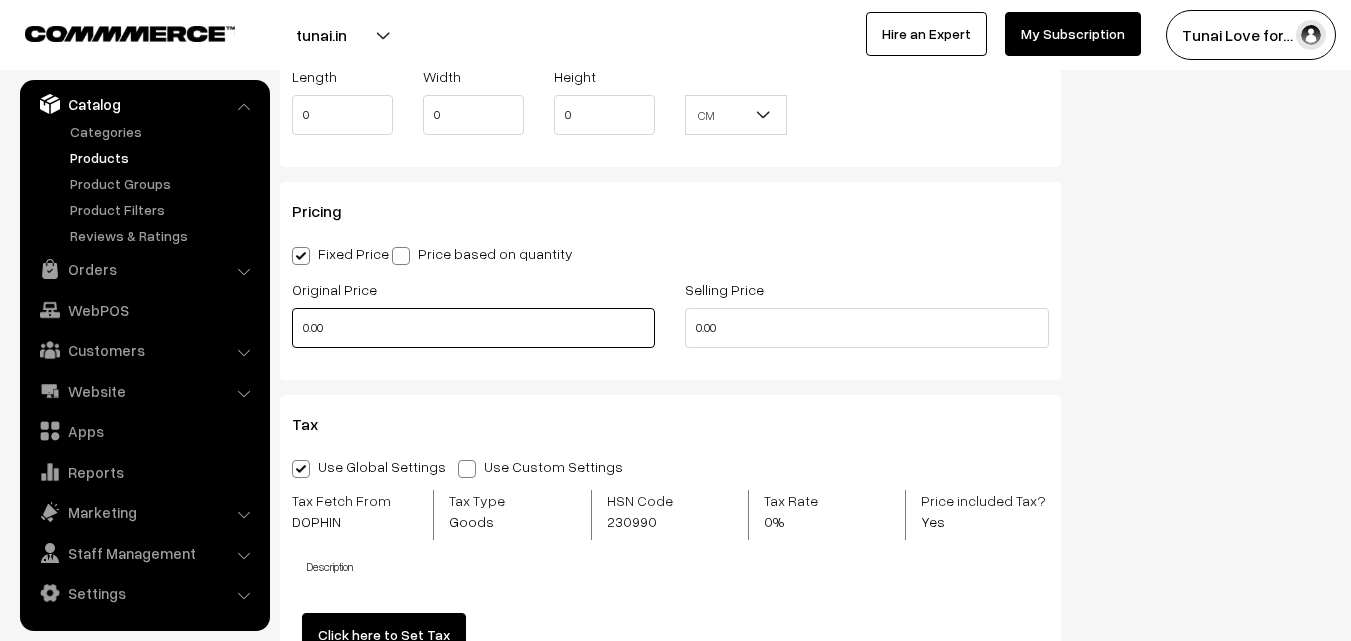 drag, startPoint x: 350, startPoint y: 333, endPoint x: 283, endPoint y: 330, distance: 67.06713 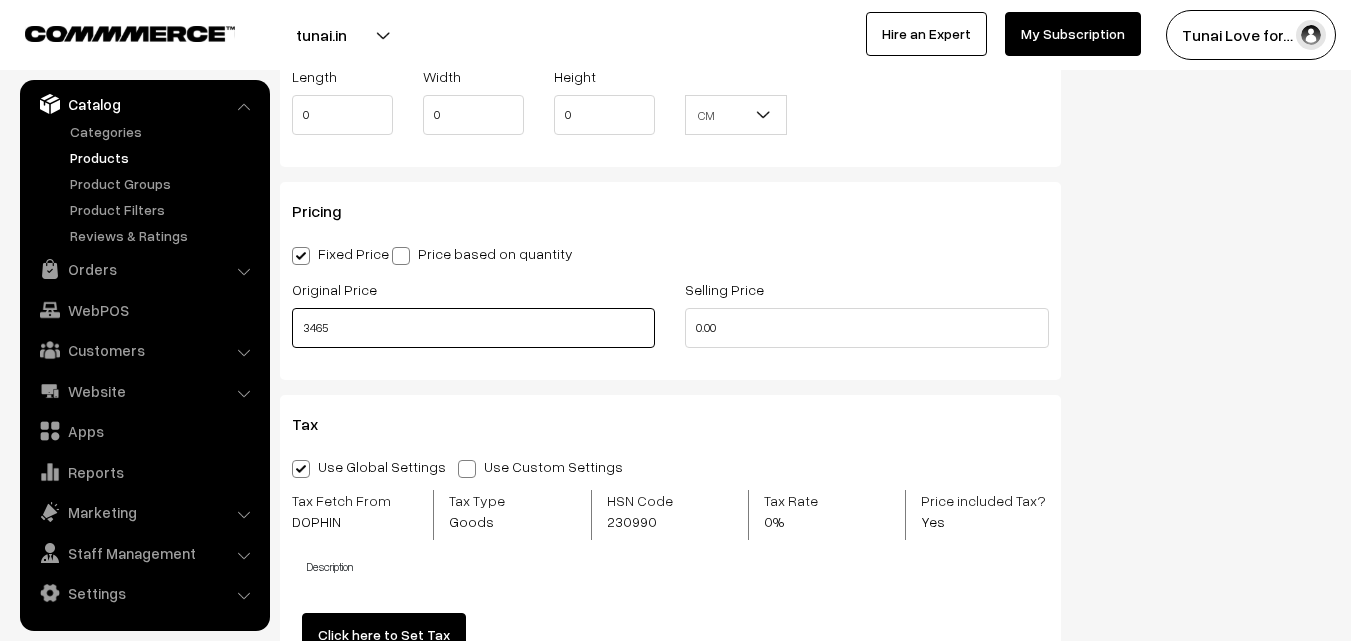 type on "3465" 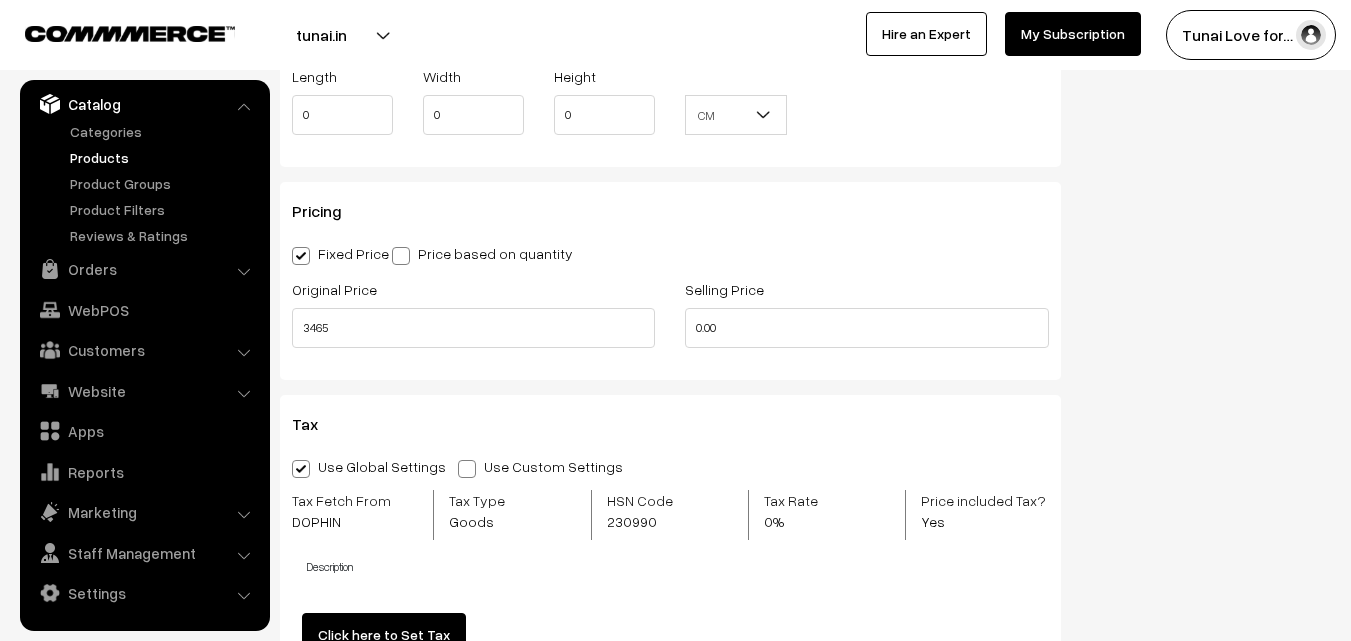 type on "0" 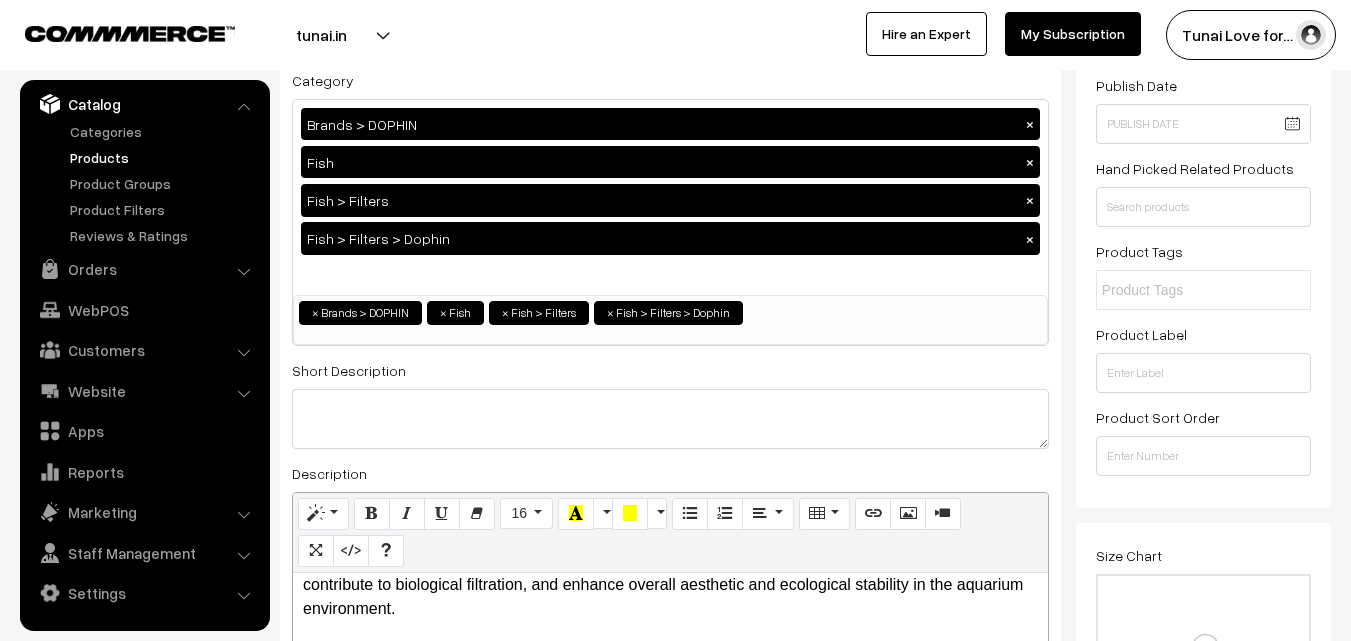 scroll, scrollTop: 0, scrollLeft: 0, axis: both 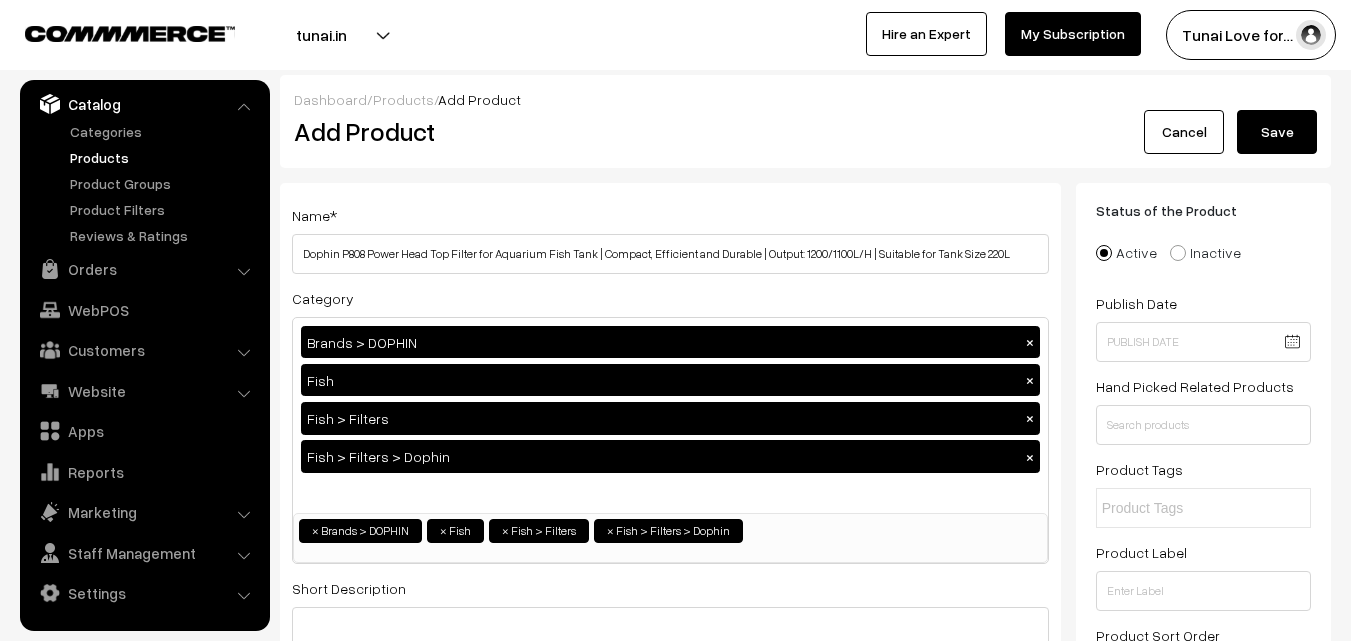type on "2310" 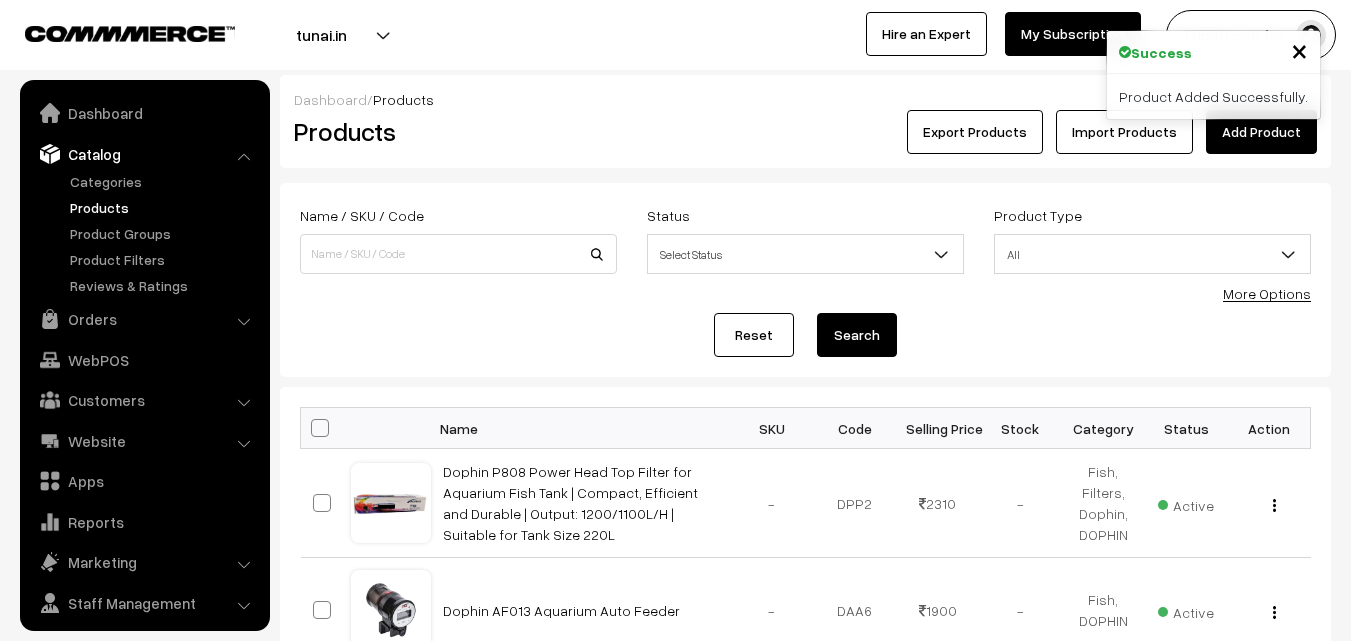 scroll, scrollTop: 0, scrollLeft: 0, axis: both 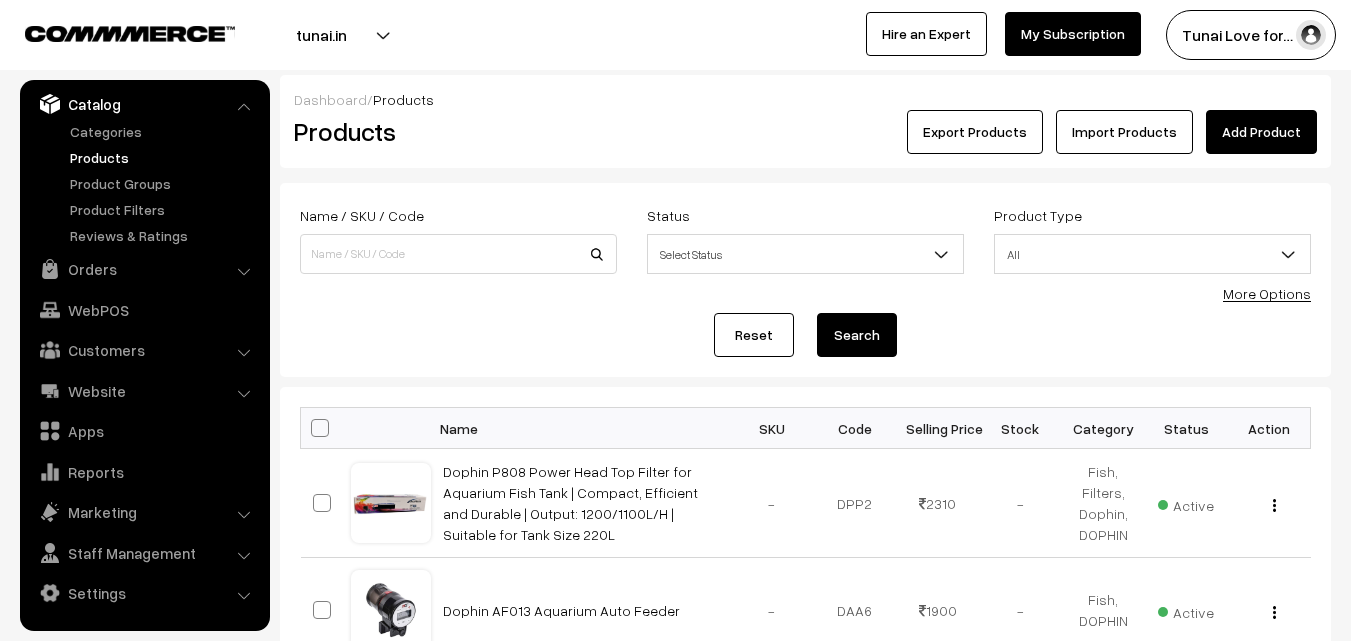click on "Add Product" at bounding box center [1261, 132] 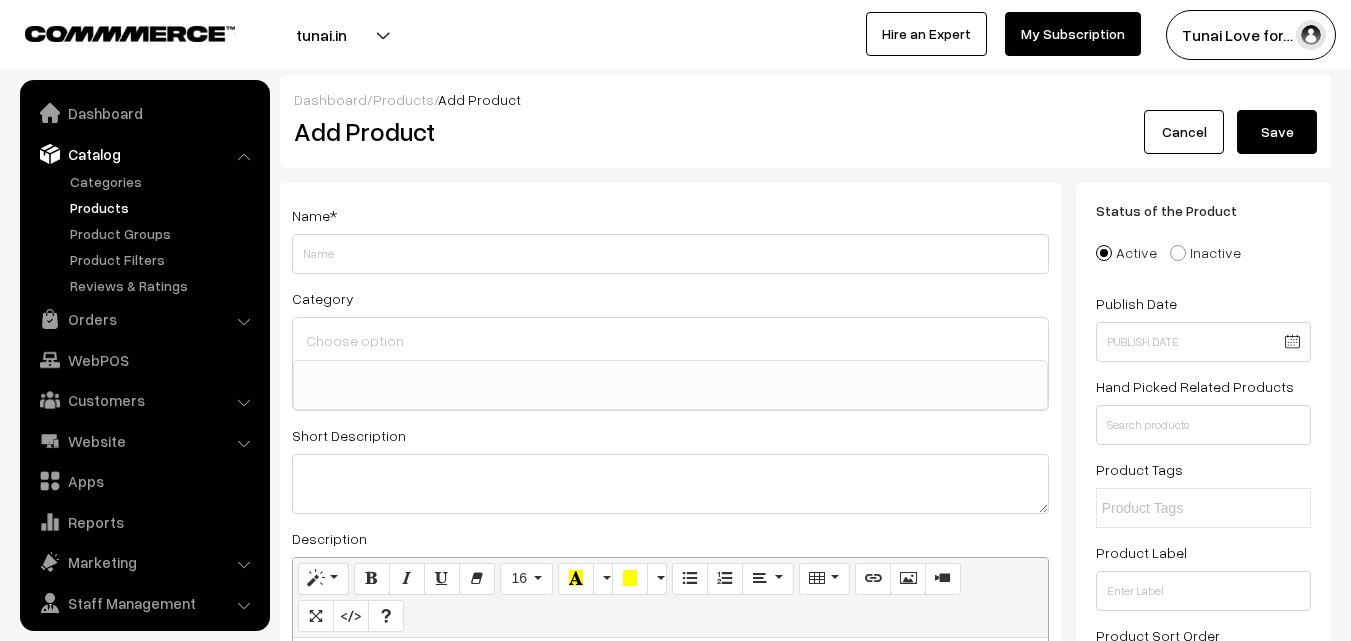 select 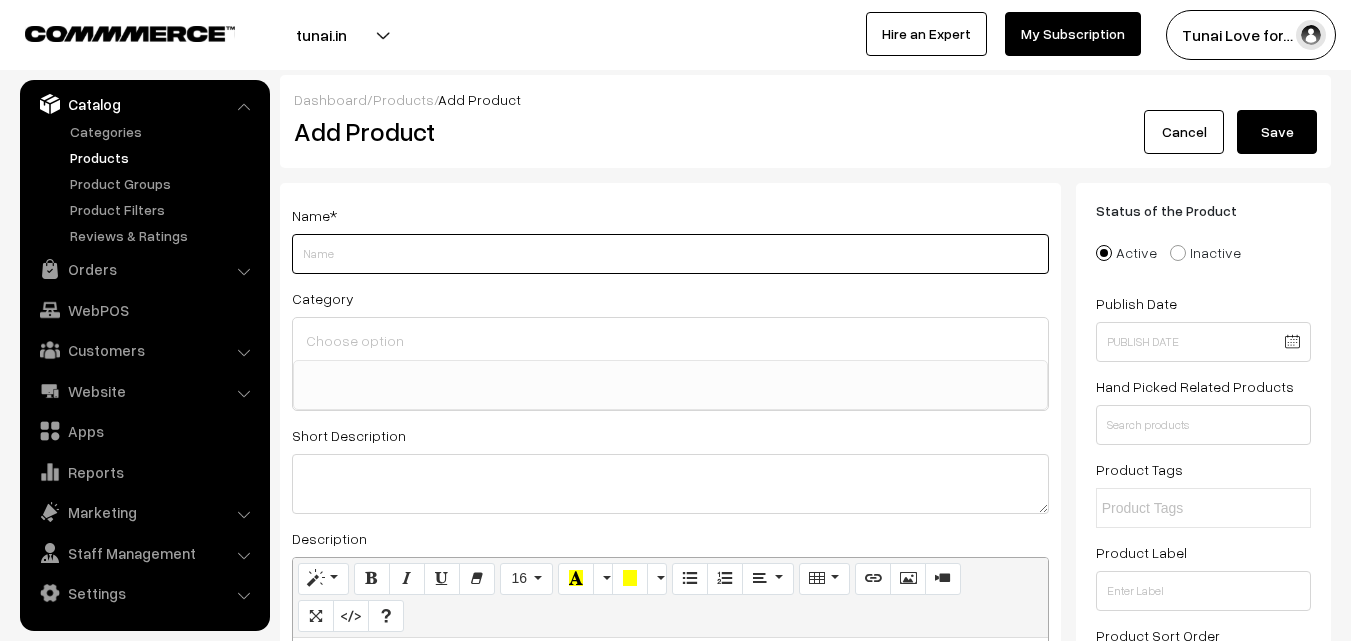 paste on "DOPHIN P1008 Power Head TOP Filter 4 FEET and Above Aquarium" 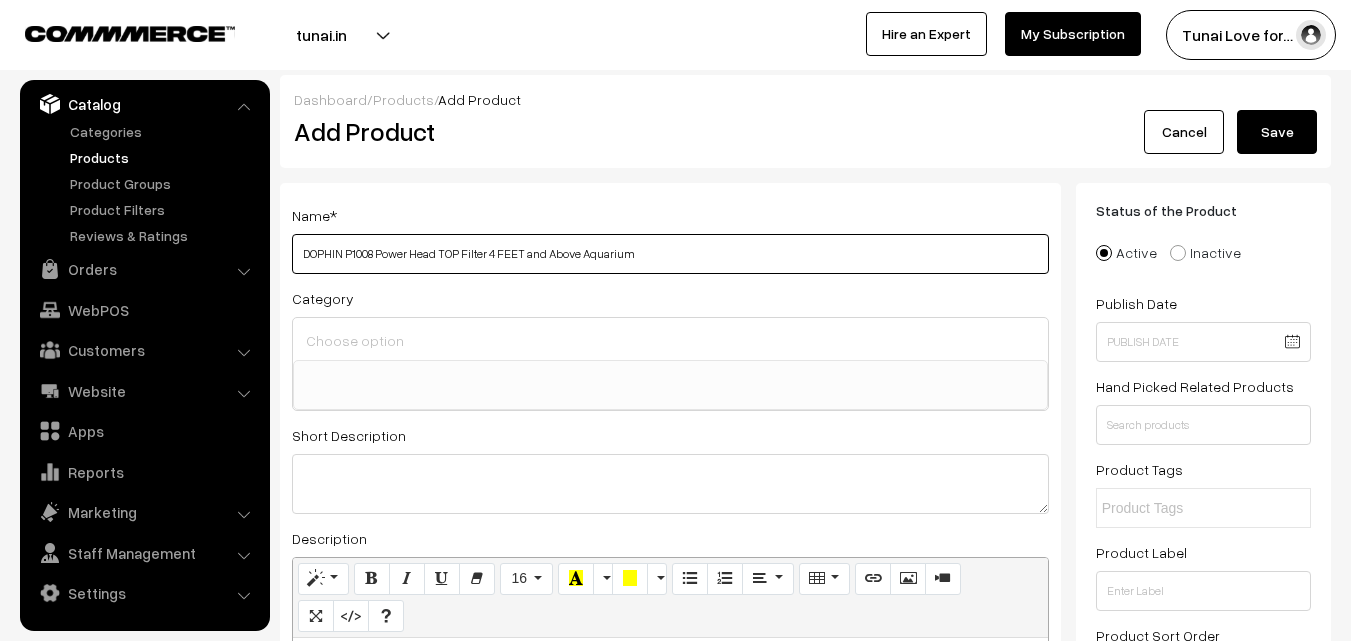 type on "DOPHIN P1008 Power Head TOP Filter 4 FEET and Above Aquarium" 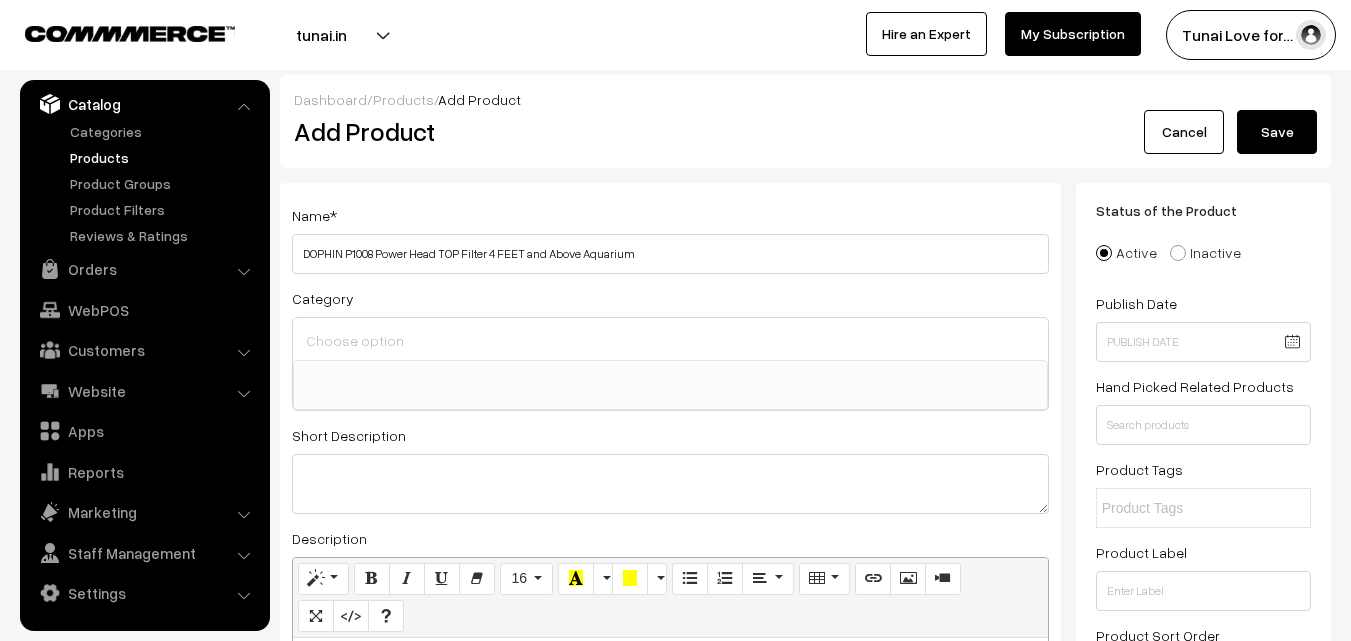 click at bounding box center [670, 339] 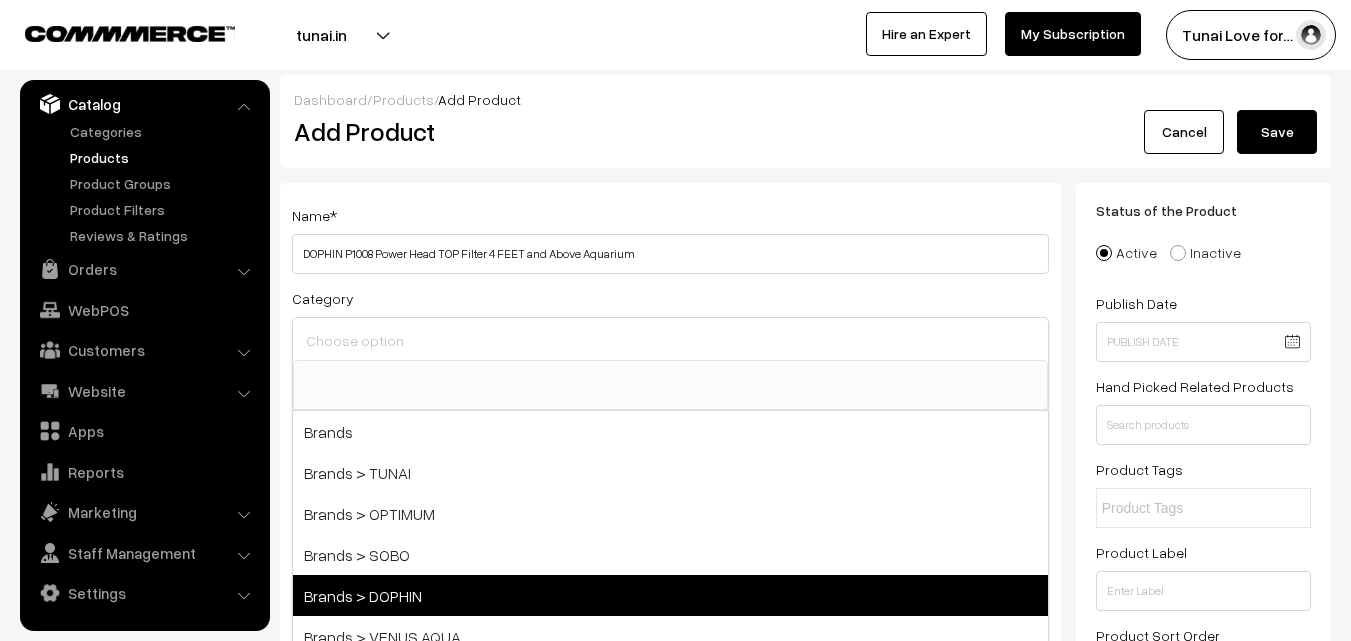 click on "Brands > DOPHIN" at bounding box center [670, 595] 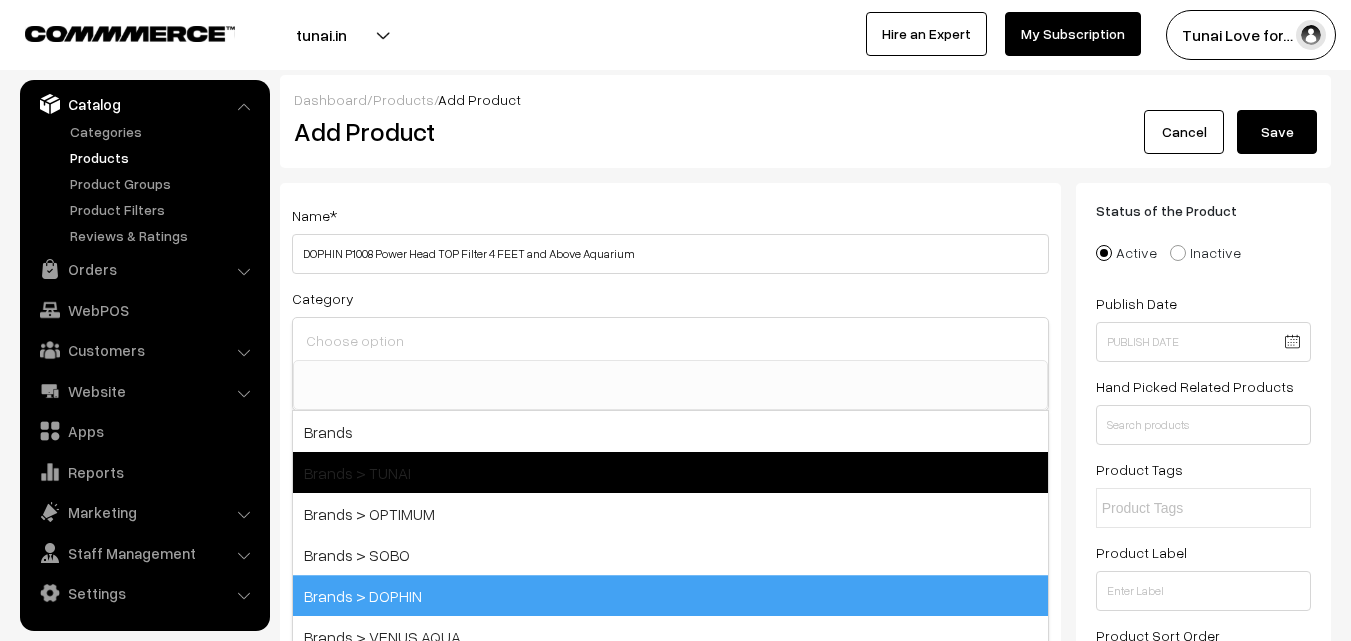 scroll, scrollTop: 17, scrollLeft: 0, axis: vertical 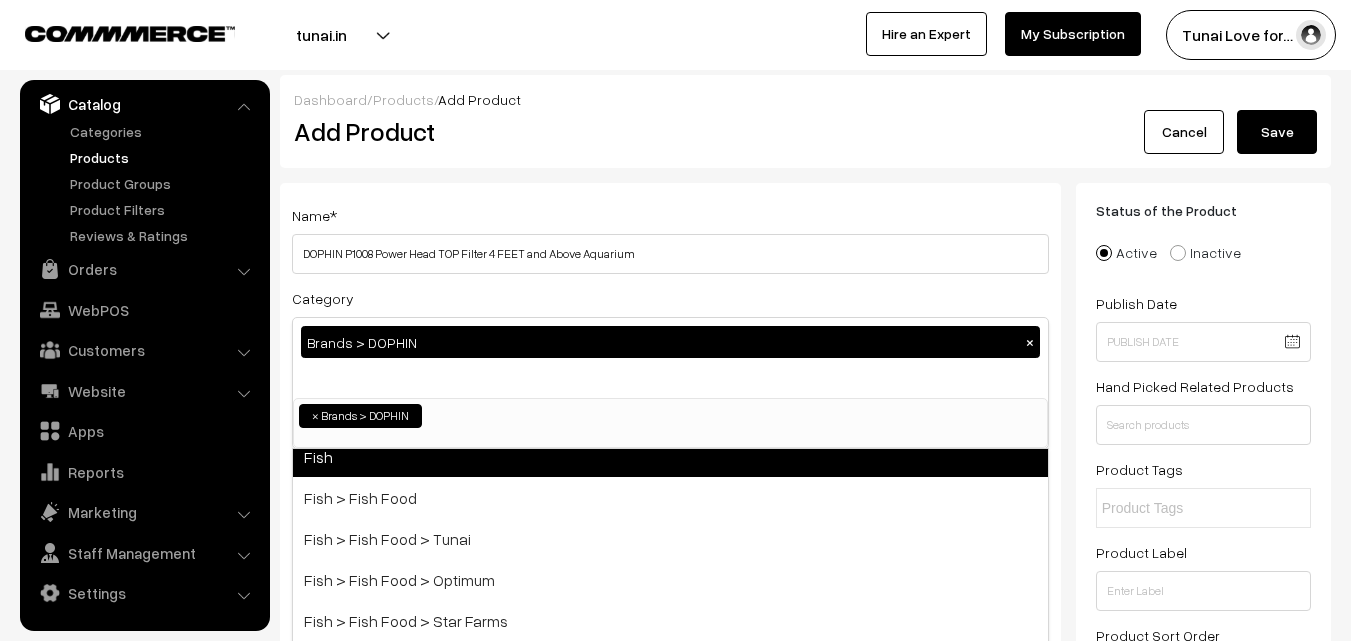 click on "Fish" at bounding box center (670, 456) 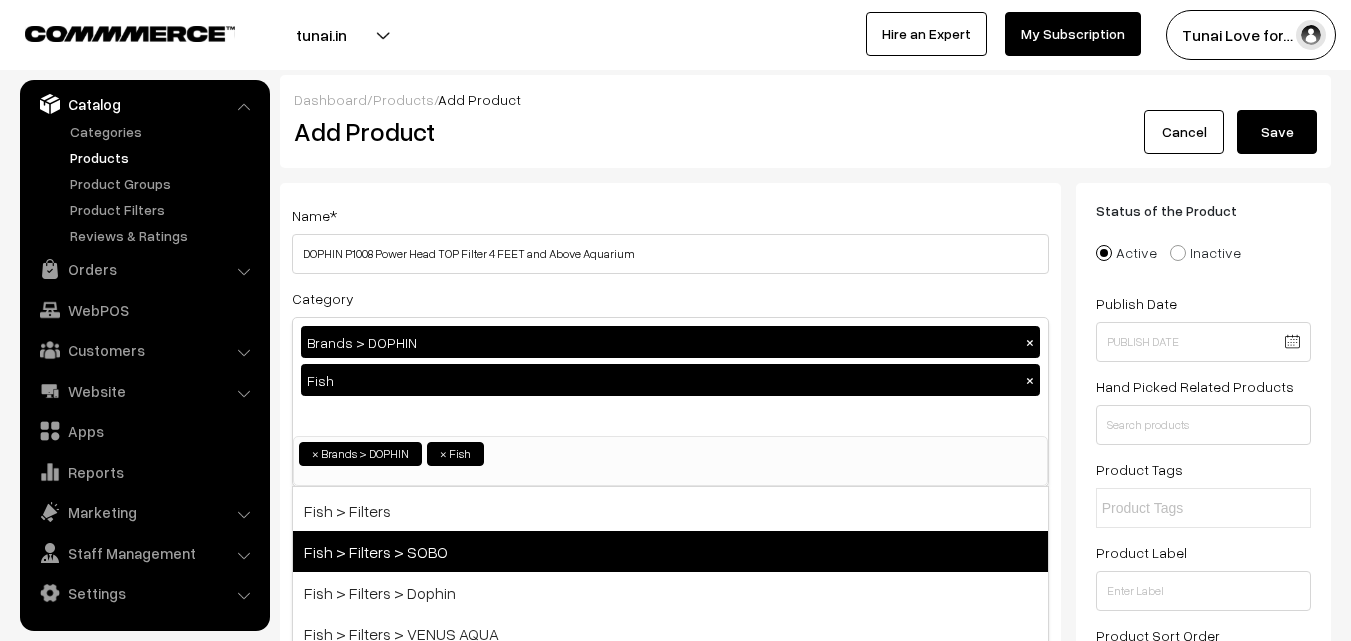 scroll, scrollTop: 659, scrollLeft: 0, axis: vertical 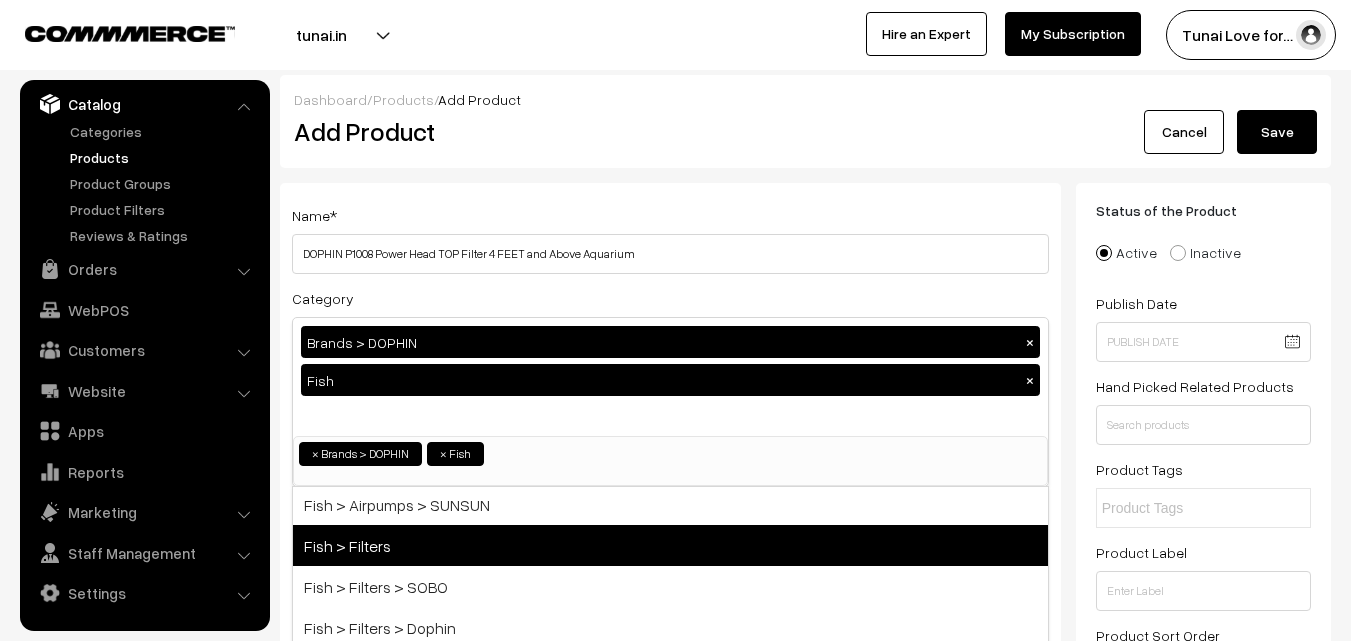 click on "Fish > Filters" at bounding box center (670, 545) 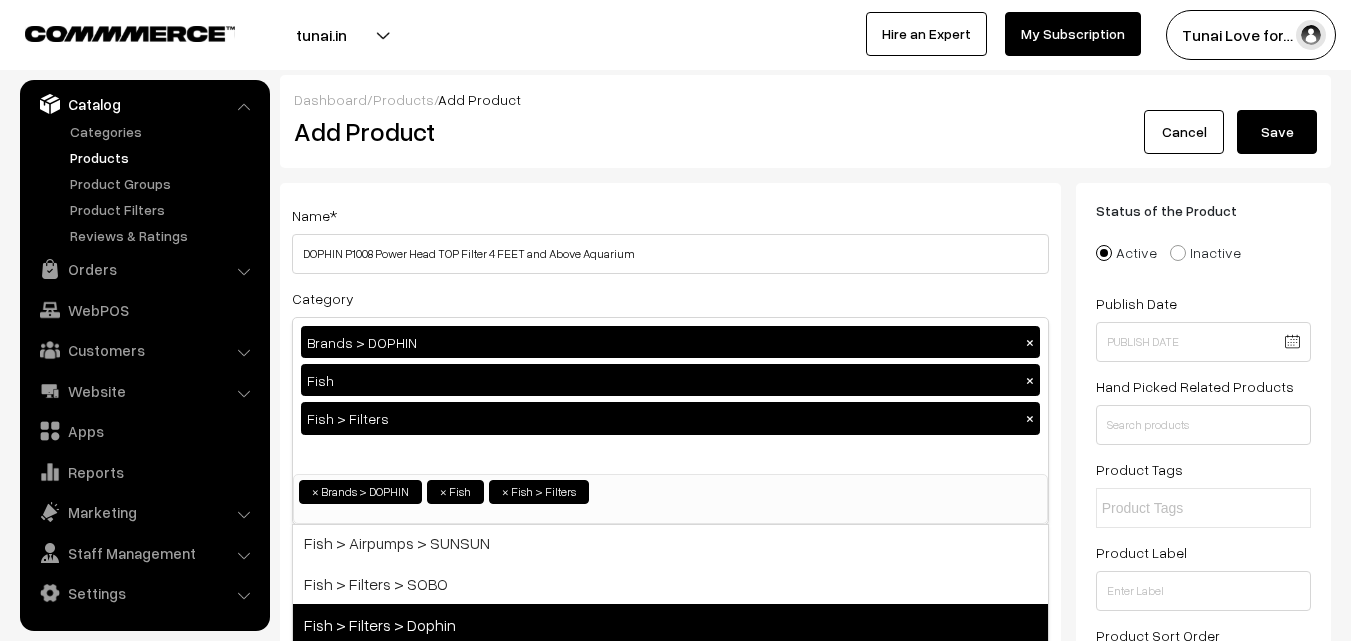 click on "Fish > Filters > Dophin" at bounding box center (670, 624) 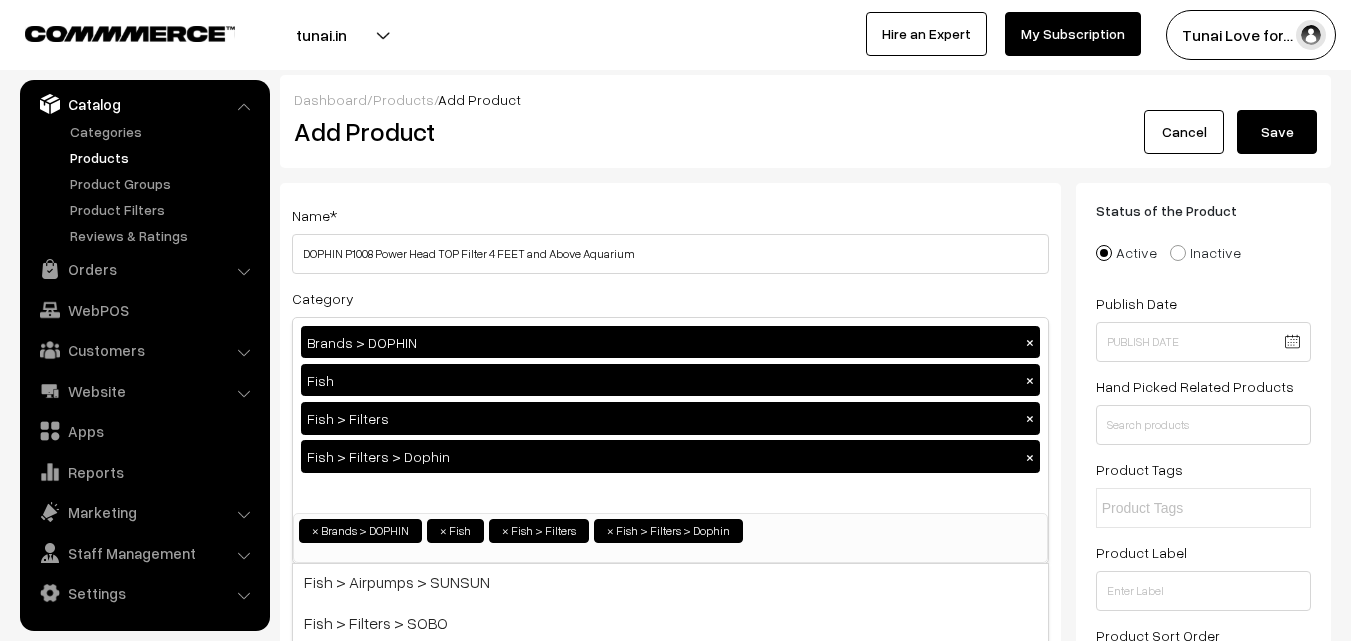 click on "Name  *
DOPHIN P1008 Power Head TOP Filter 4 FEET and Above Aquarium
Category
Brands > DOPHIN × Fish × Fish > Filters × Fish > Filters > Dophin ×
Brands
Brands > TUNAI
Brands > OPTIMUM
Brands > SOBO
Brands > DOPHIN
Brands > VENUS AQUA
Brands > SUNSUN
Fish ×" at bounding box center [670, 1580] 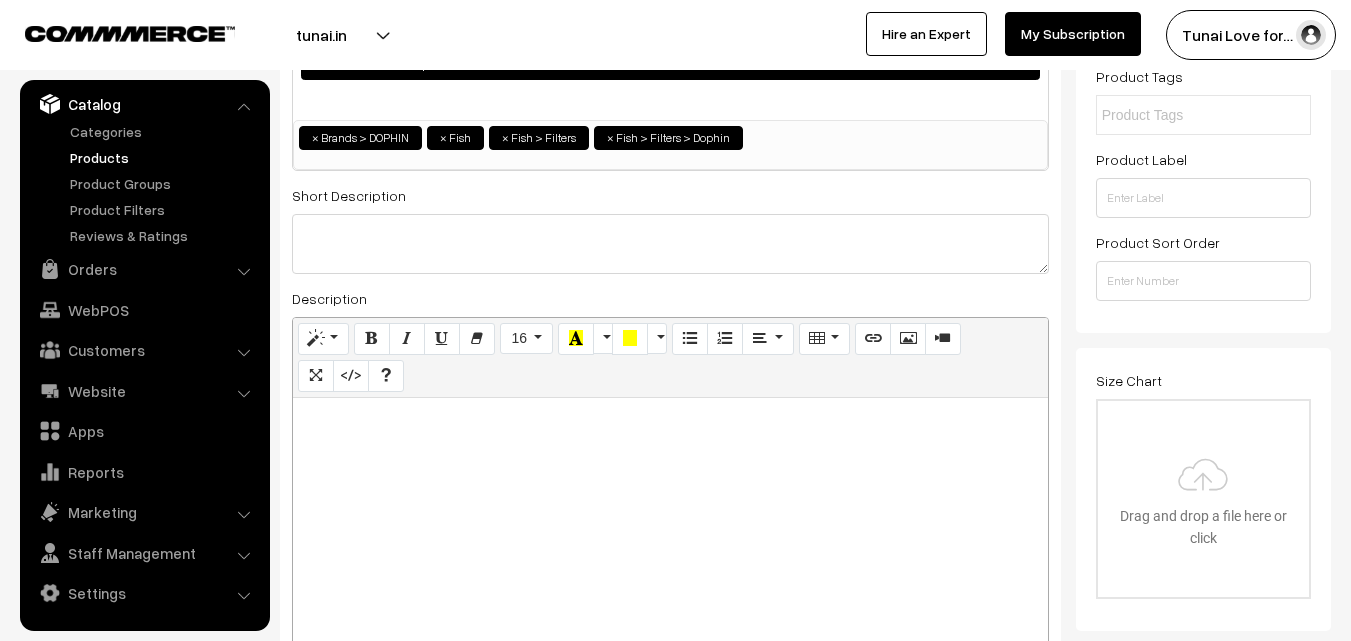 scroll, scrollTop: 500, scrollLeft: 0, axis: vertical 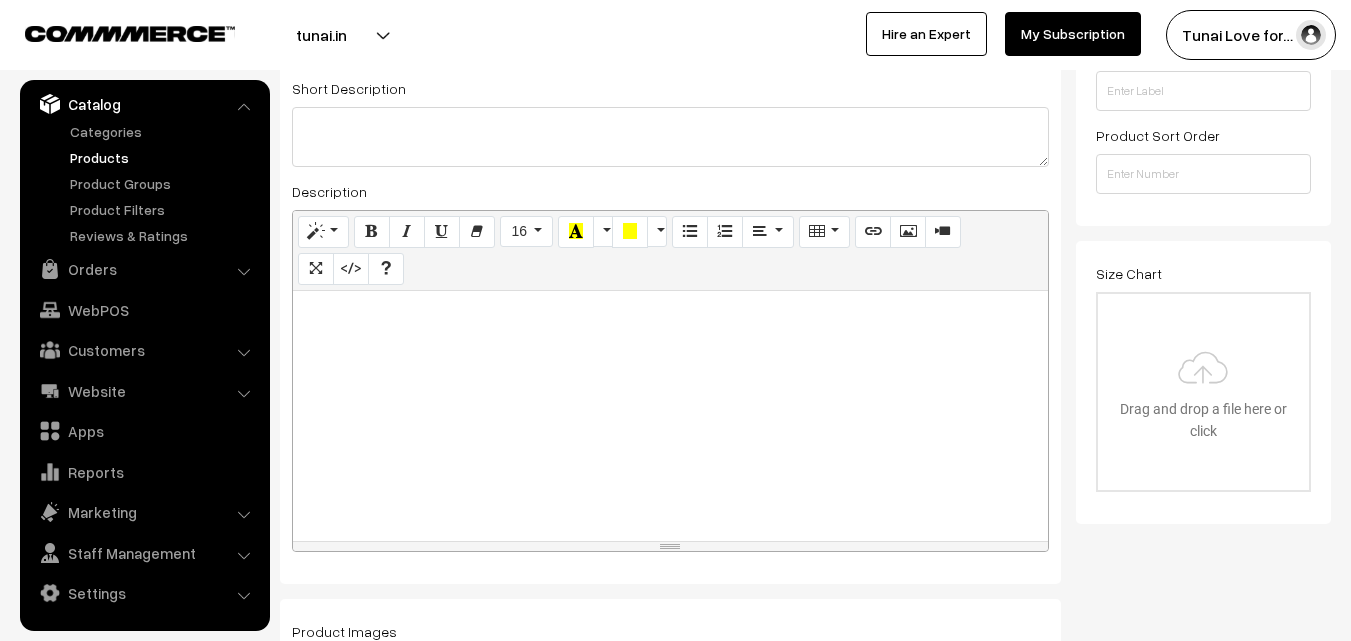 click at bounding box center [670, 416] 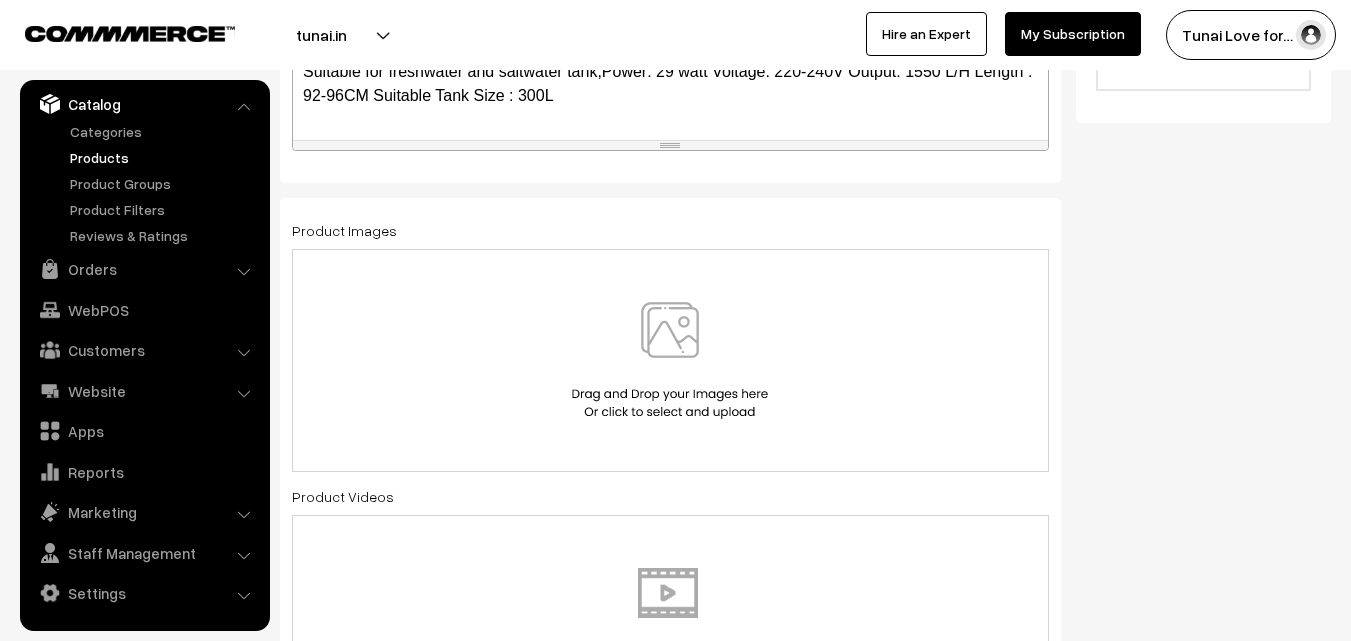 scroll, scrollTop: 900, scrollLeft: 0, axis: vertical 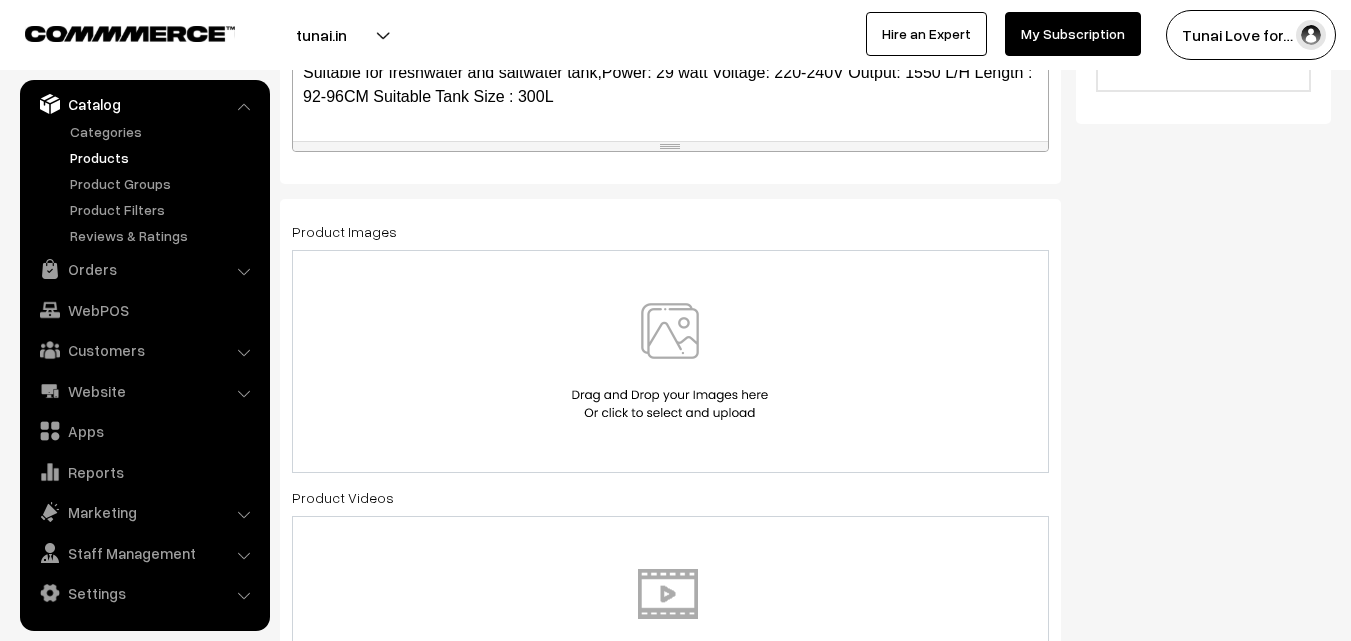 click at bounding box center (670, 361) 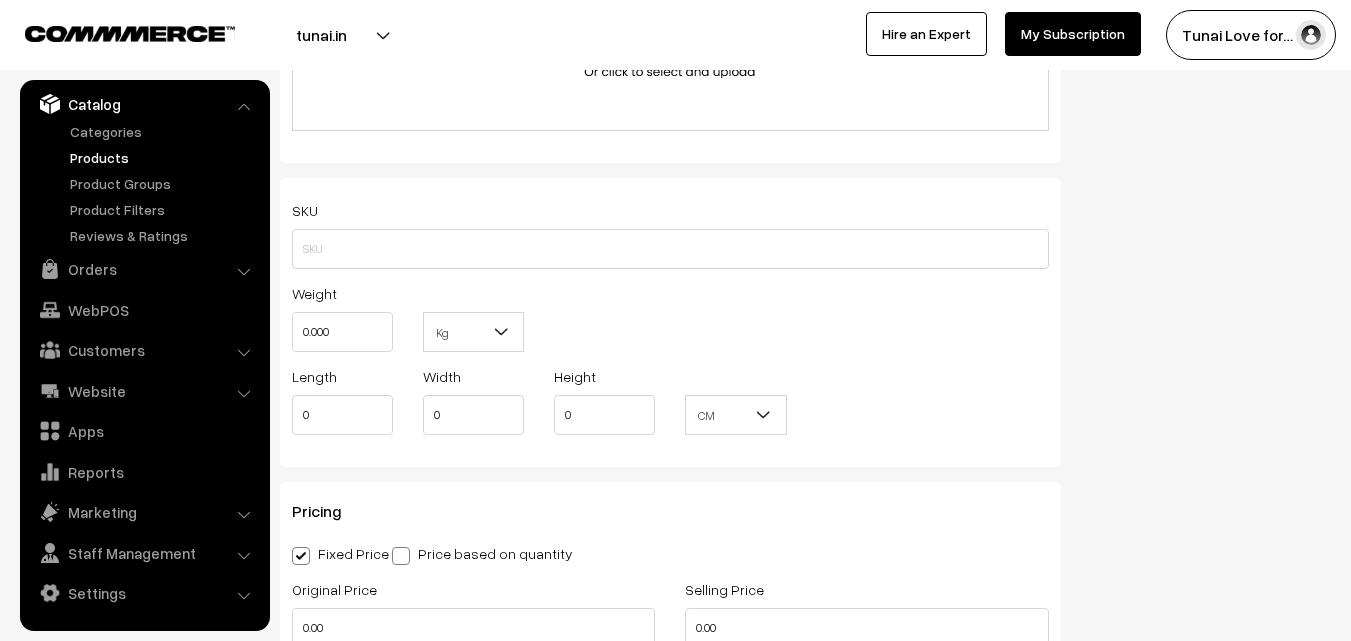 scroll, scrollTop: 1700, scrollLeft: 0, axis: vertical 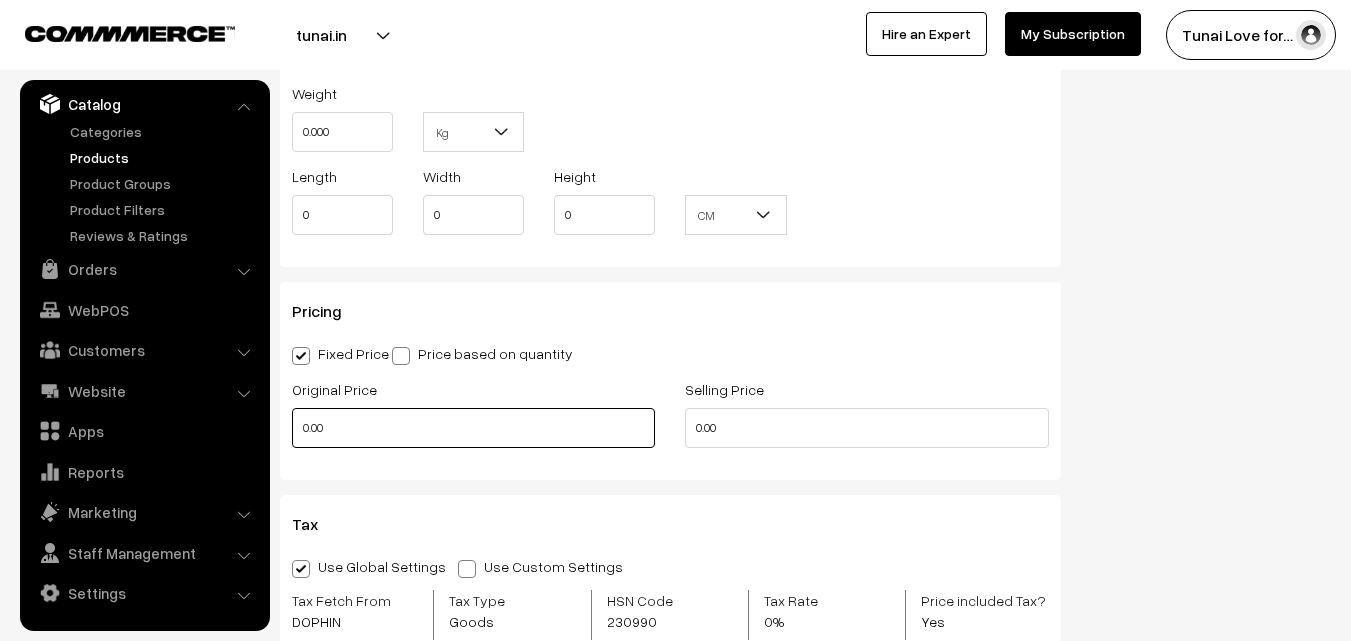 click on "0.00" at bounding box center [473, 428] 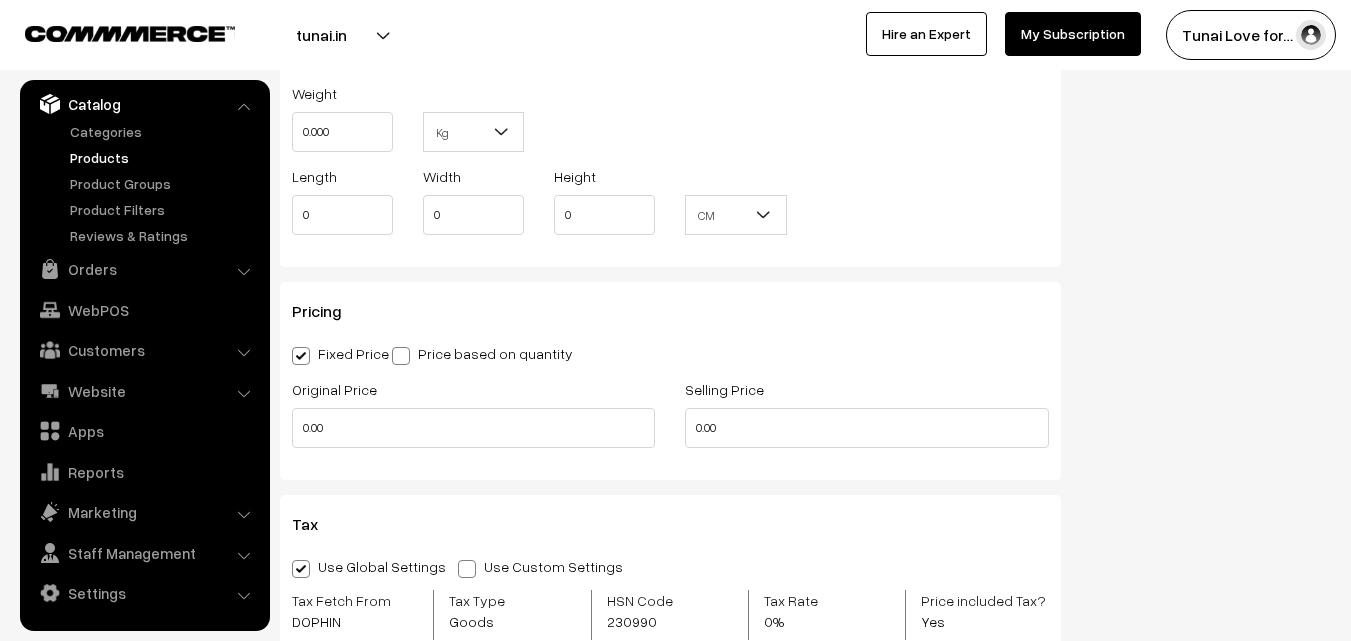 type on "0" 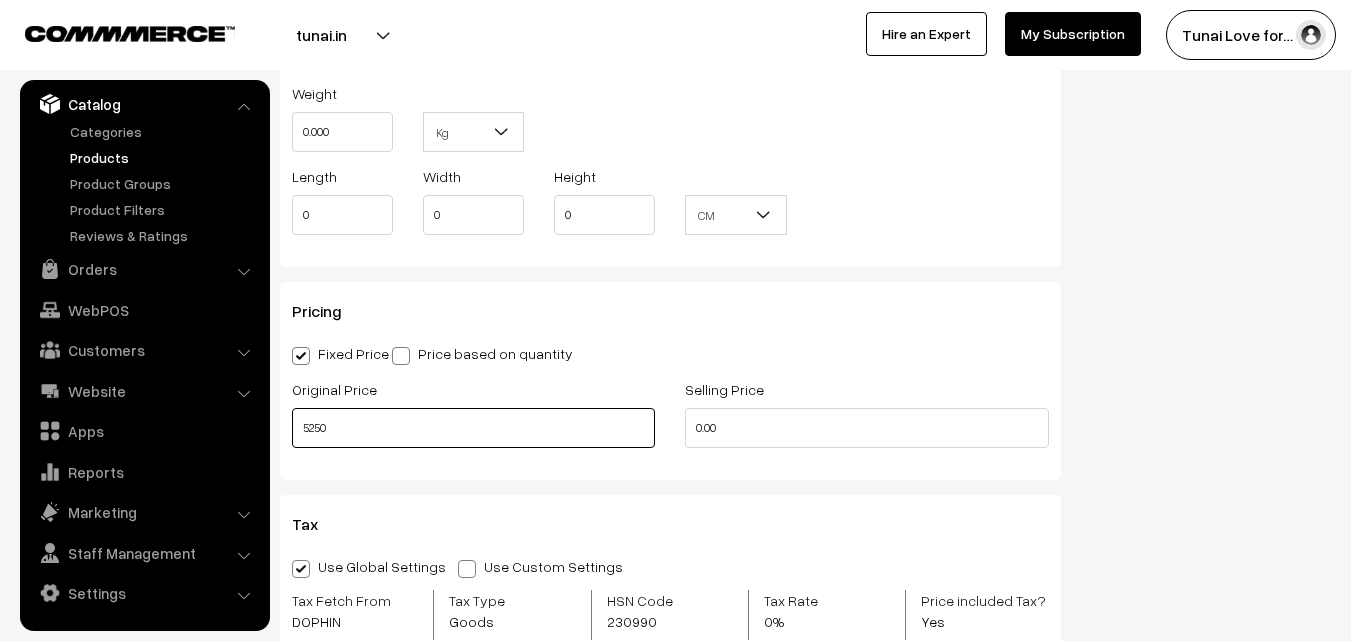 type on "5250" 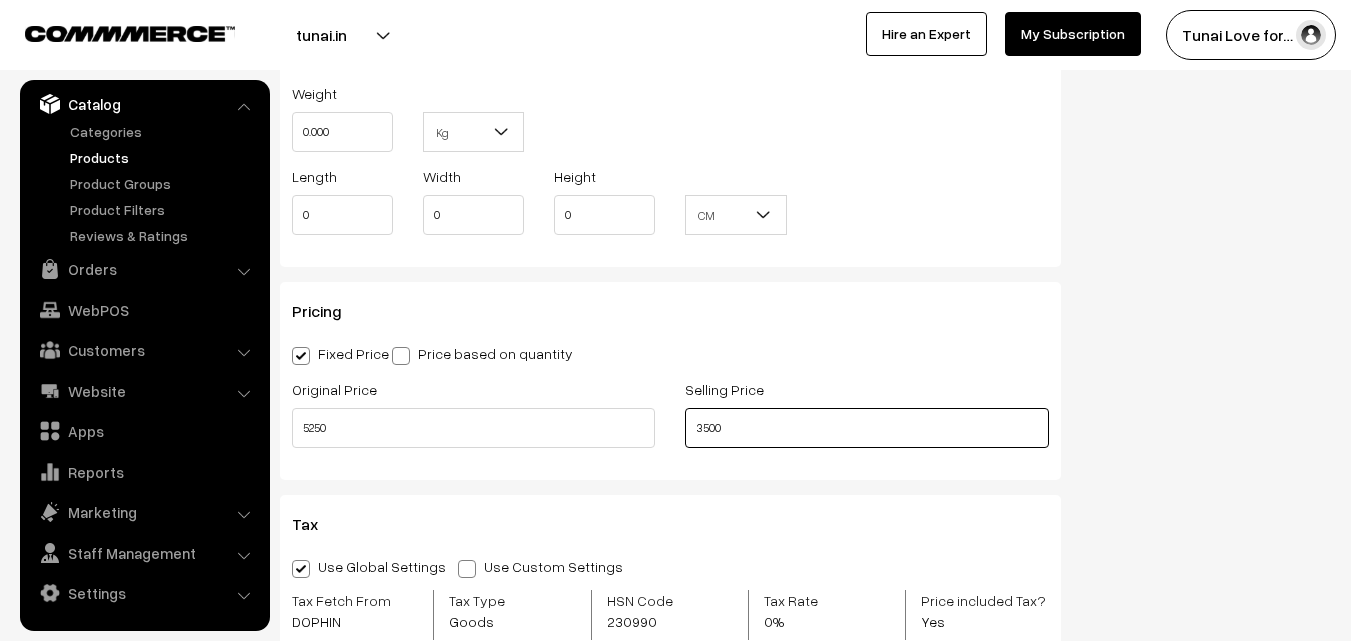 type on "3500" 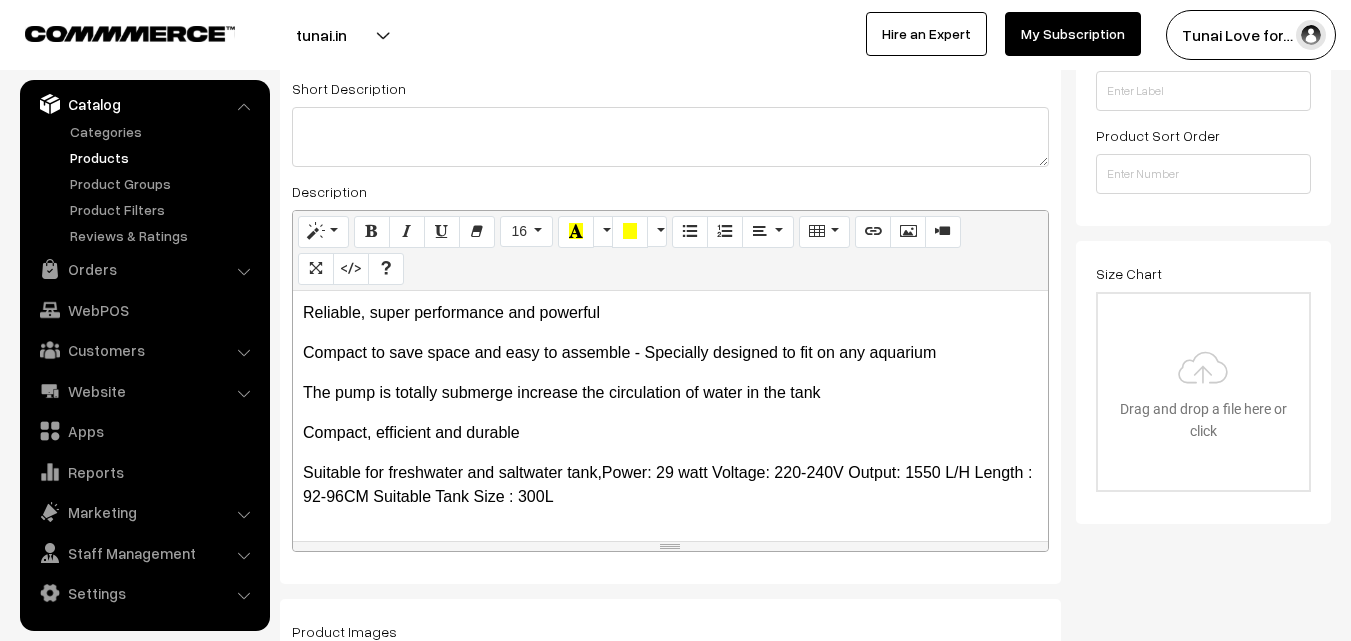 scroll, scrollTop: 0, scrollLeft: 0, axis: both 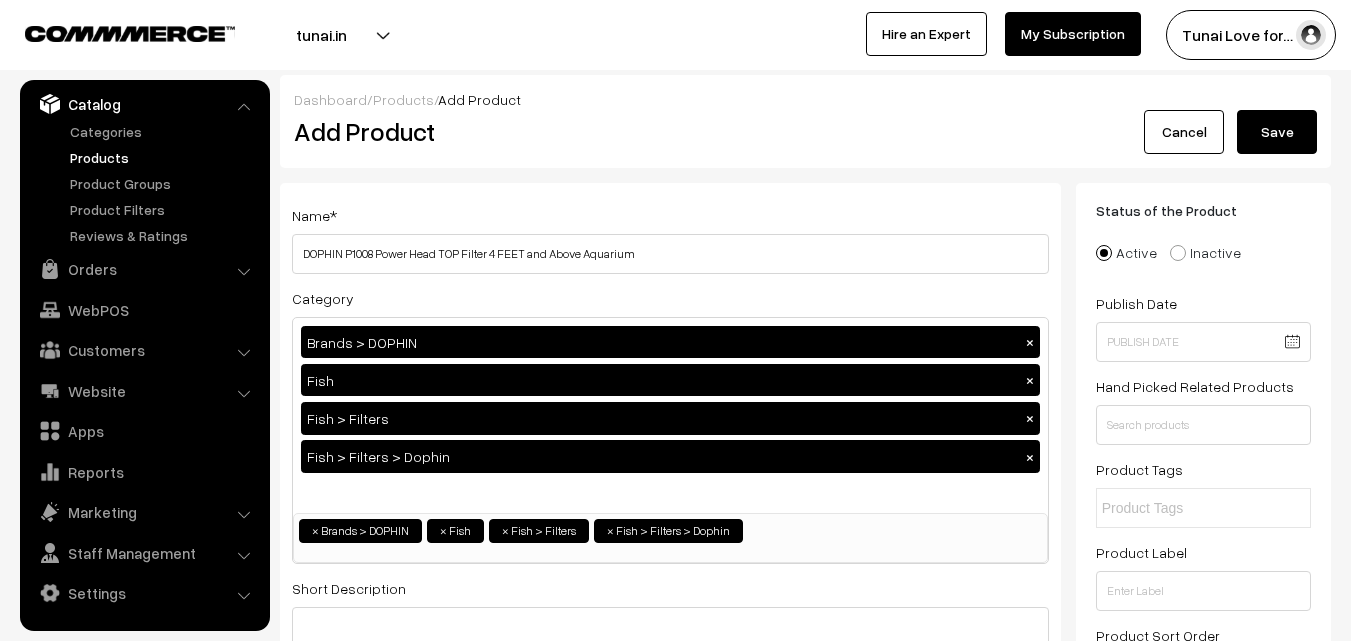 click on "Save" at bounding box center [1277, 132] 